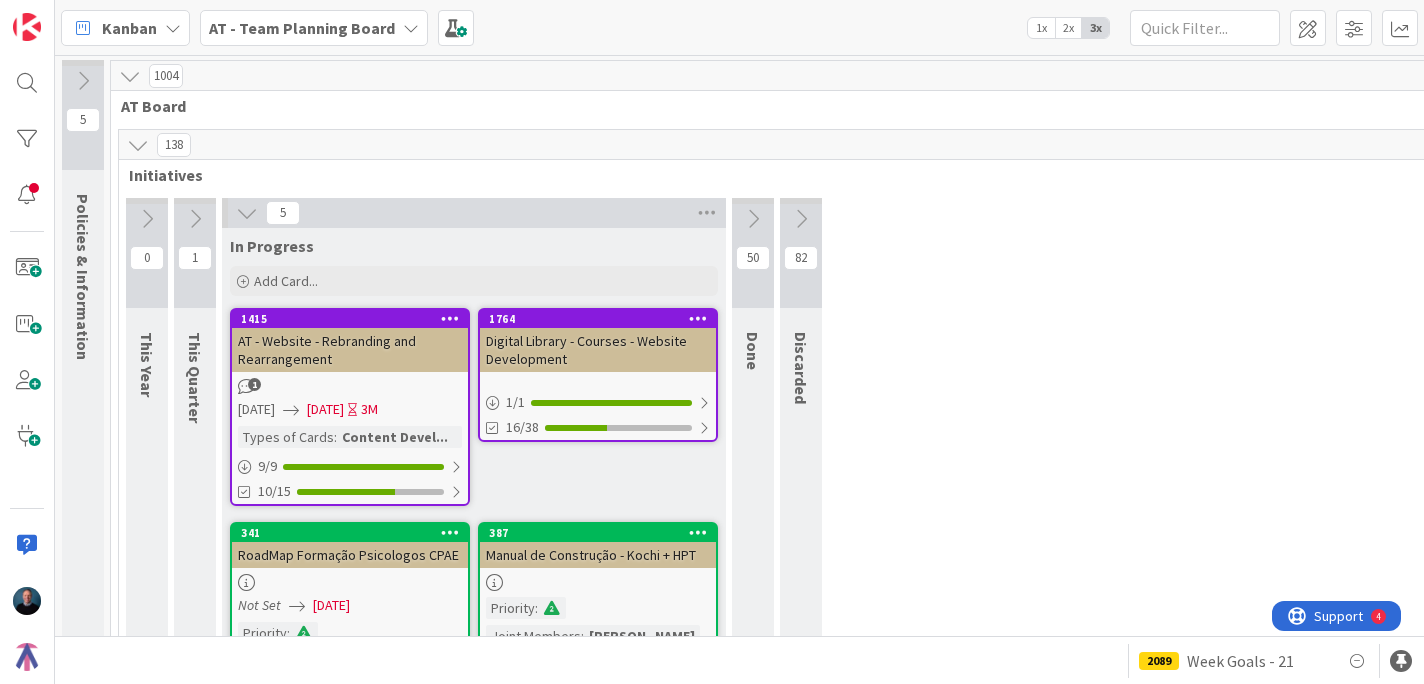 scroll, scrollTop: 0, scrollLeft: 0, axis: both 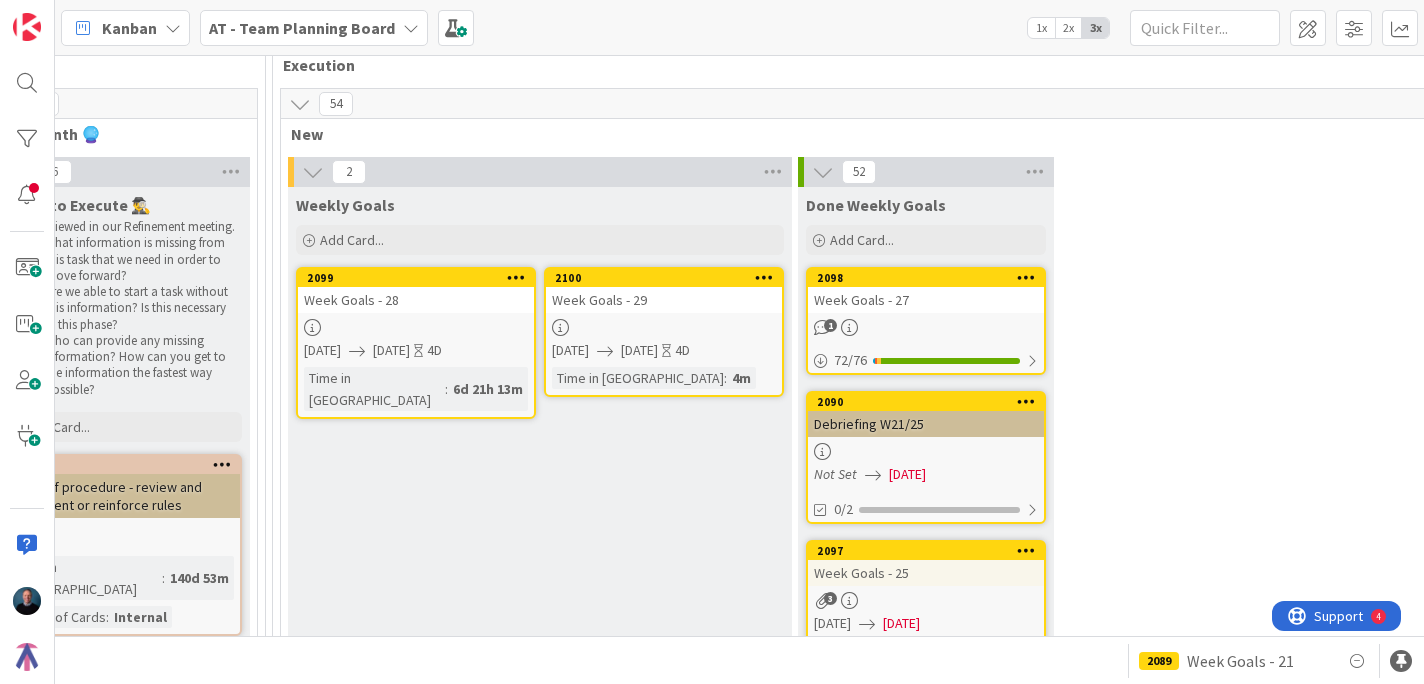 click on "2100 Week Goals - 29 [DATE] [DATE] 4D Time in [GEOGRAPHIC_DATA] : 4m" at bounding box center (664, 332) 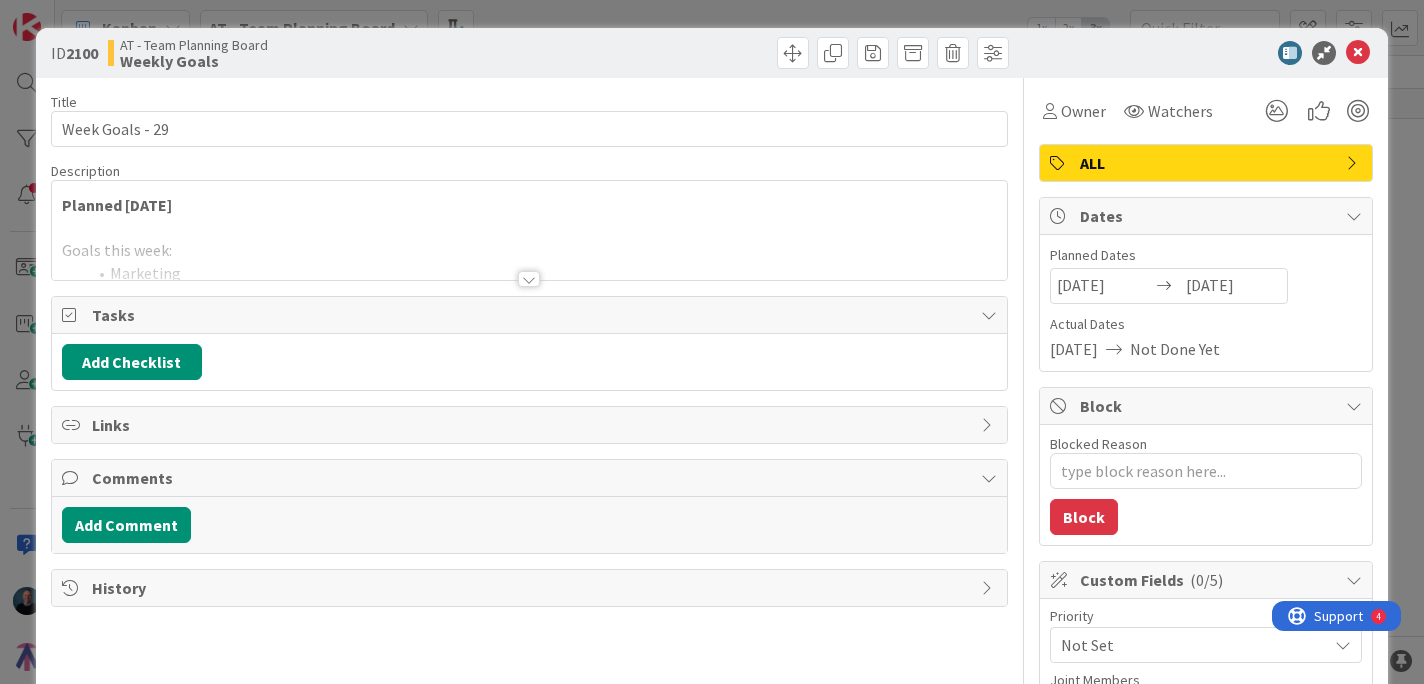 scroll, scrollTop: 0, scrollLeft: 0, axis: both 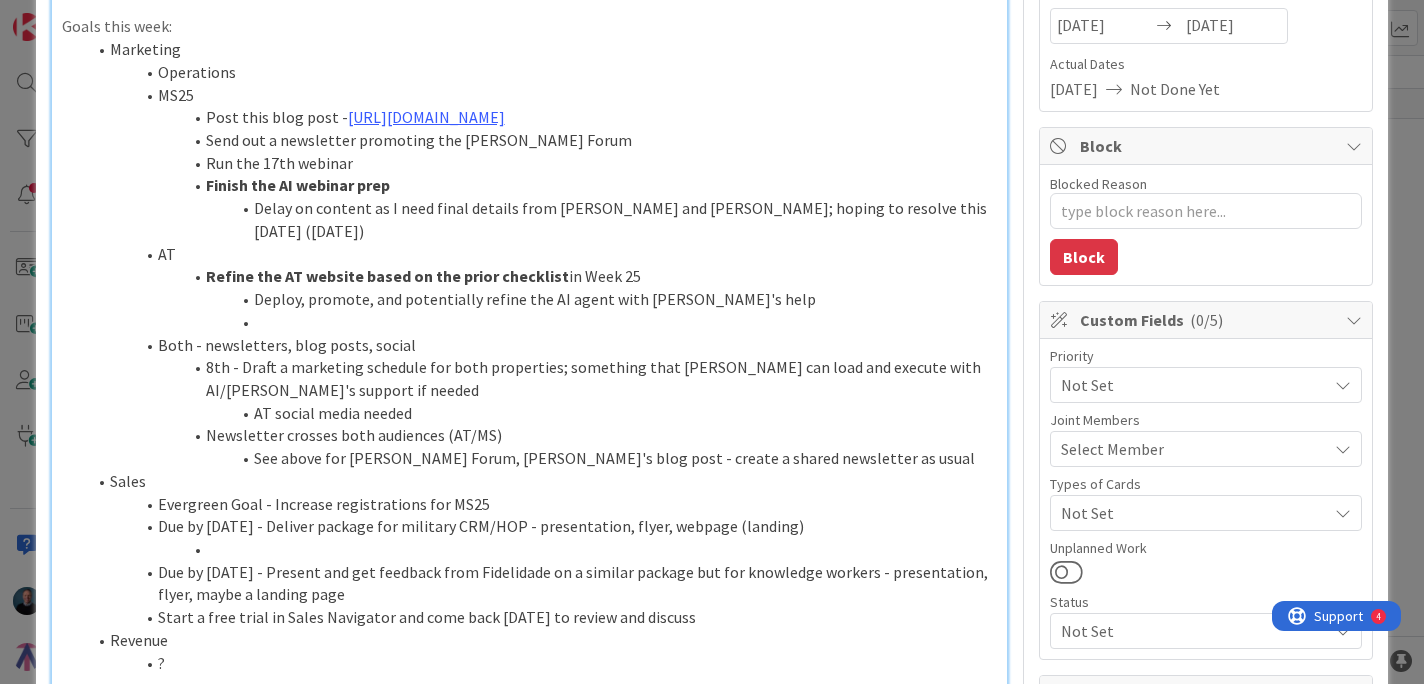 click at bounding box center (542, 322) 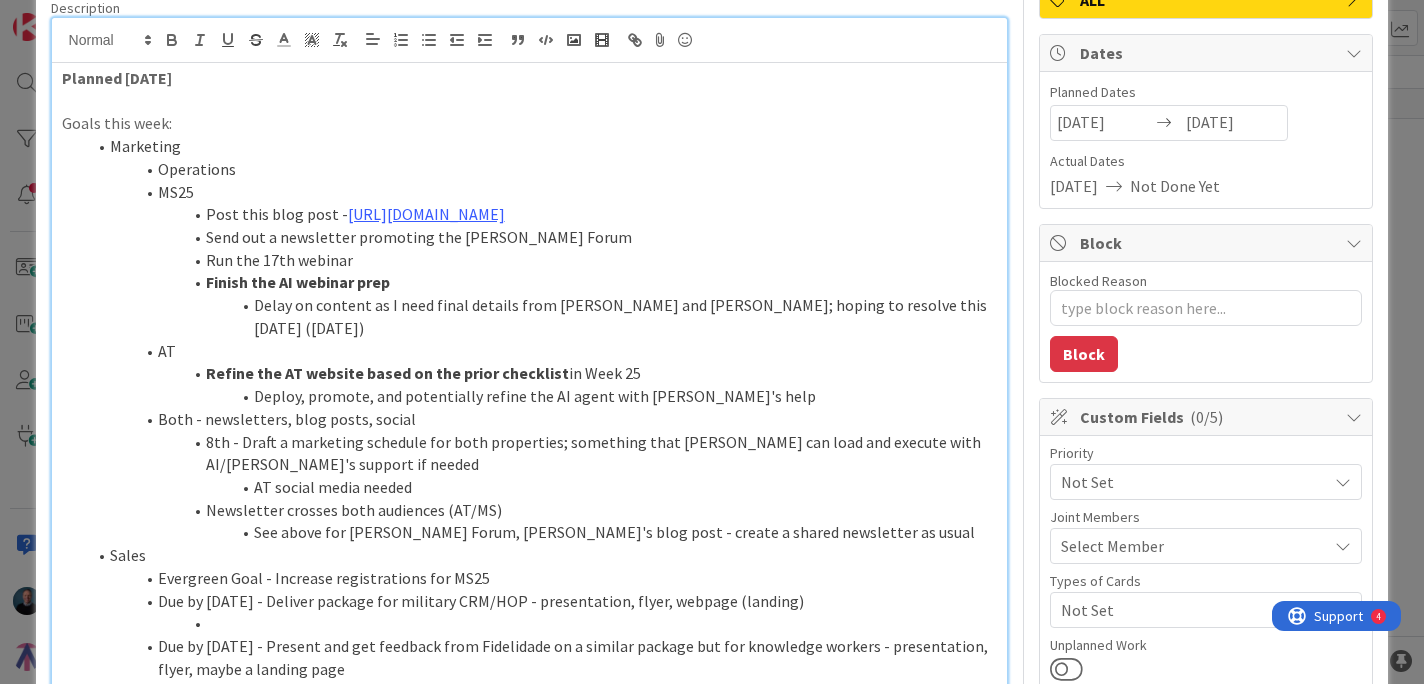 scroll, scrollTop: 161, scrollLeft: 0, axis: vertical 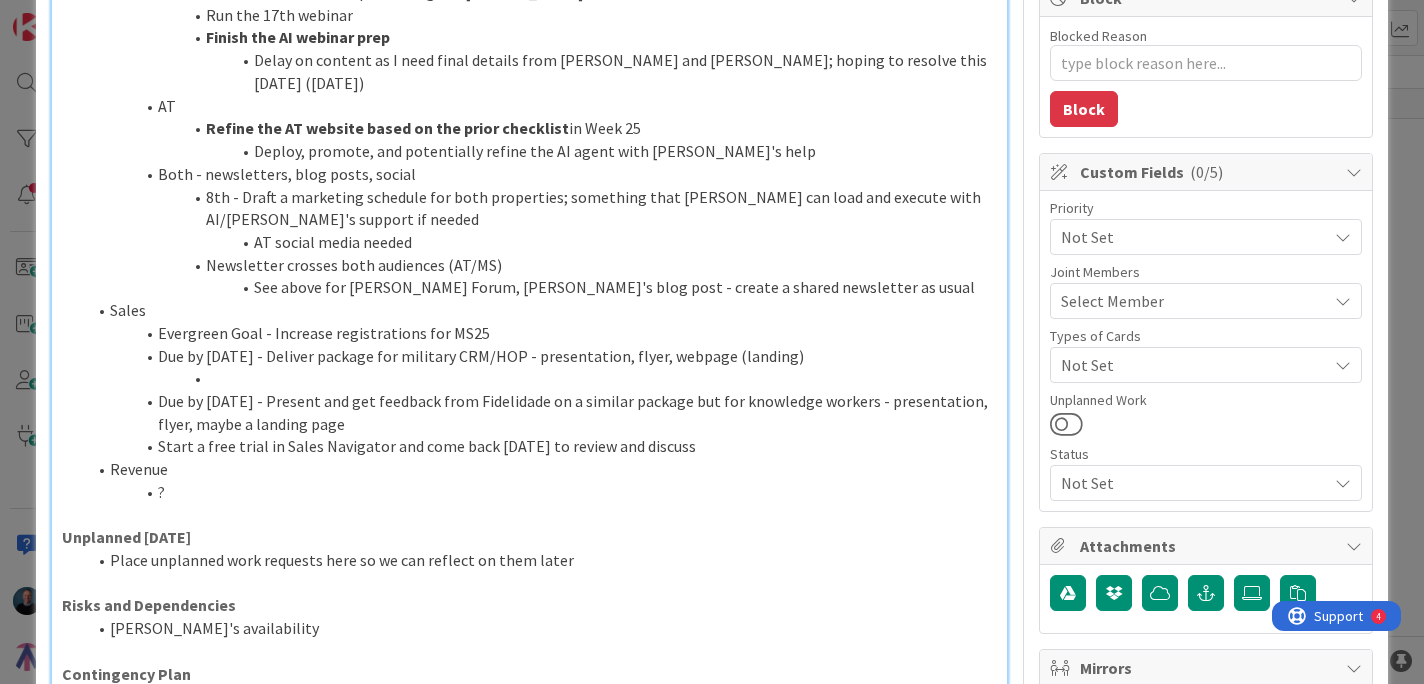 click on "Due by [DATE] - Deliver package for military CRM/HOP - presentation, flyer, webpage (landing)" at bounding box center [542, 356] 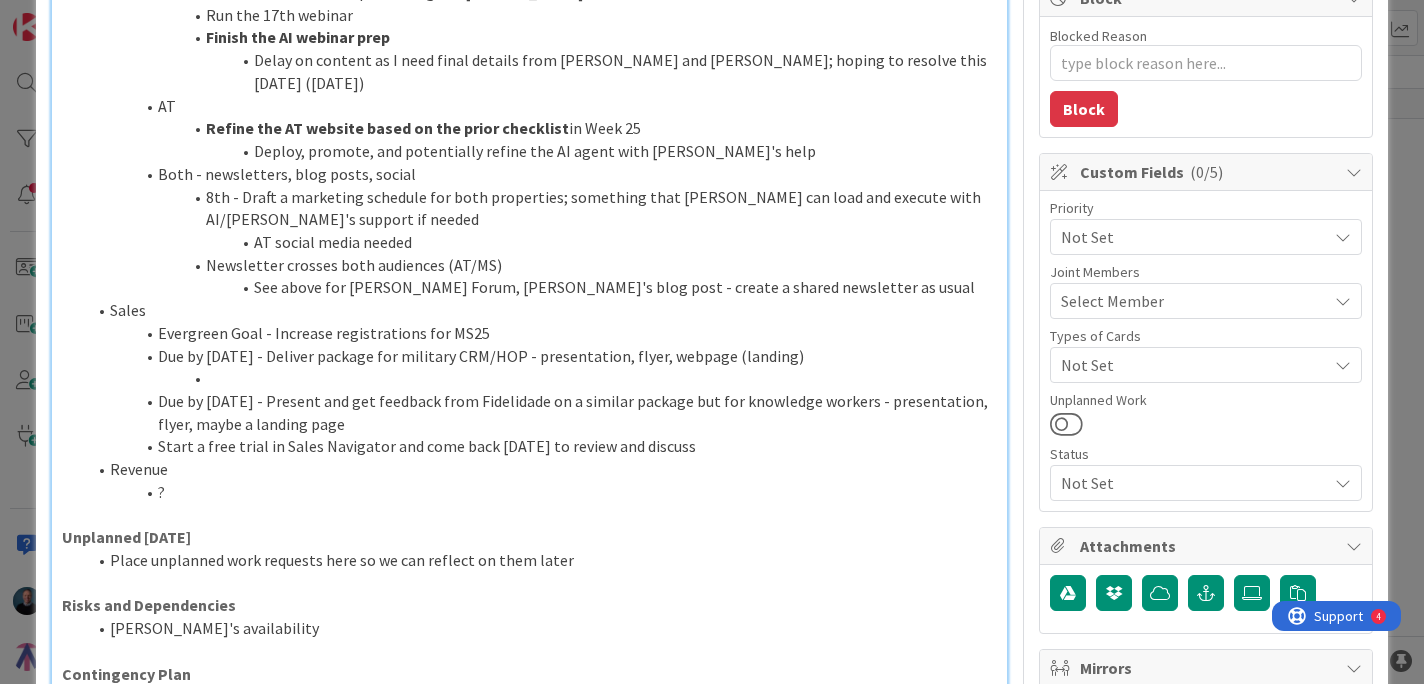 click at bounding box center (542, 378) 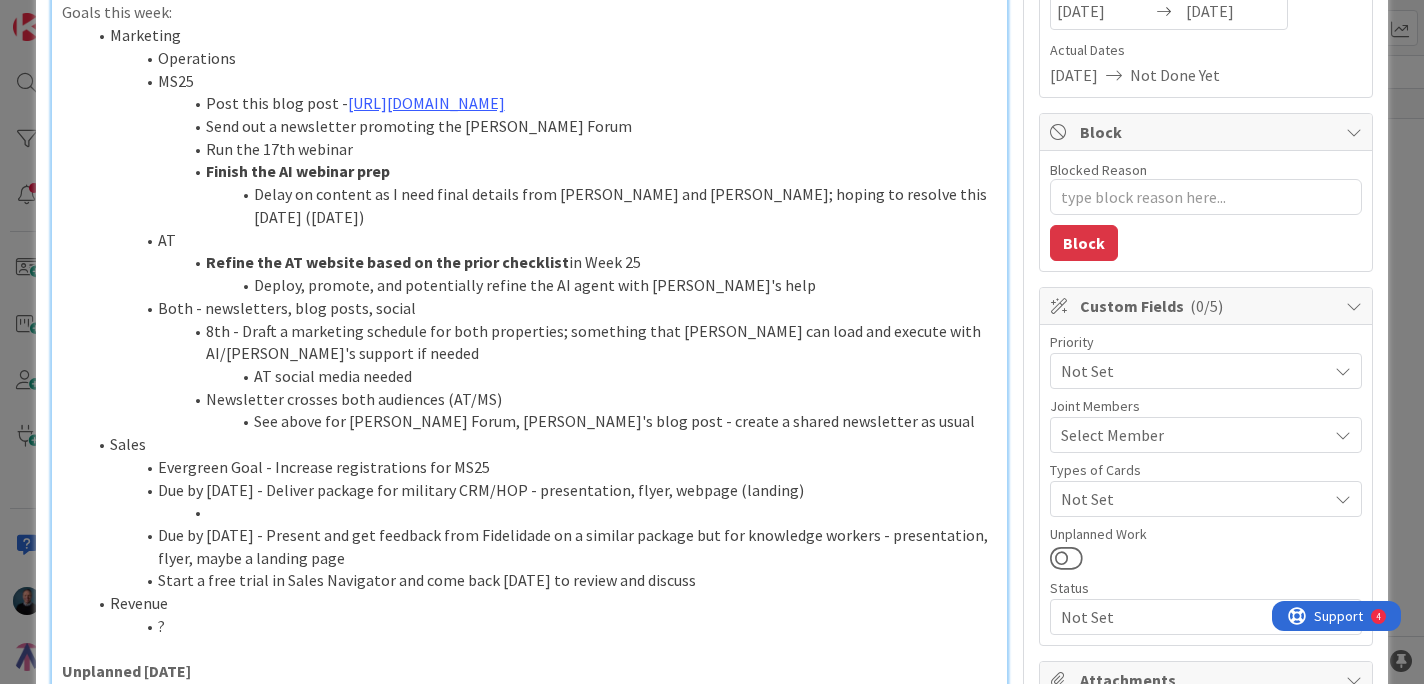 scroll, scrollTop: 279, scrollLeft: 0, axis: vertical 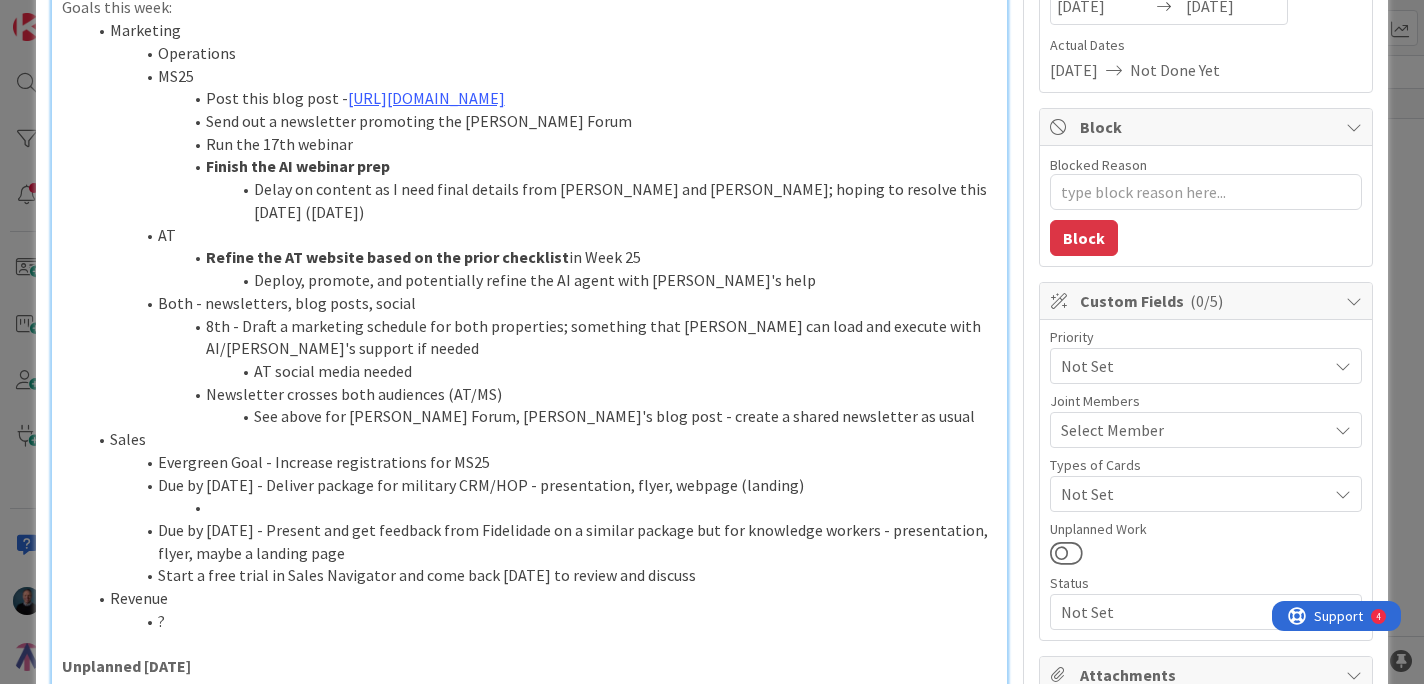 click on "Newsletter crosses both audiences (AT/MS)" at bounding box center [542, 394] 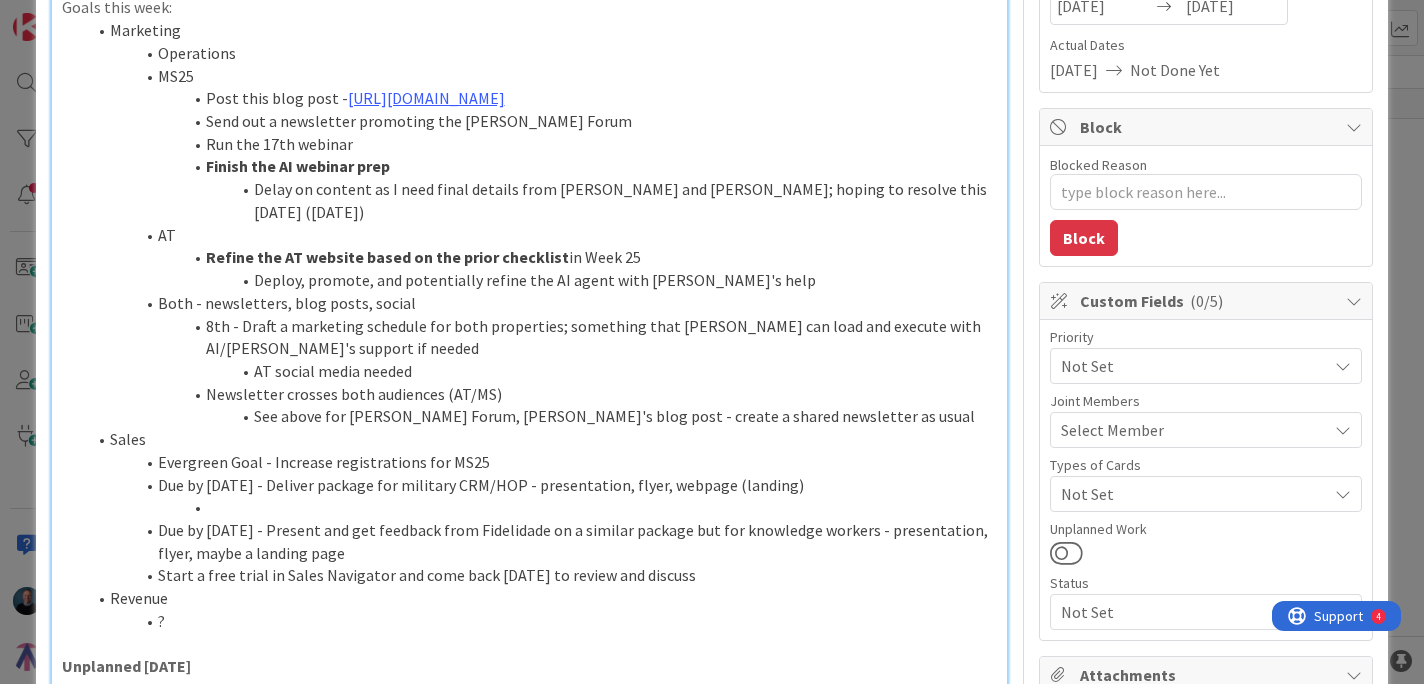 click on "See above for [PERSON_NAME] Forum, [PERSON_NAME]'s blog post - create a shared newsletter as usual" at bounding box center [542, 416] 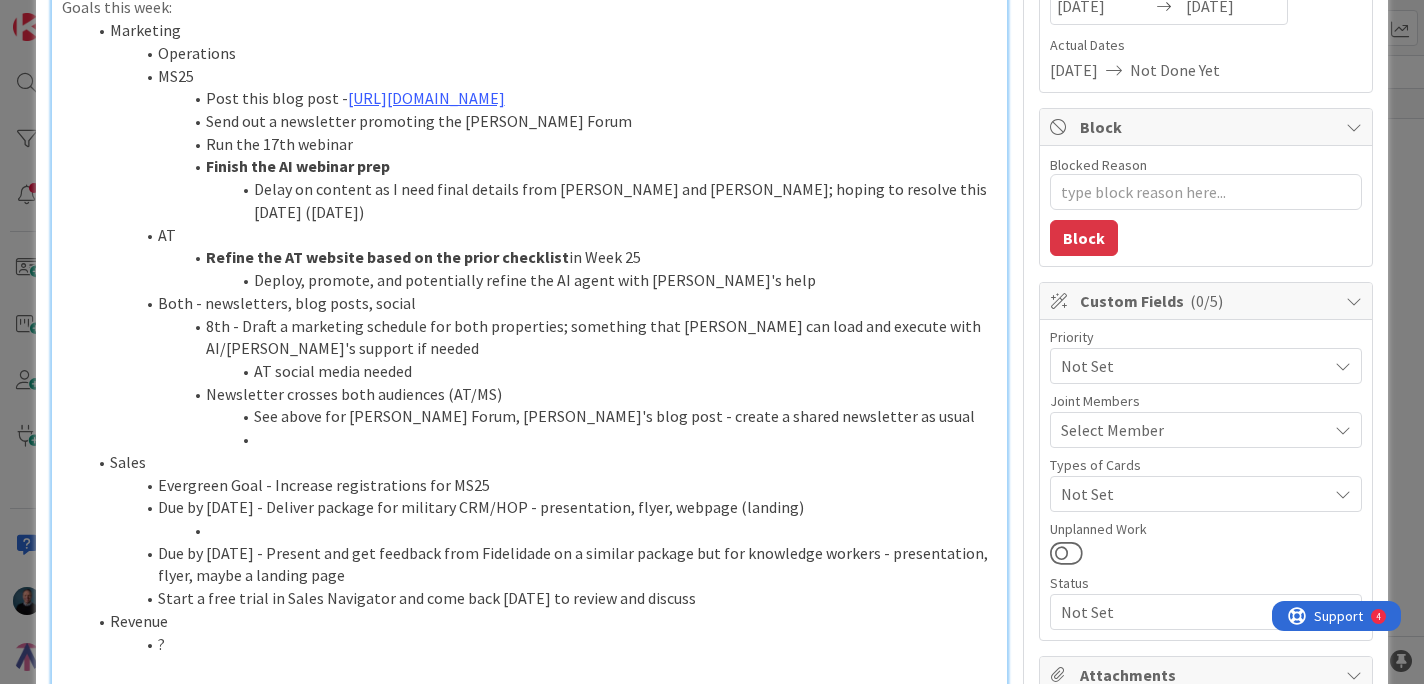 type on "x" 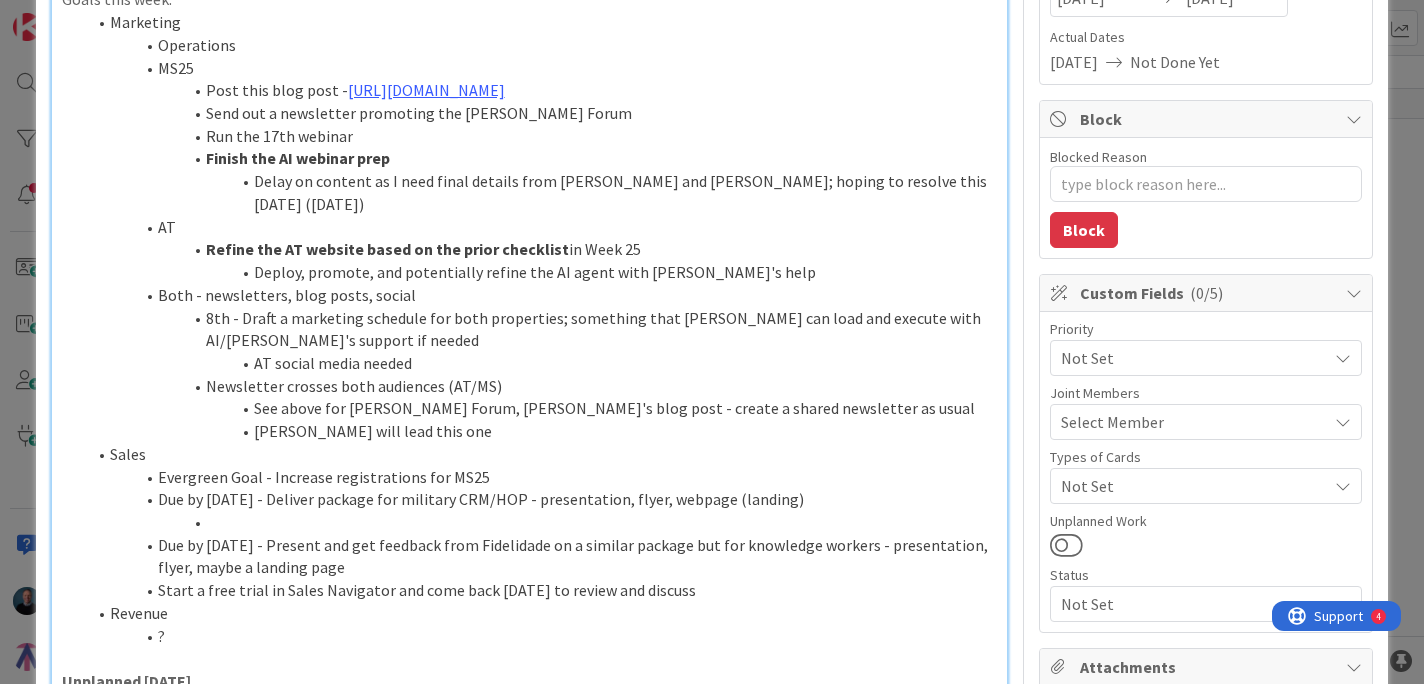 scroll, scrollTop: 288, scrollLeft: 0, axis: vertical 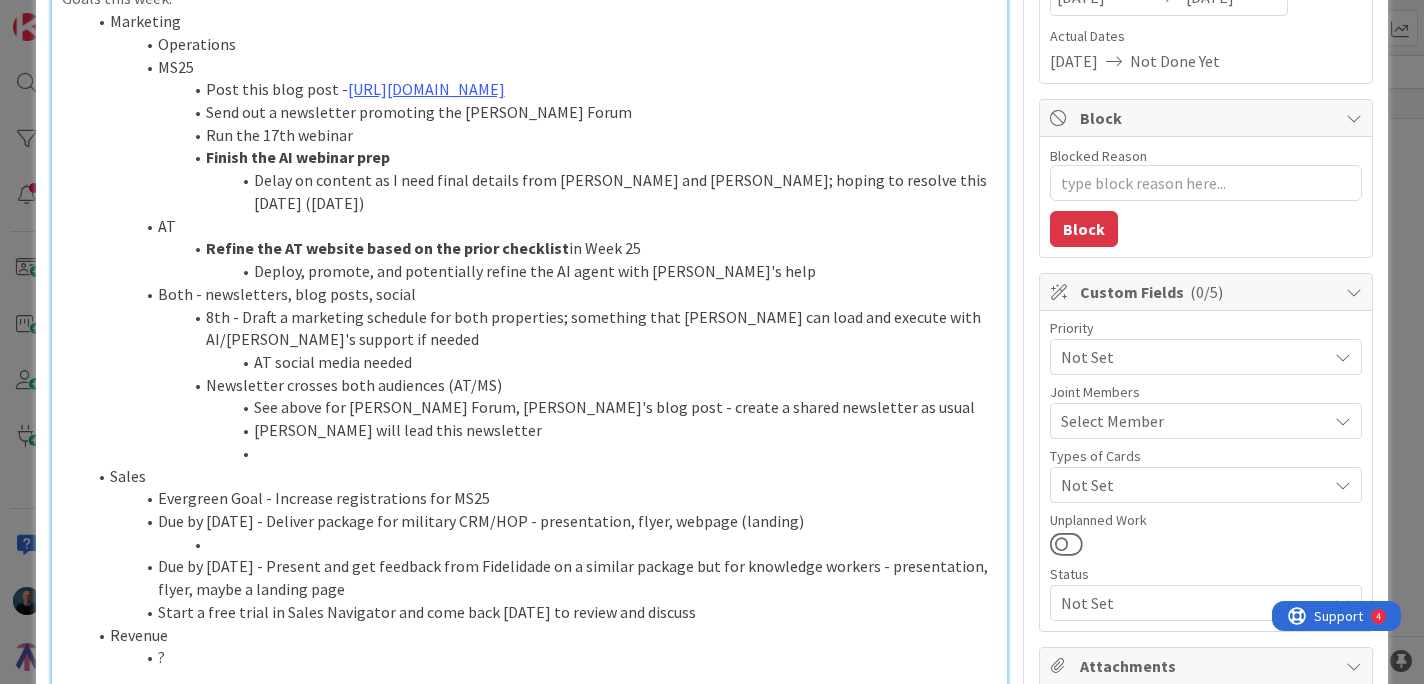 click on "[PERSON_NAME] will lead this newsletter" at bounding box center [542, 430] 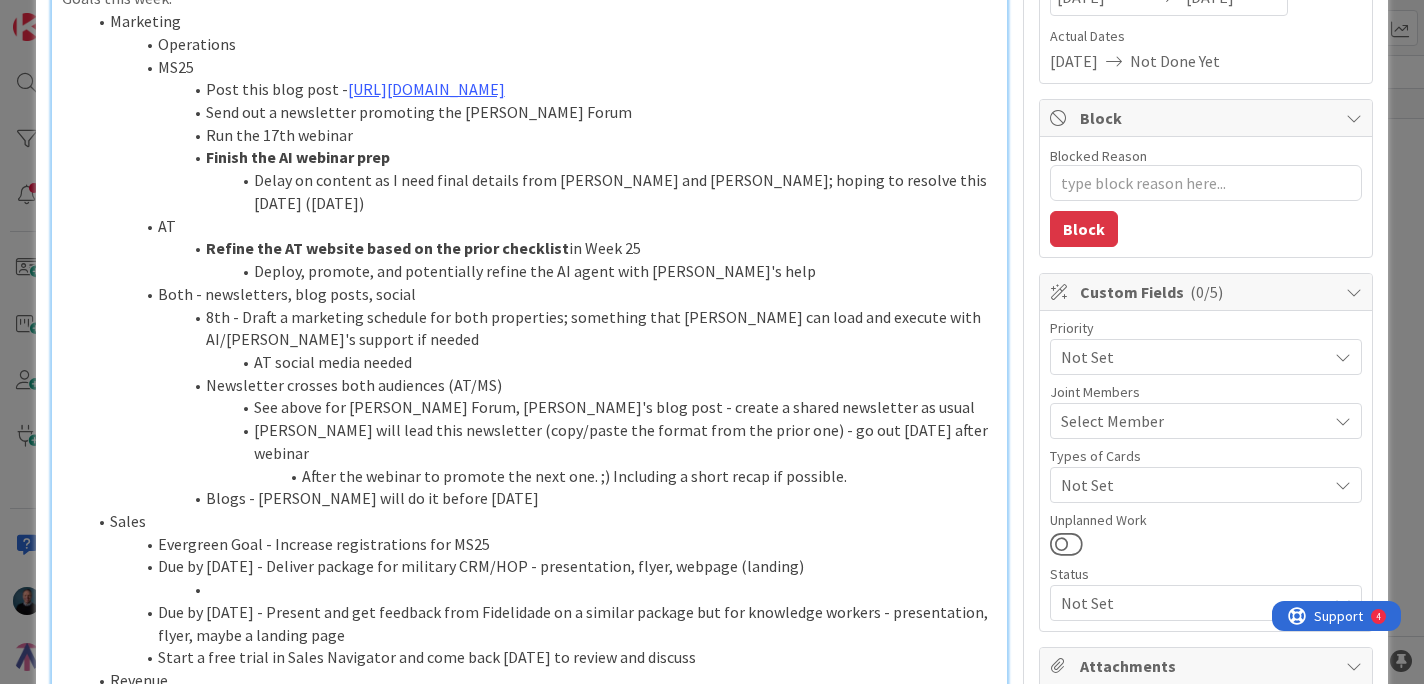 click on "See above for [PERSON_NAME] Forum, [PERSON_NAME]'s blog post - create a shared newsletter as usual" at bounding box center (542, 407) 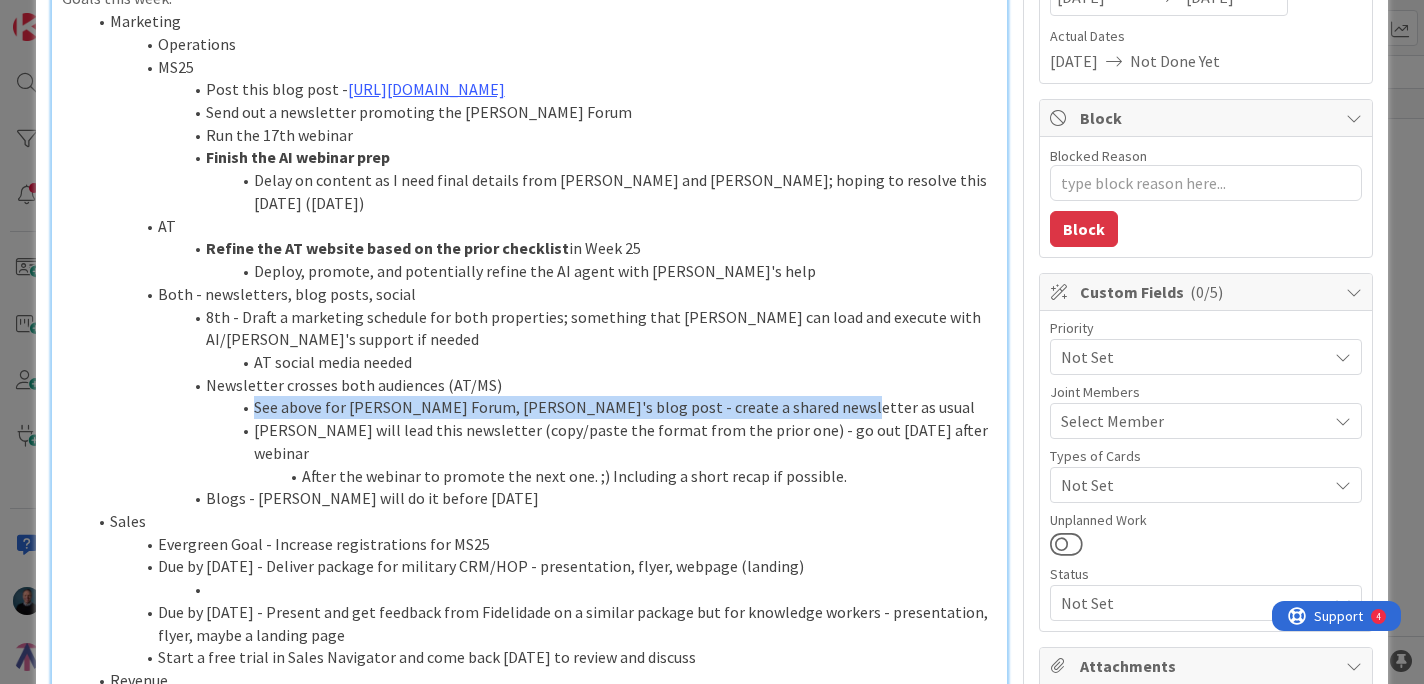 drag, startPoint x: 256, startPoint y: 406, endPoint x: 844, endPoint y: 399, distance: 588.0417 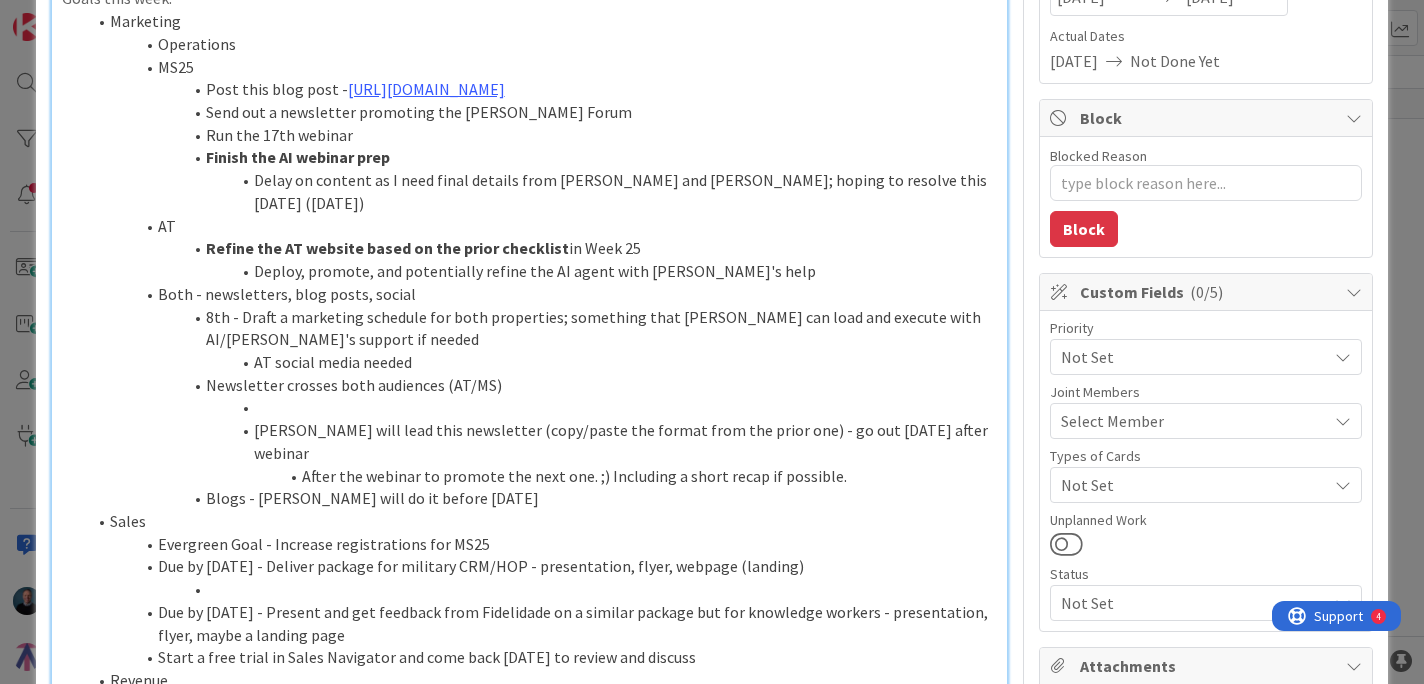 click on "Blogs - [PERSON_NAME] will do it before [DATE]" at bounding box center [542, 498] 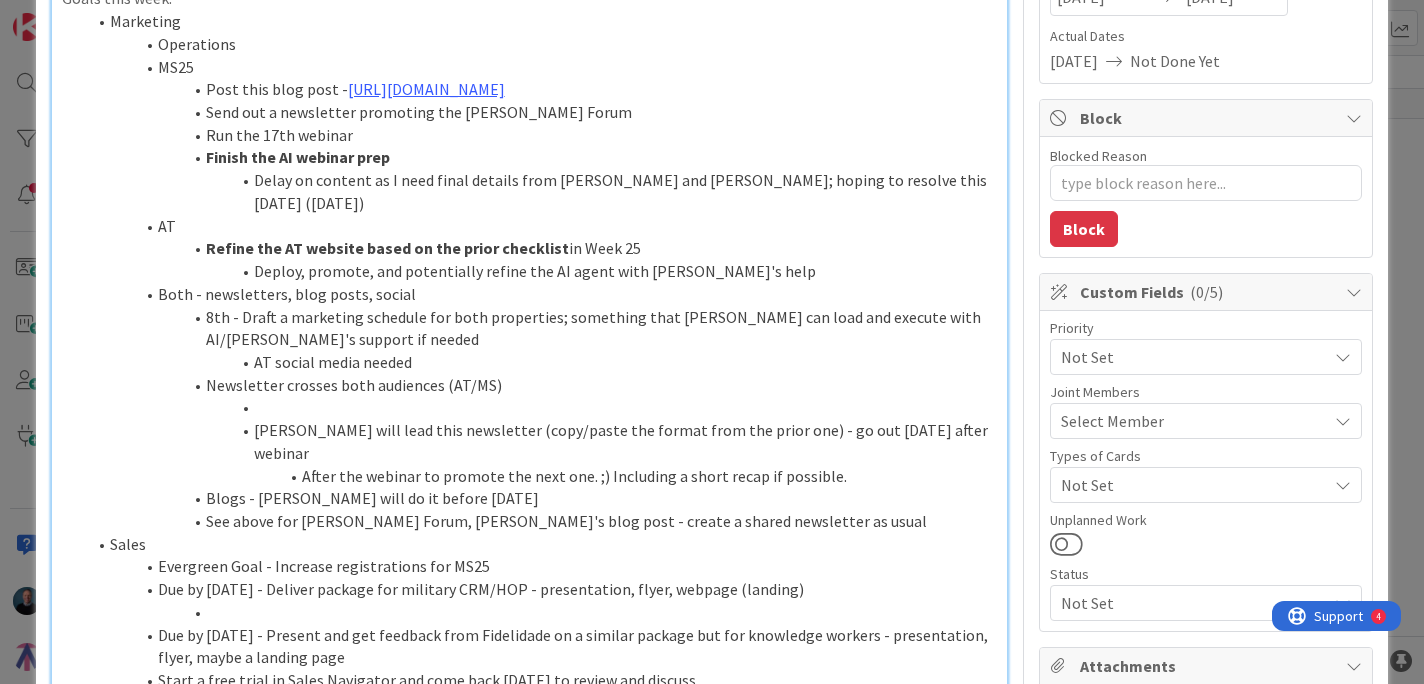 click on "See above for [PERSON_NAME] Forum, [PERSON_NAME]'s blog post - create a shared newsletter as usual" at bounding box center (542, 521) 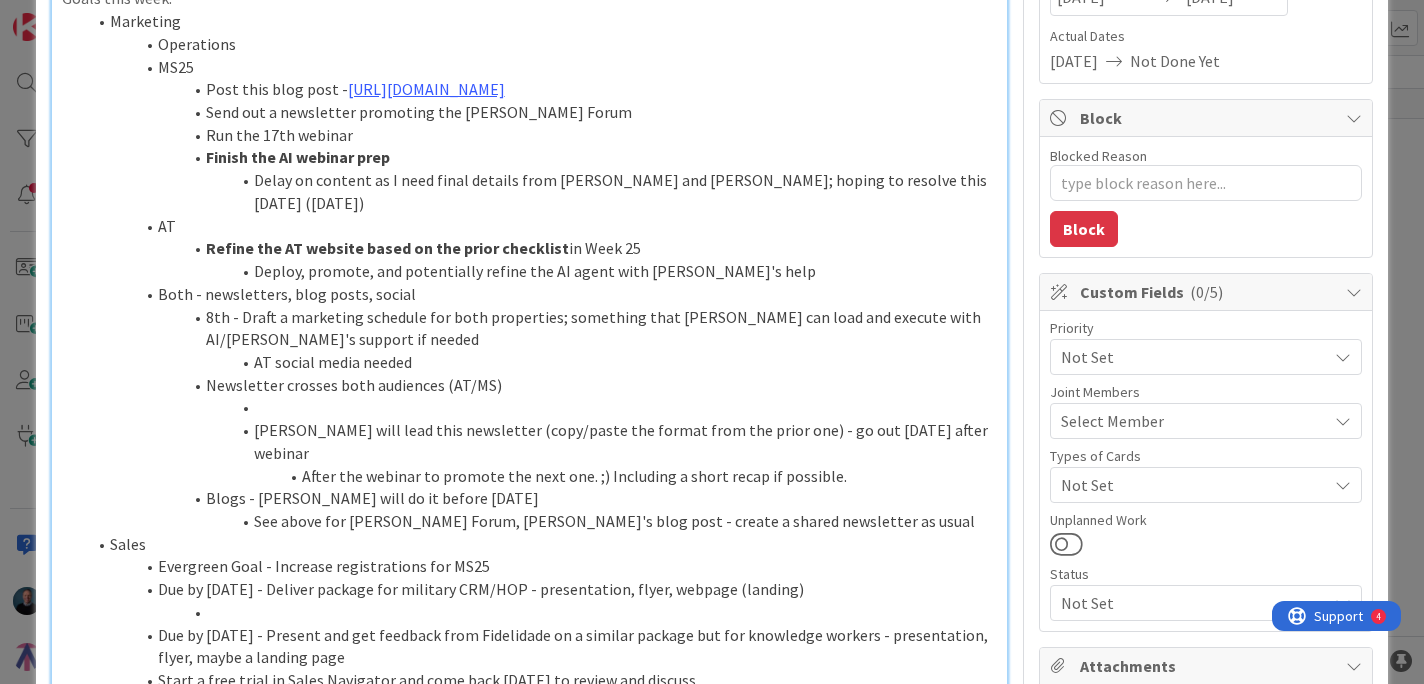 click at bounding box center (542, 407) 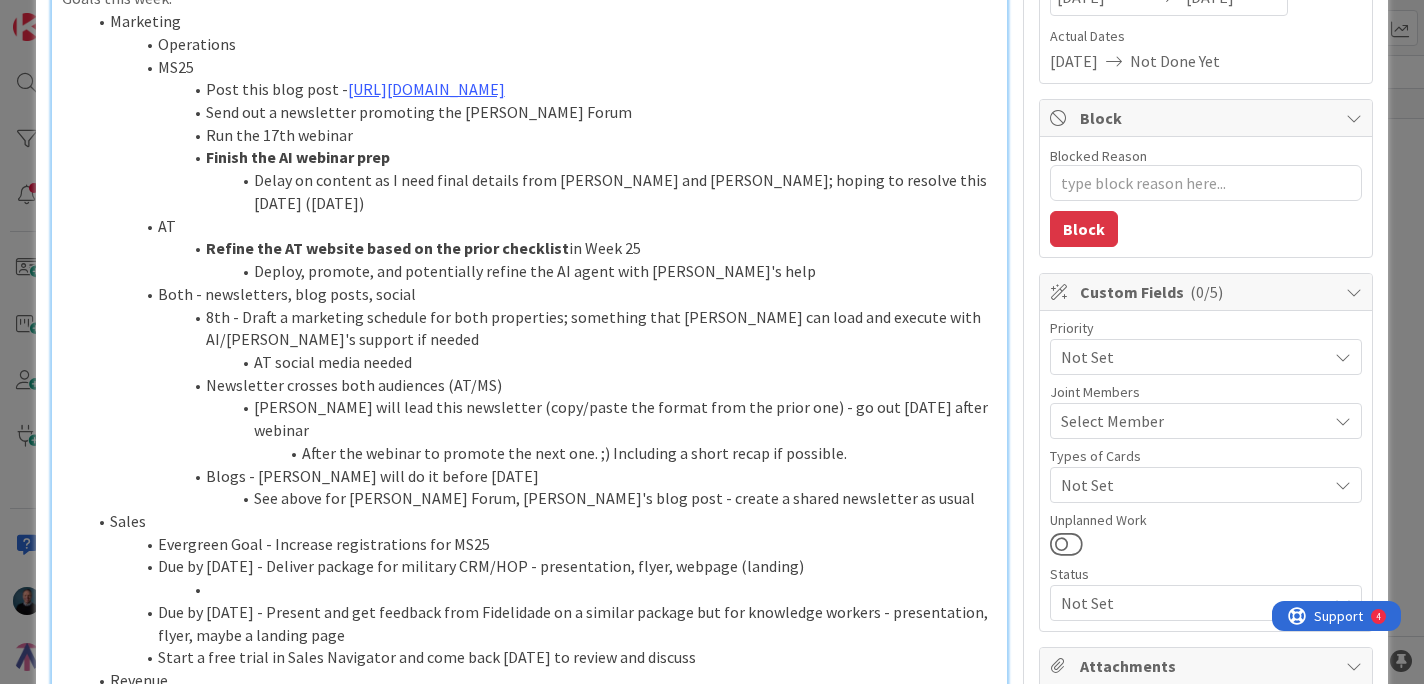 click on "AT social media needed" at bounding box center [542, 362] 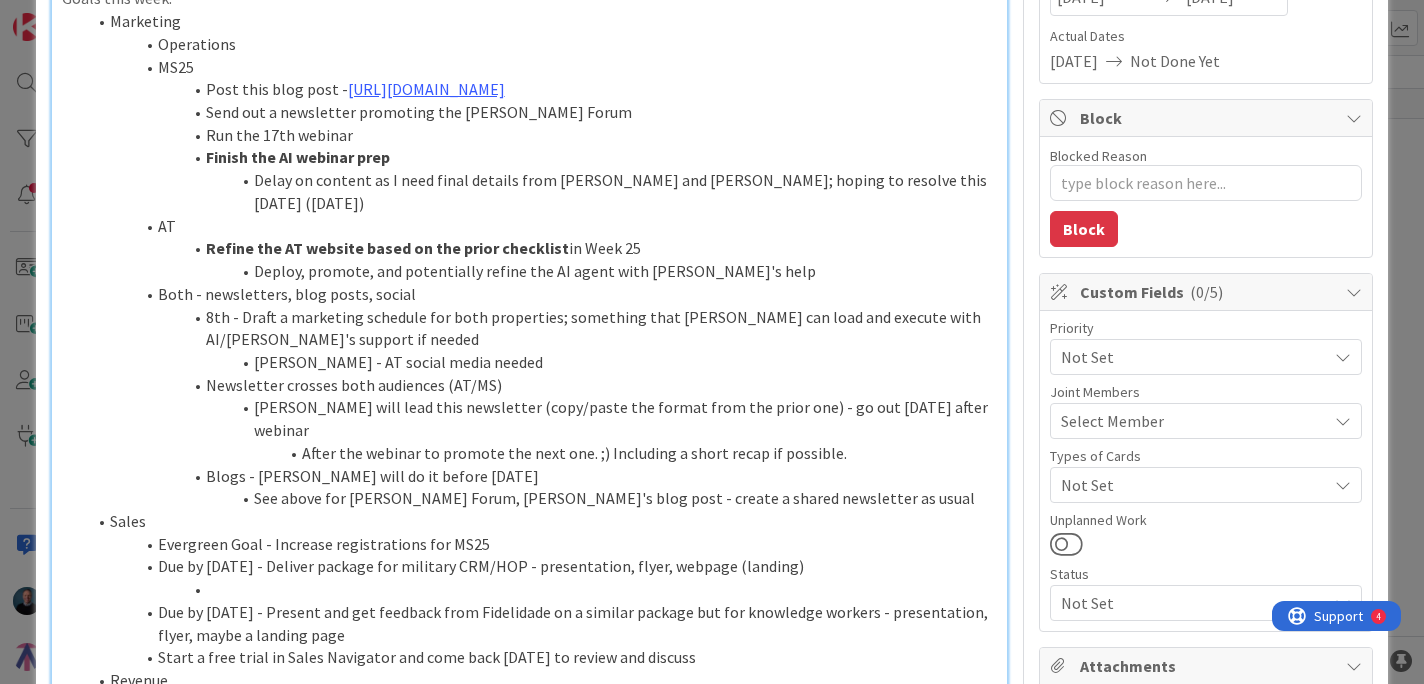 click on "Both - newsletters, blog posts, social" at bounding box center (542, 294) 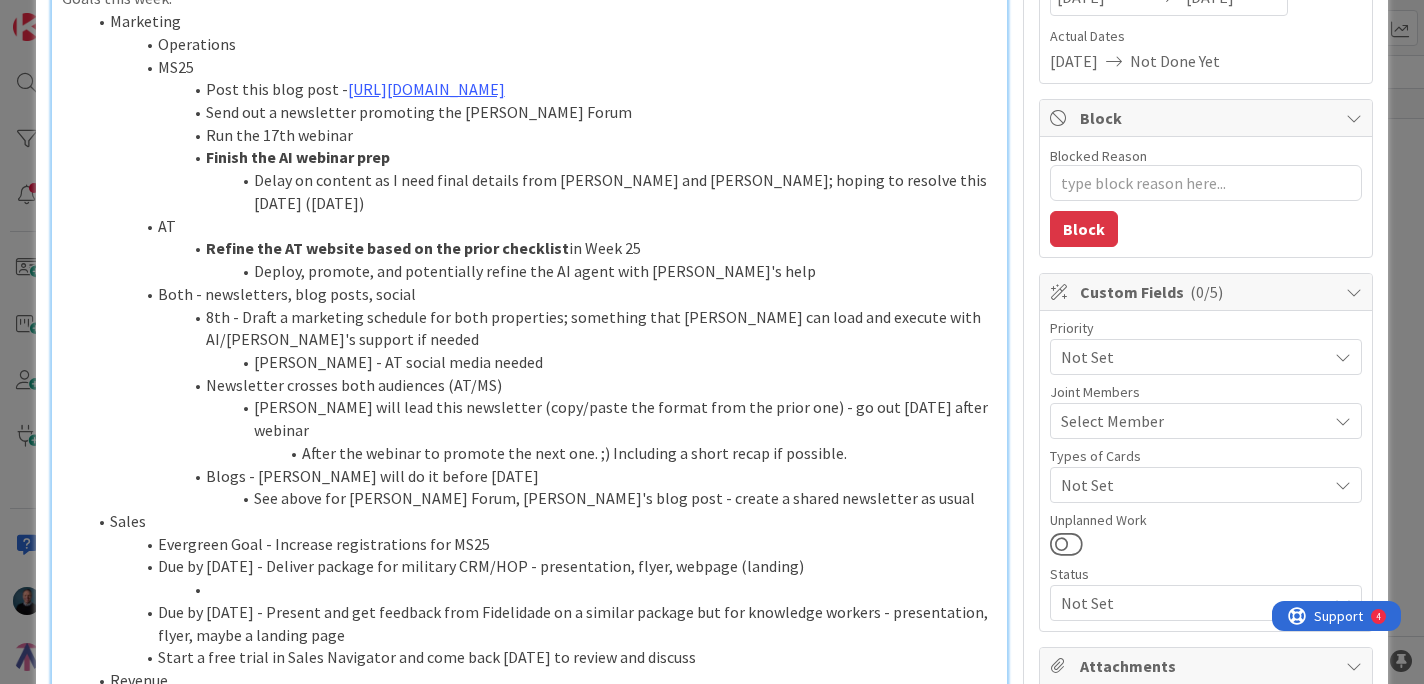 click on "Run the 17th webinar" at bounding box center (542, 135) 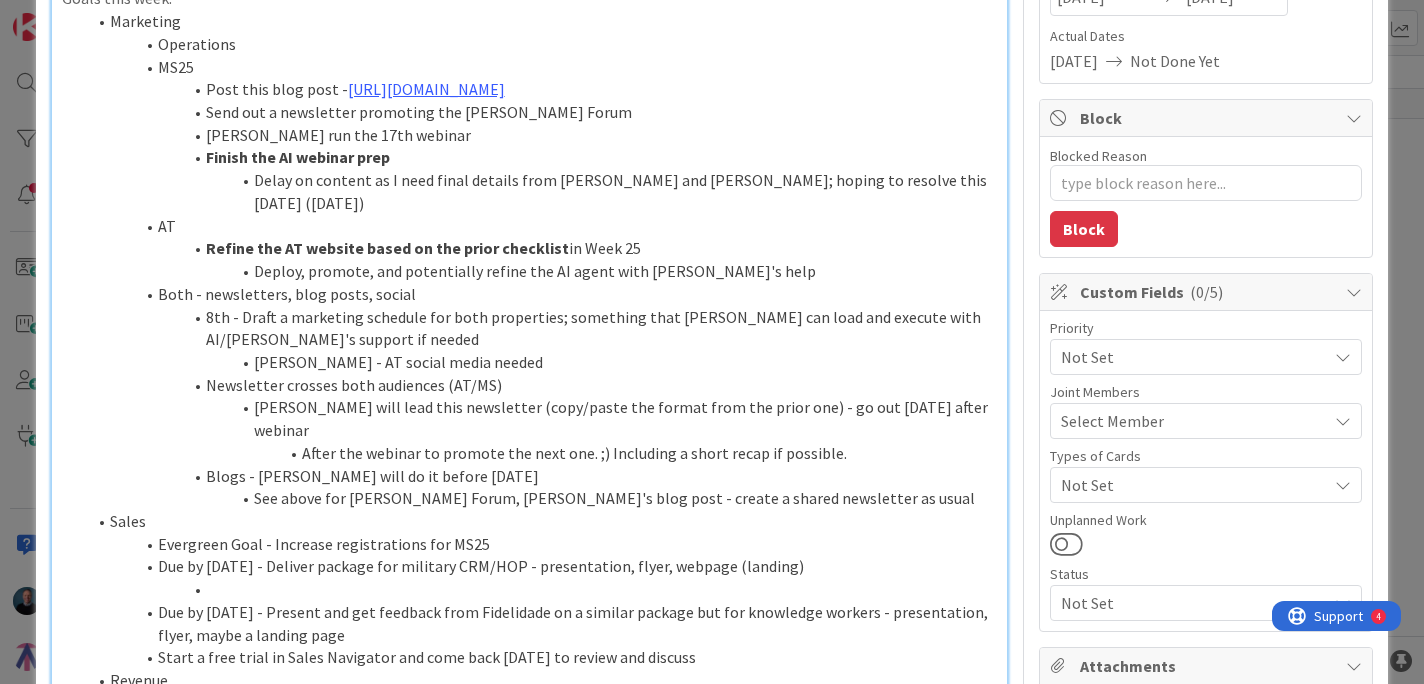 click on "[PERSON_NAME] run the 17th webinar" at bounding box center [542, 135] 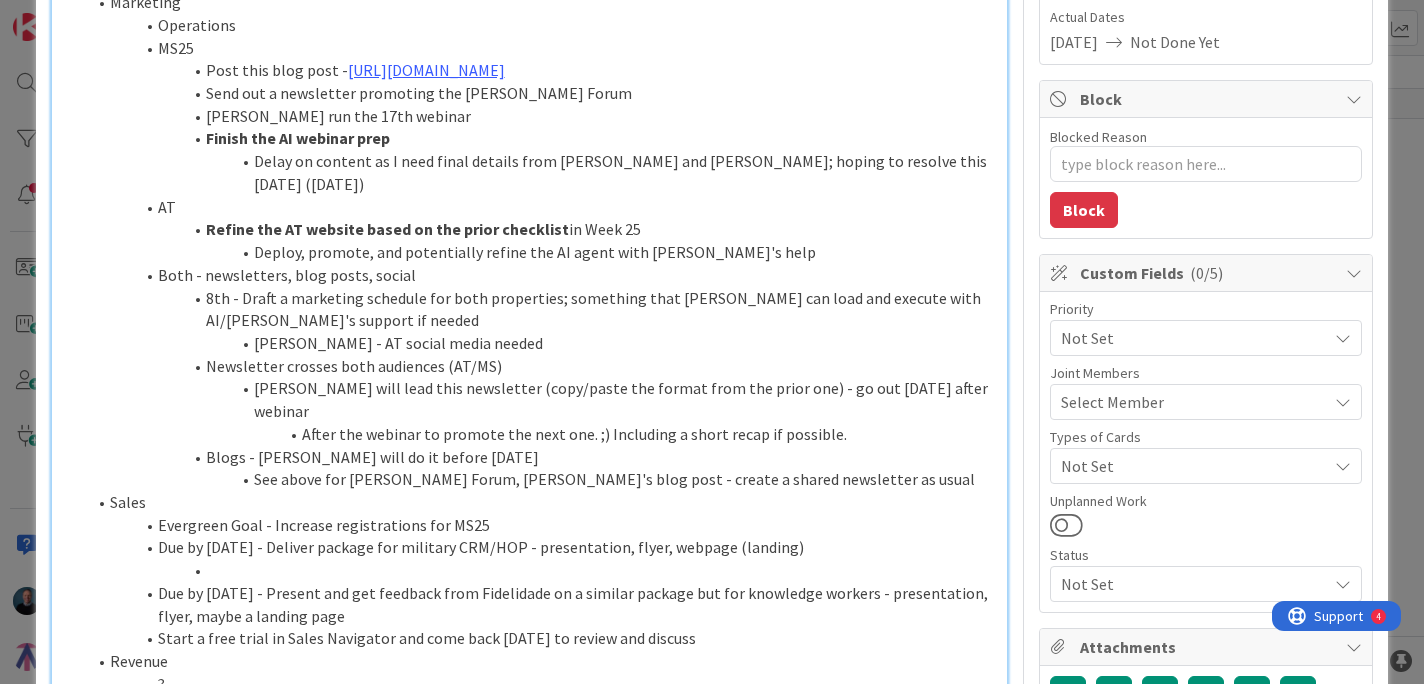 scroll, scrollTop: 313, scrollLeft: 0, axis: vertical 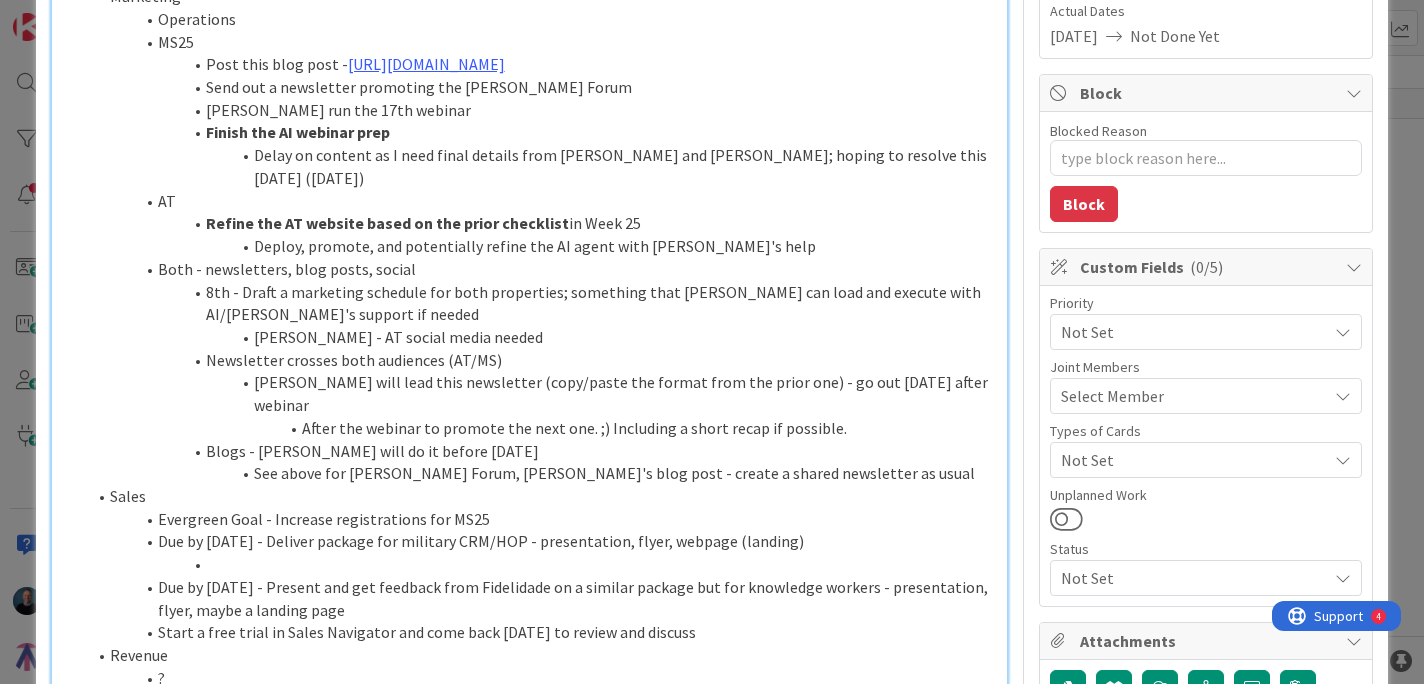 click on "Send out a newsletter promoting the [PERSON_NAME] Forum" at bounding box center (542, 87) 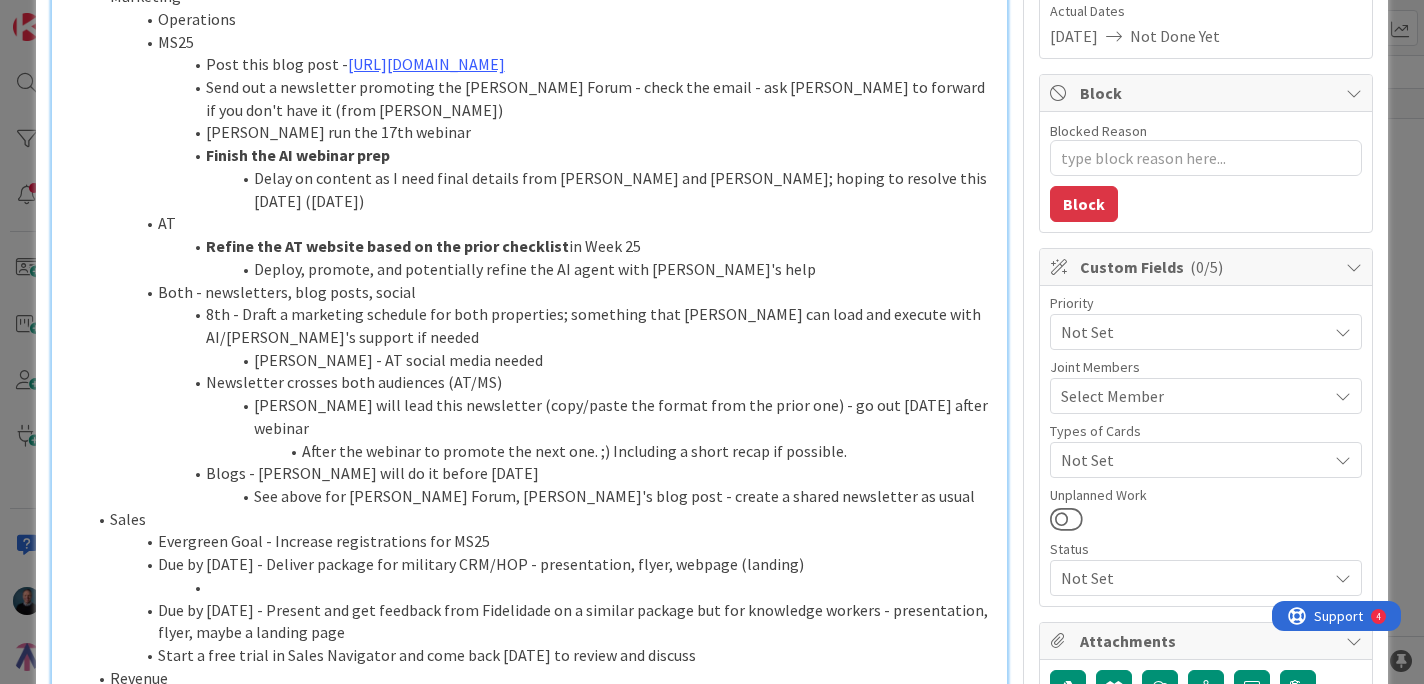 click on "Finish the AI webinar prep" at bounding box center (542, 155) 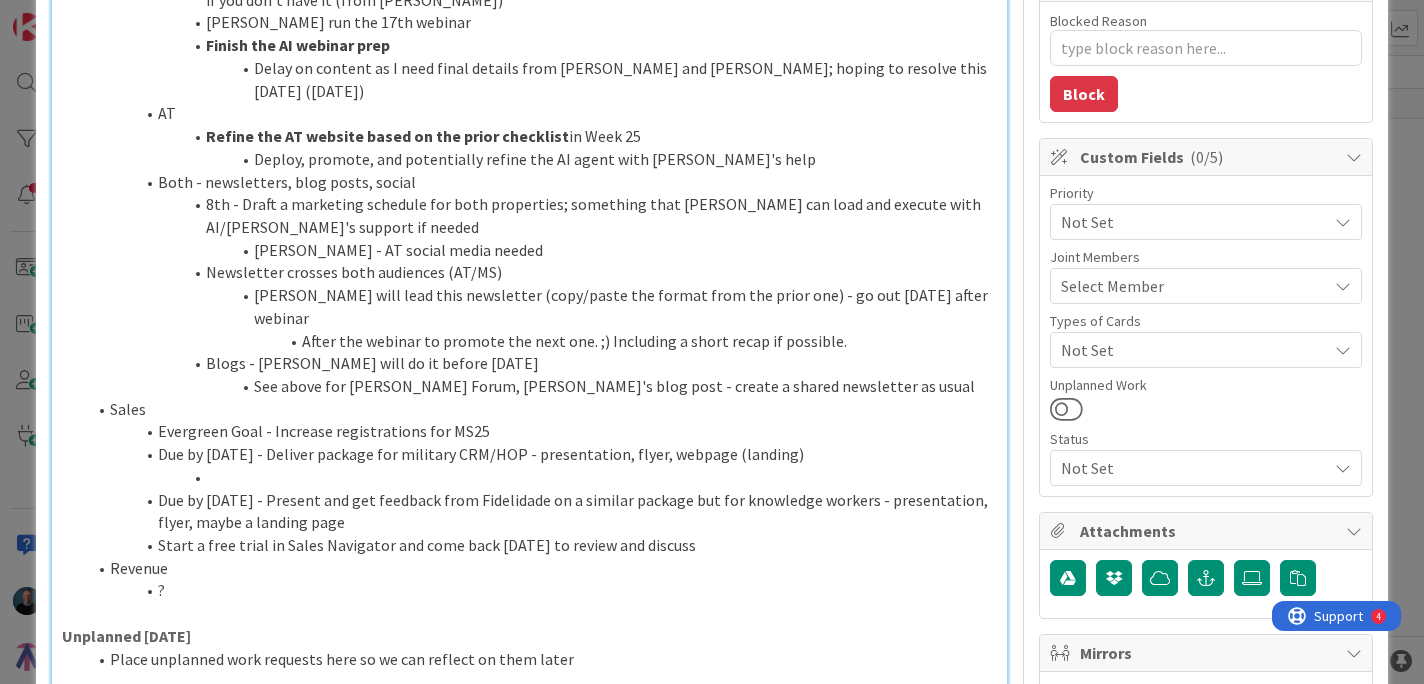 scroll, scrollTop: 479, scrollLeft: 0, axis: vertical 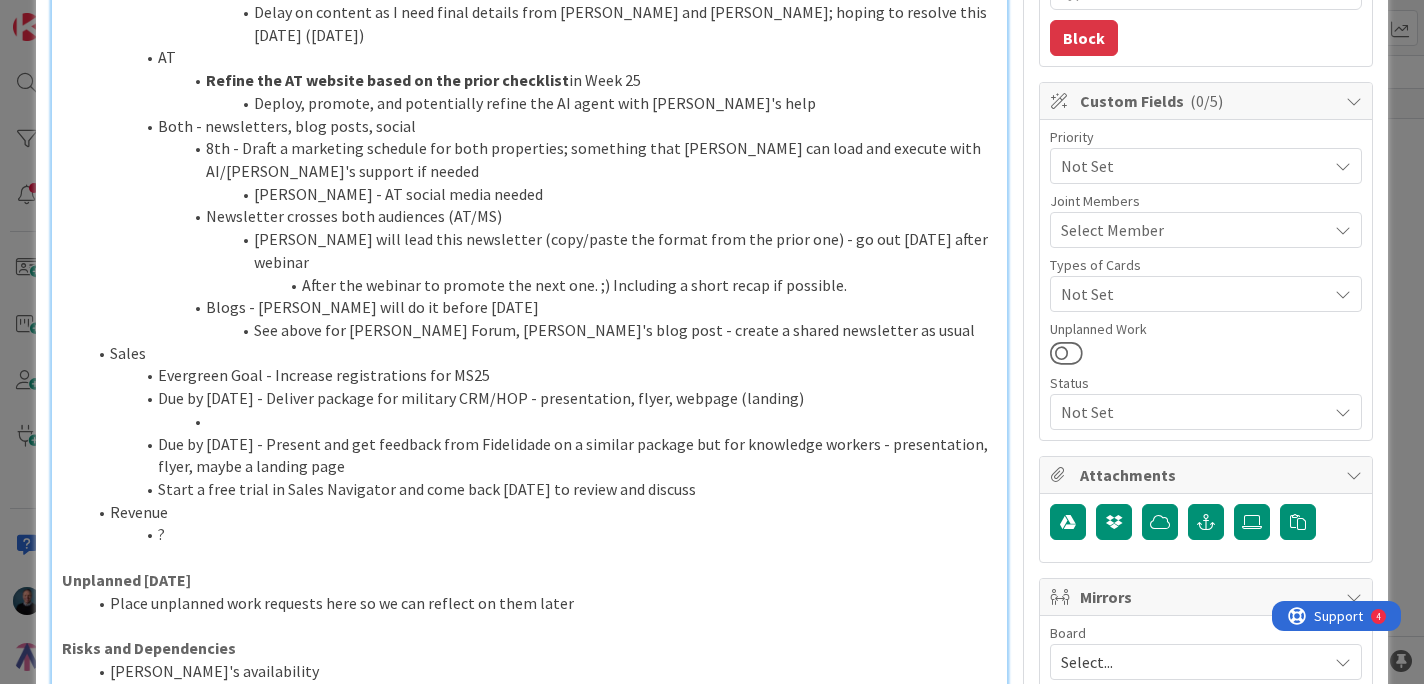 click on "8th - Draft a marketing schedule for both properties; something that [PERSON_NAME] can load and execute with AI/[PERSON_NAME]'s support if needed" at bounding box center [542, 159] 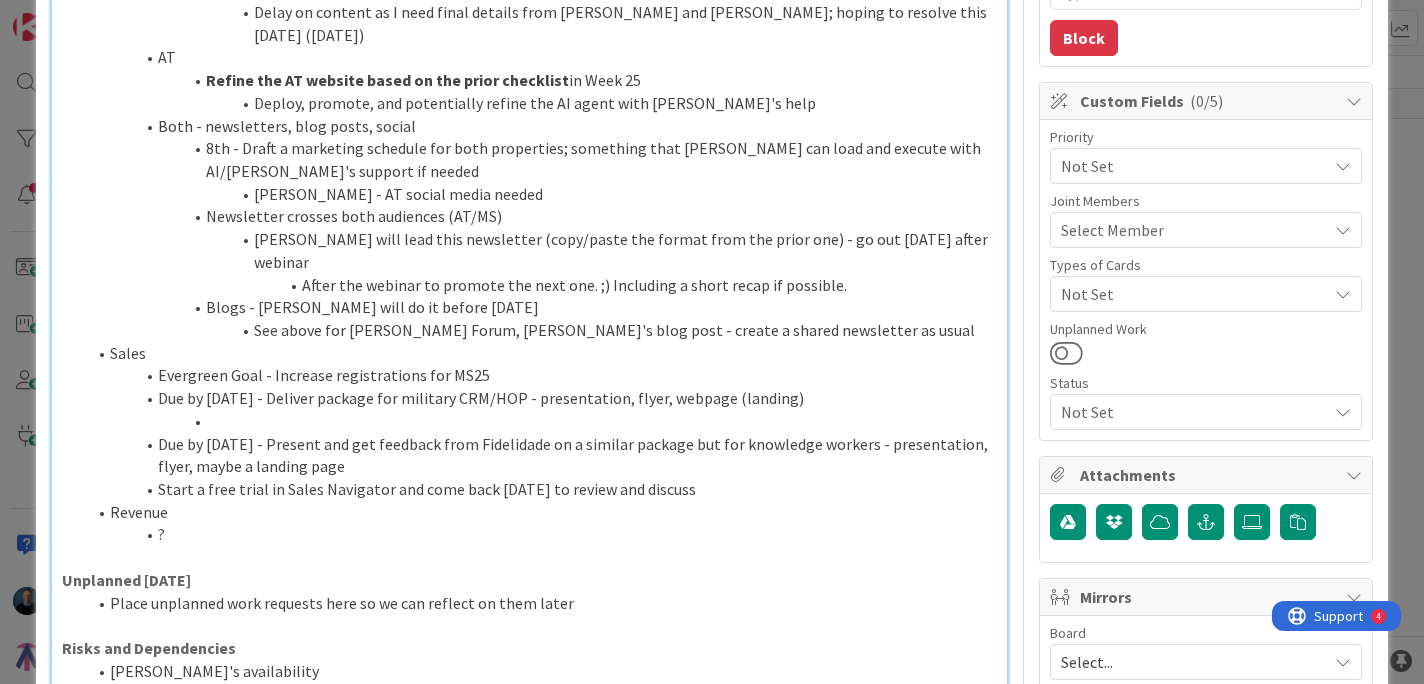 click at bounding box center (542, 421) 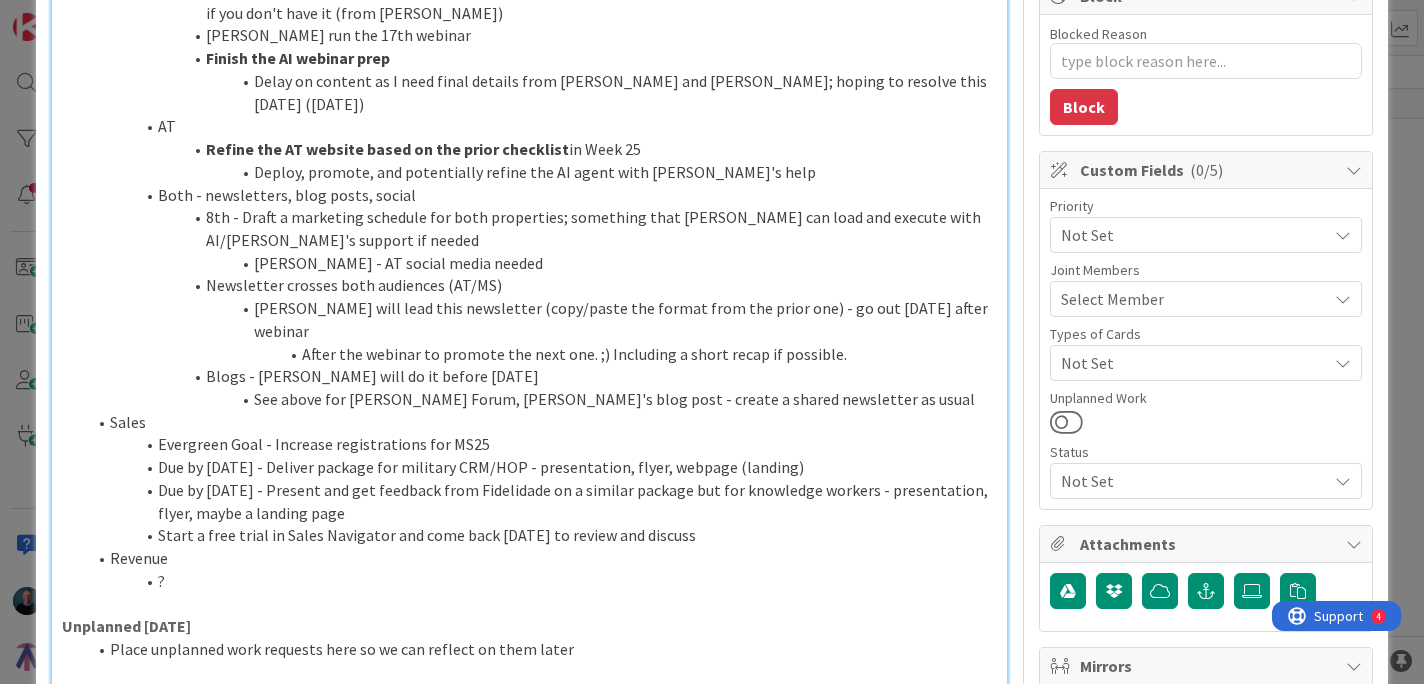 scroll, scrollTop: 427, scrollLeft: 0, axis: vertical 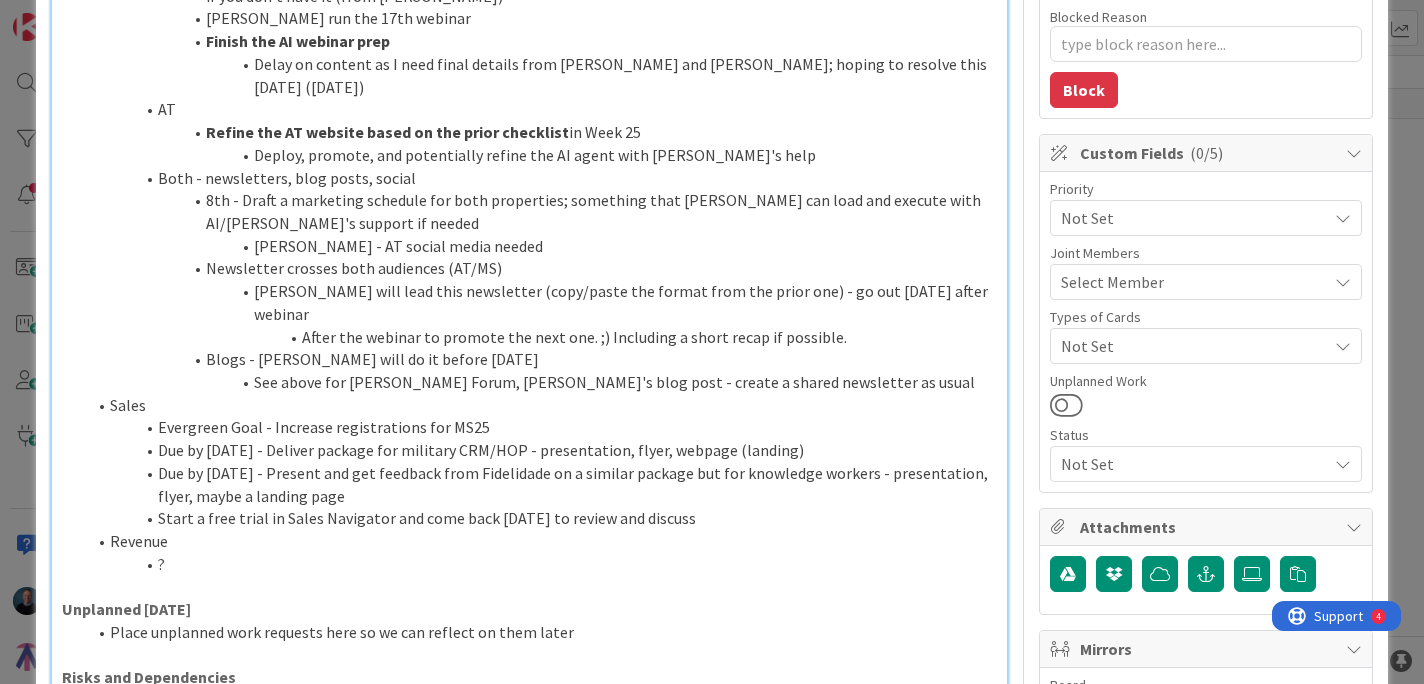 click on "Due by [DATE] - Present and get feedback from Fidelidade on a similar package but for knowledge workers - presentation, flyer, maybe a landing page" at bounding box center [542, 484] 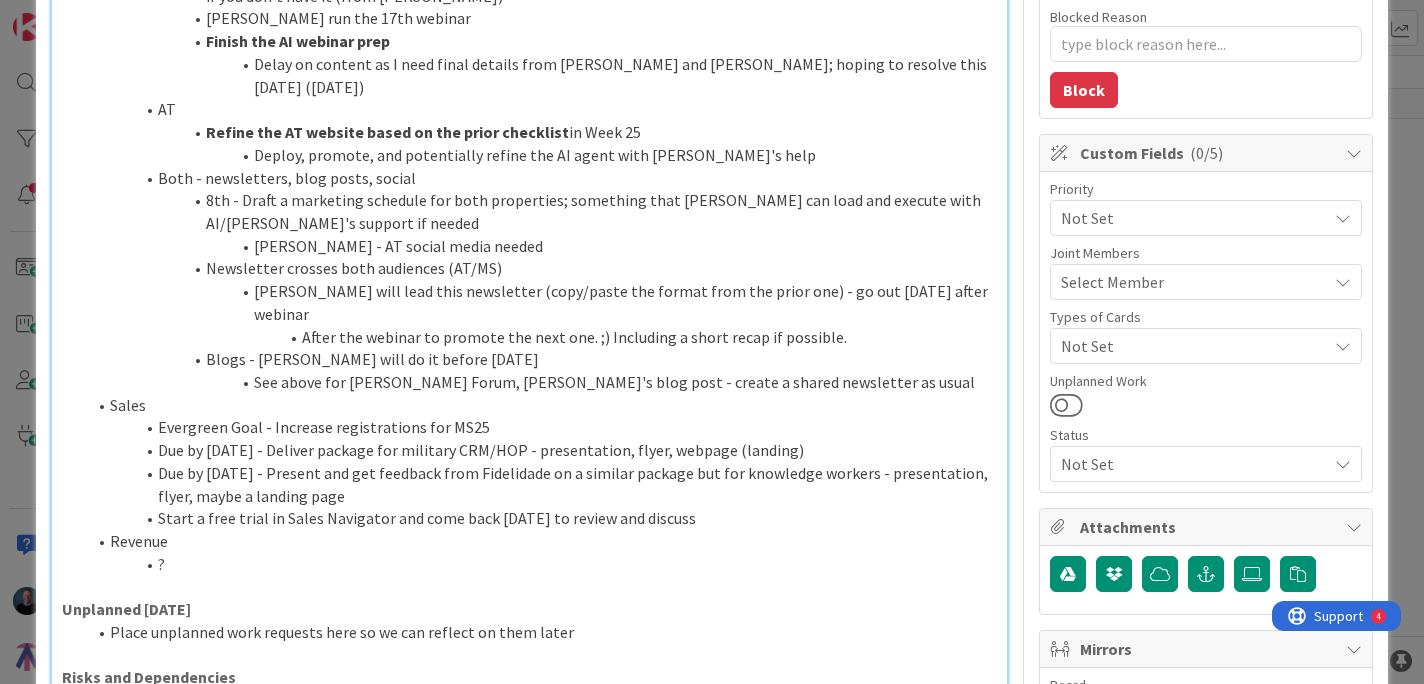 click on "Due by [DATE] - Deliver package for military CRM/HOP - presentation, flyer, webpage (landing)" at bounding box center (542, 450) 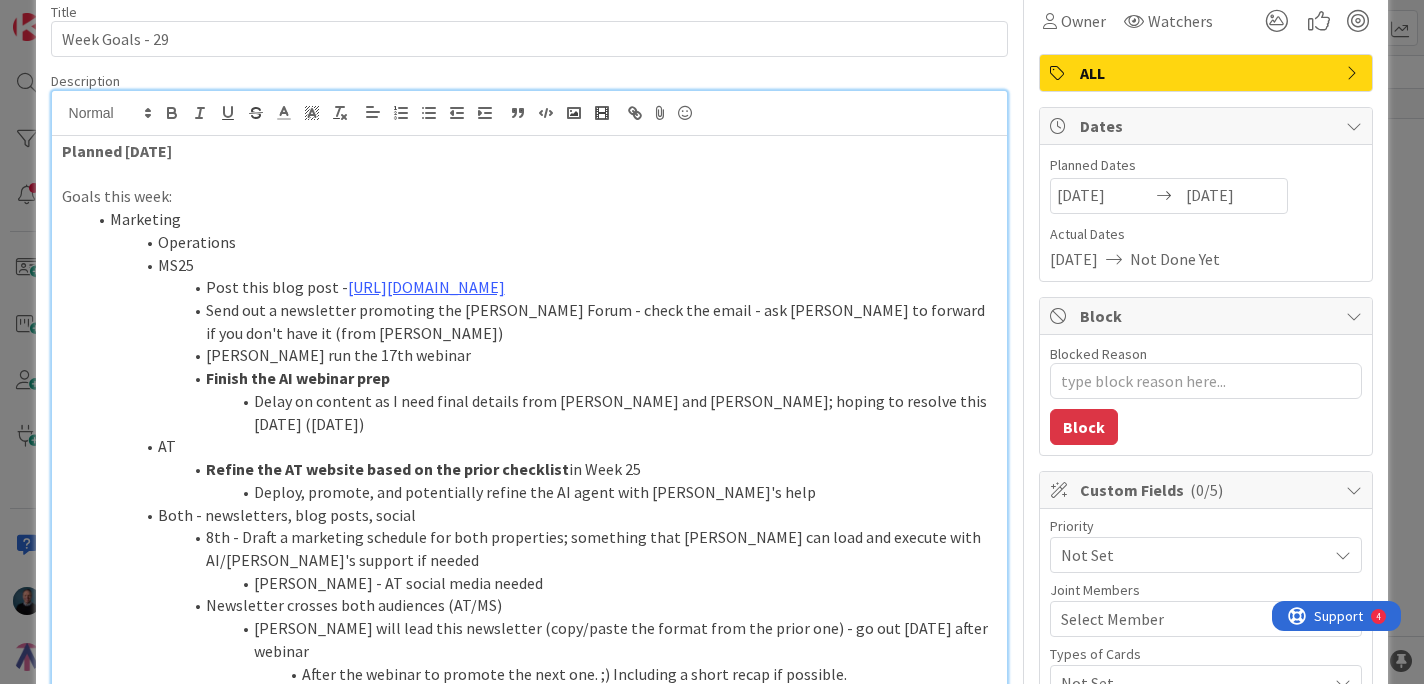 scroll, scrollTop: 88, scrollLeft: 0, axis: vertical 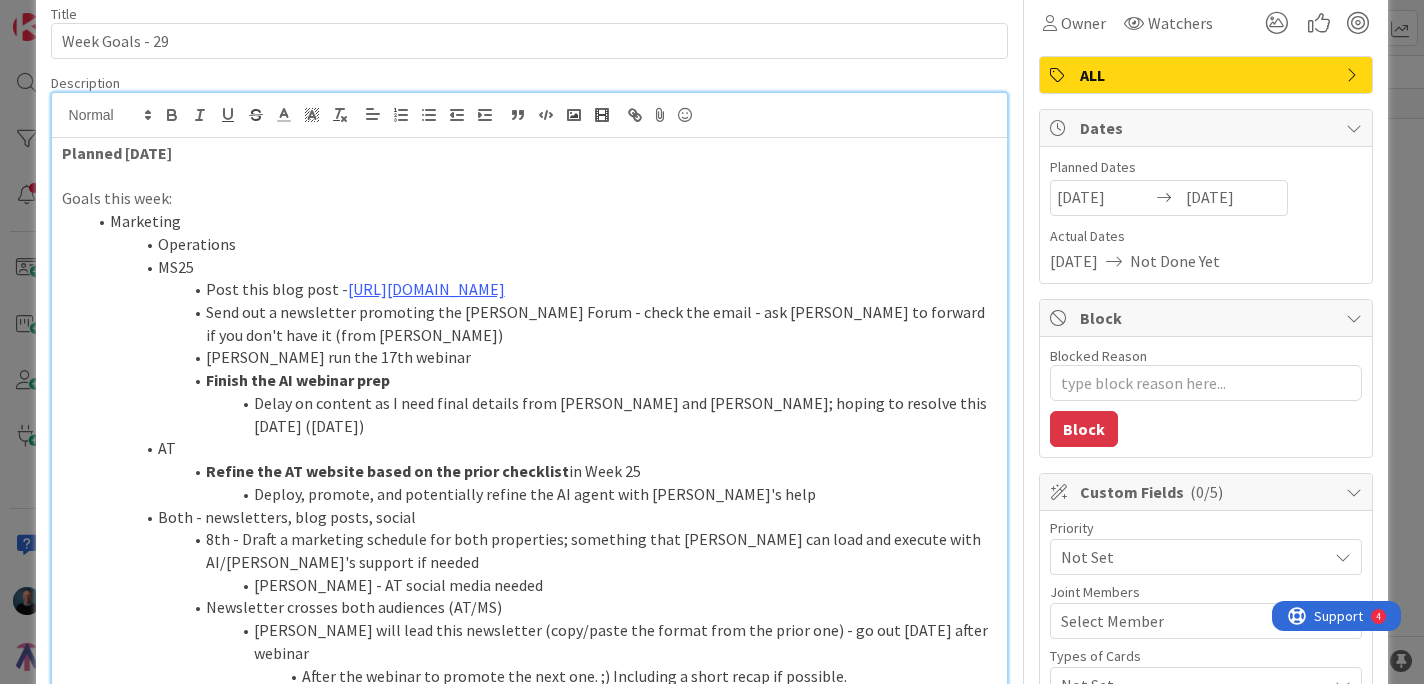 click on "Operations" at bounding box center [542, 244] 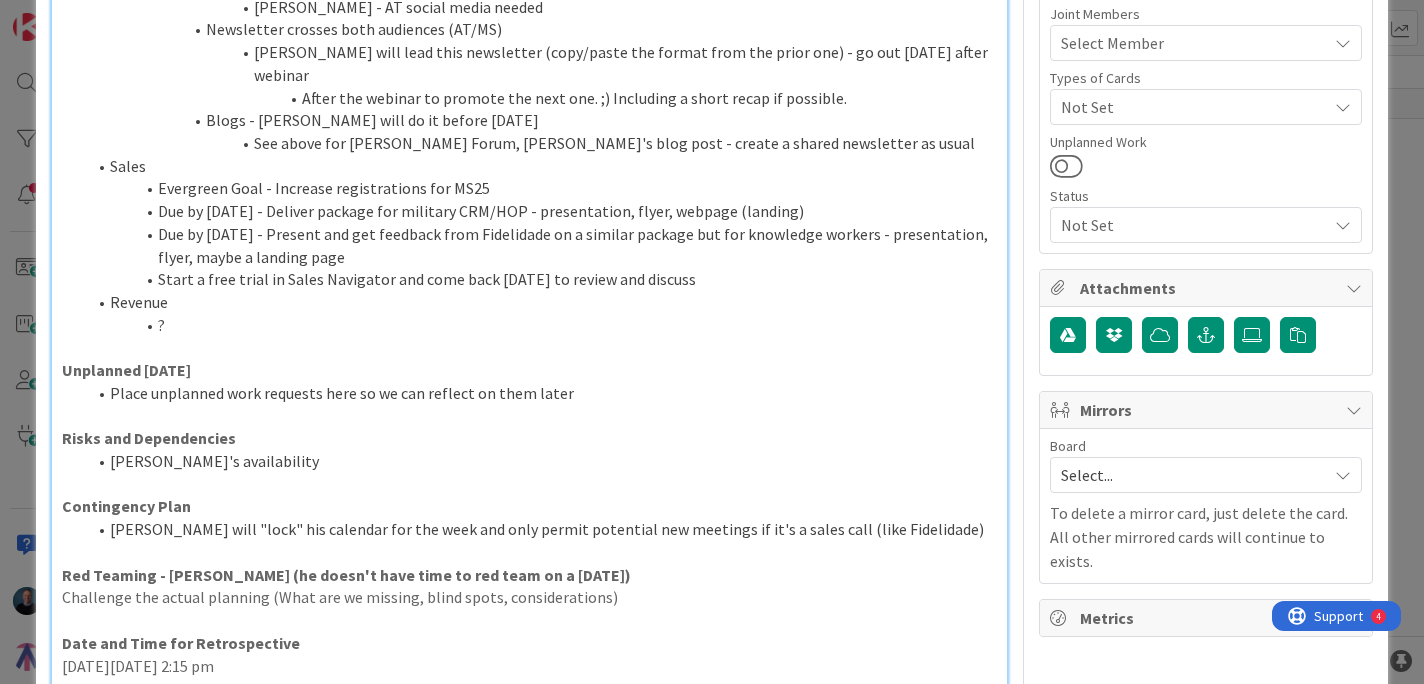 scroll, scrollTop: 671, scrollLeft: 0, axis: vertical 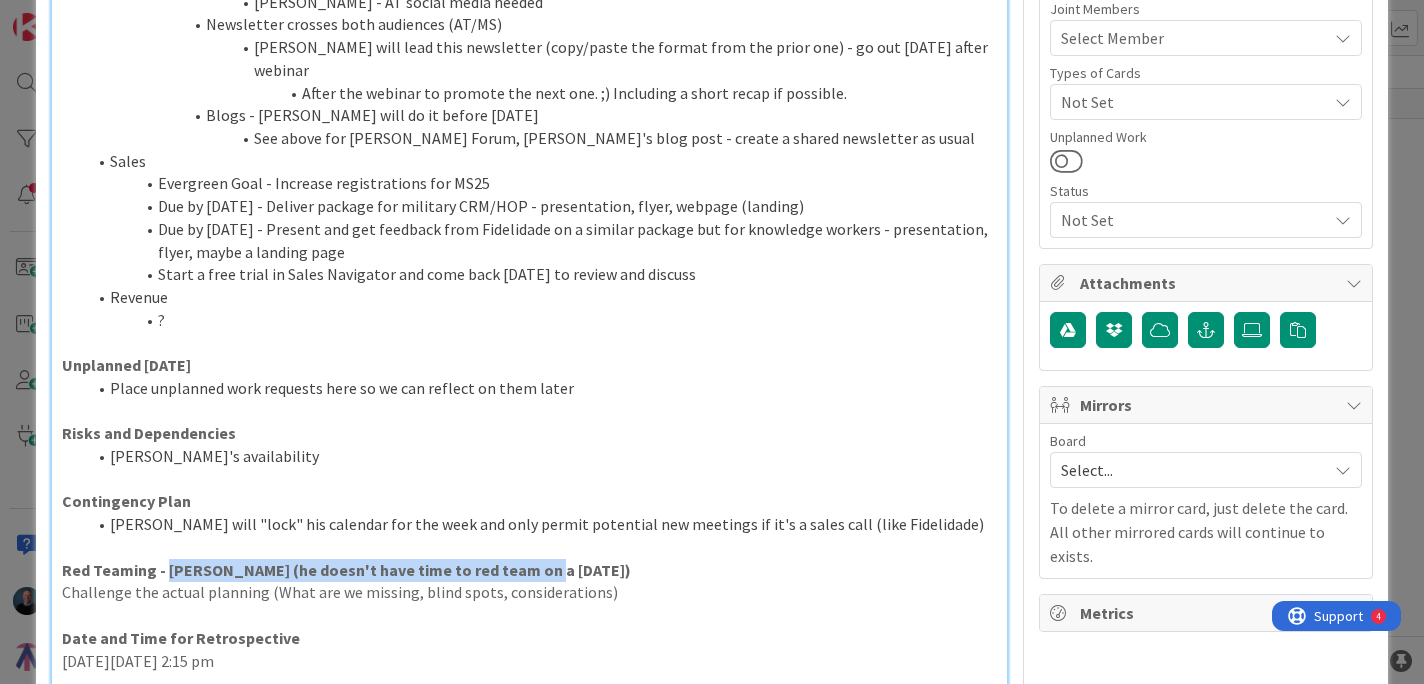 drag, startPoint x: 168, startPoint y: 547, endPoint x: 542, endPoint y: 547, distance: 374 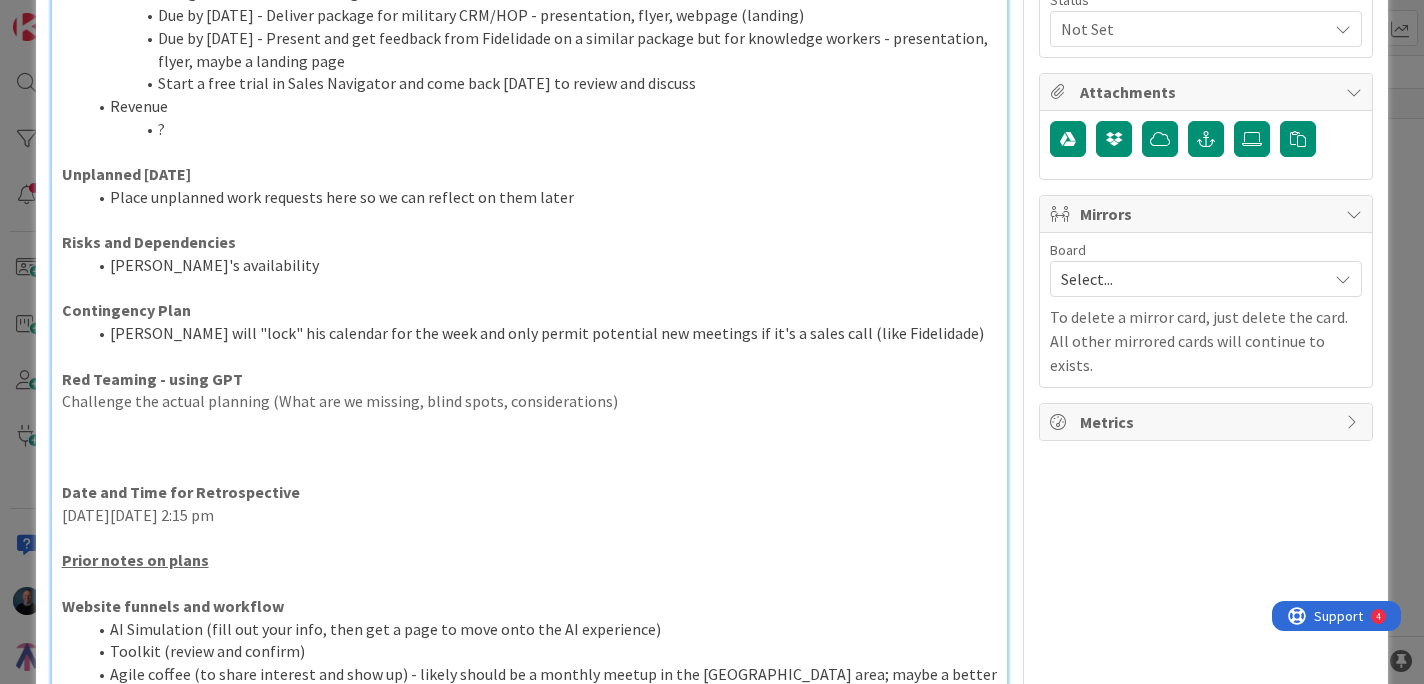 scroll, scrollTop: 863, scrollLeft: 0, axis: vertical 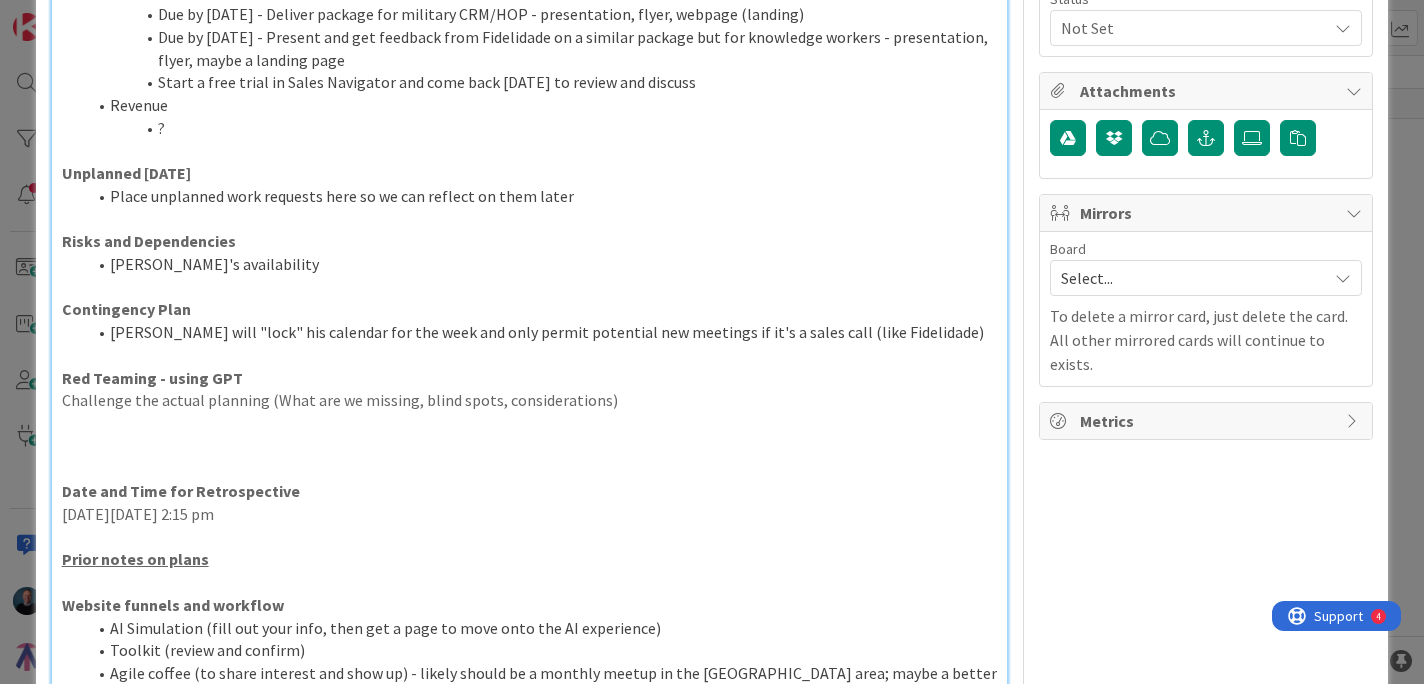 click on "[PERSON_NAME] will "lock" his calendar for the week and only permit potential new meetings if it's a sales call (like Fidelidade)" at bounding box center [542, 332] 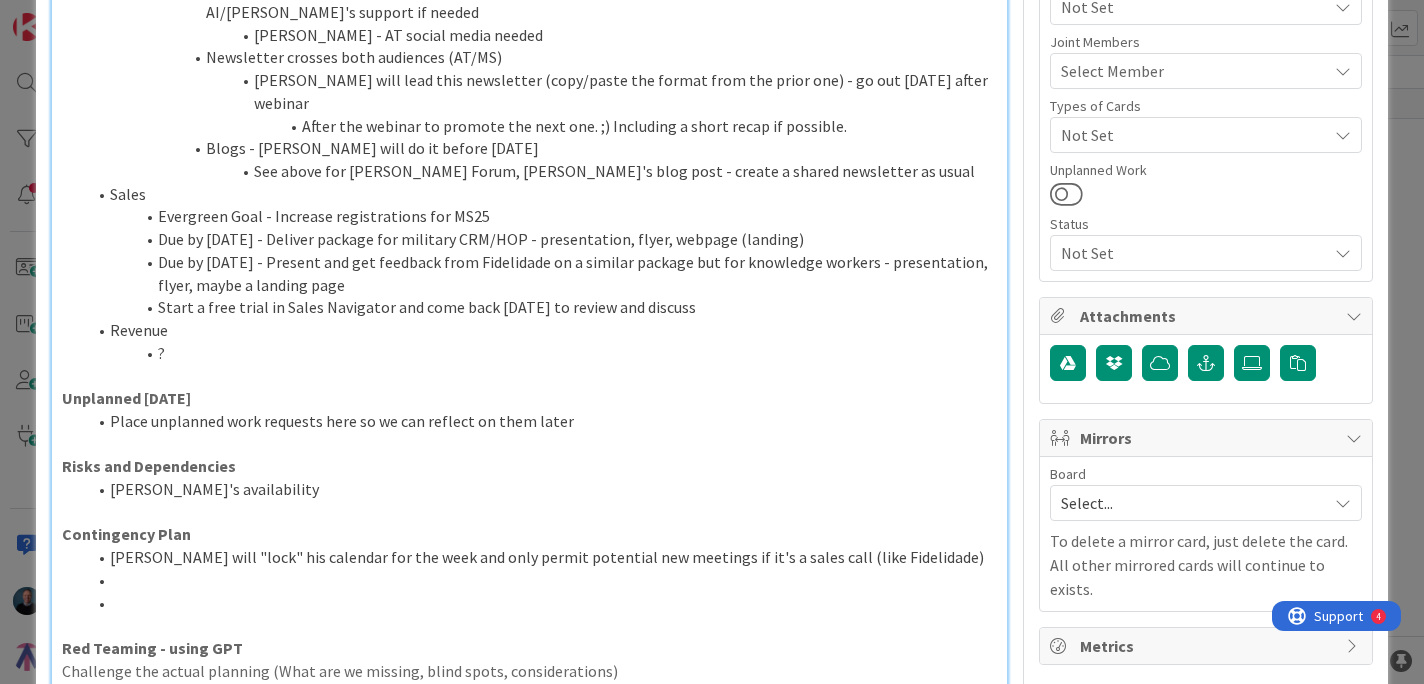scroll, scrollTop: 630, scrollLeft: 0, axis: vertical 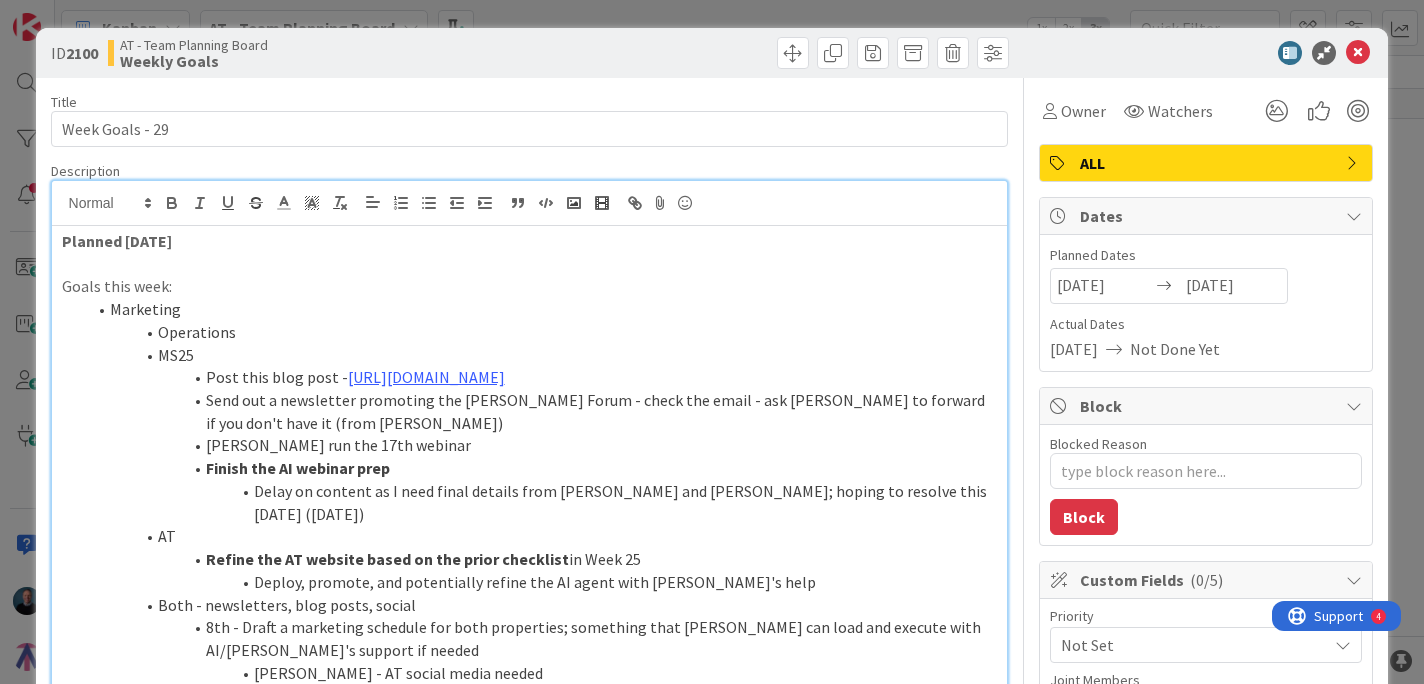 click on "Operations" at bounding box center (542, 332) 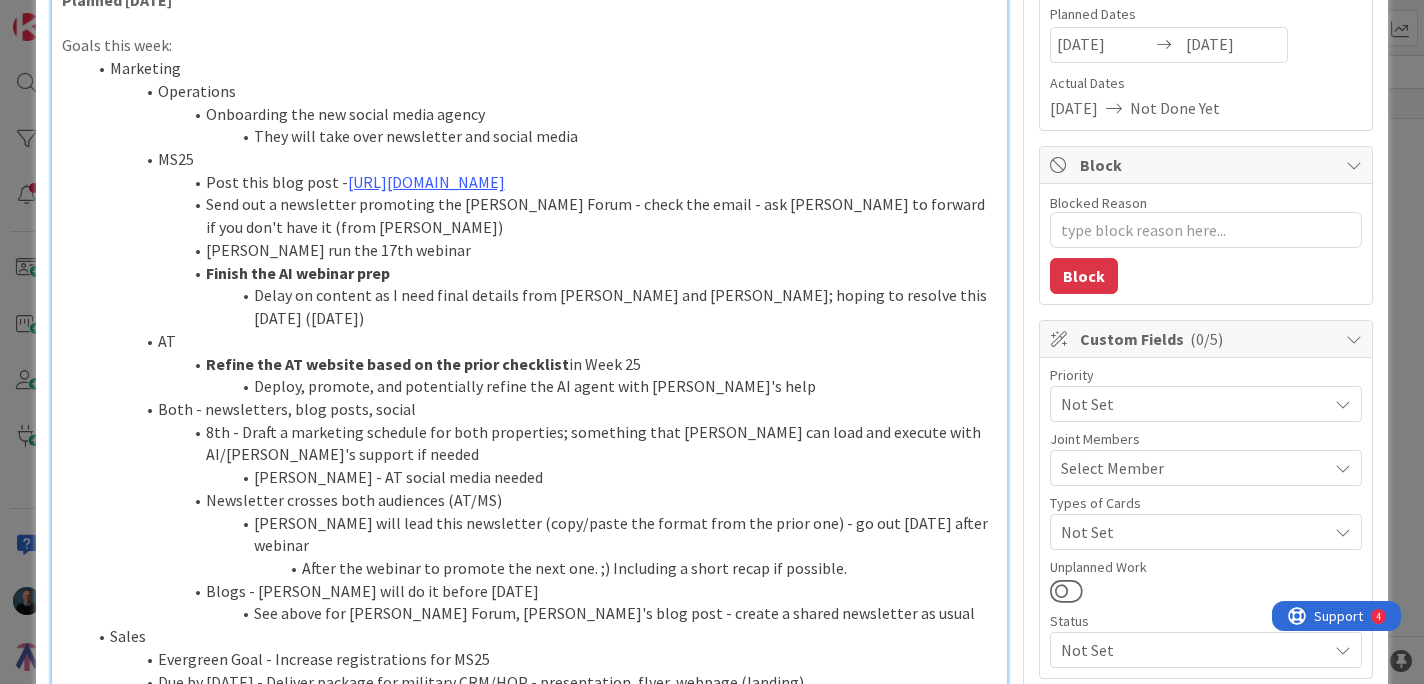 scroll, scrollTop: 245, scrollLeft: 0, axis: vertical 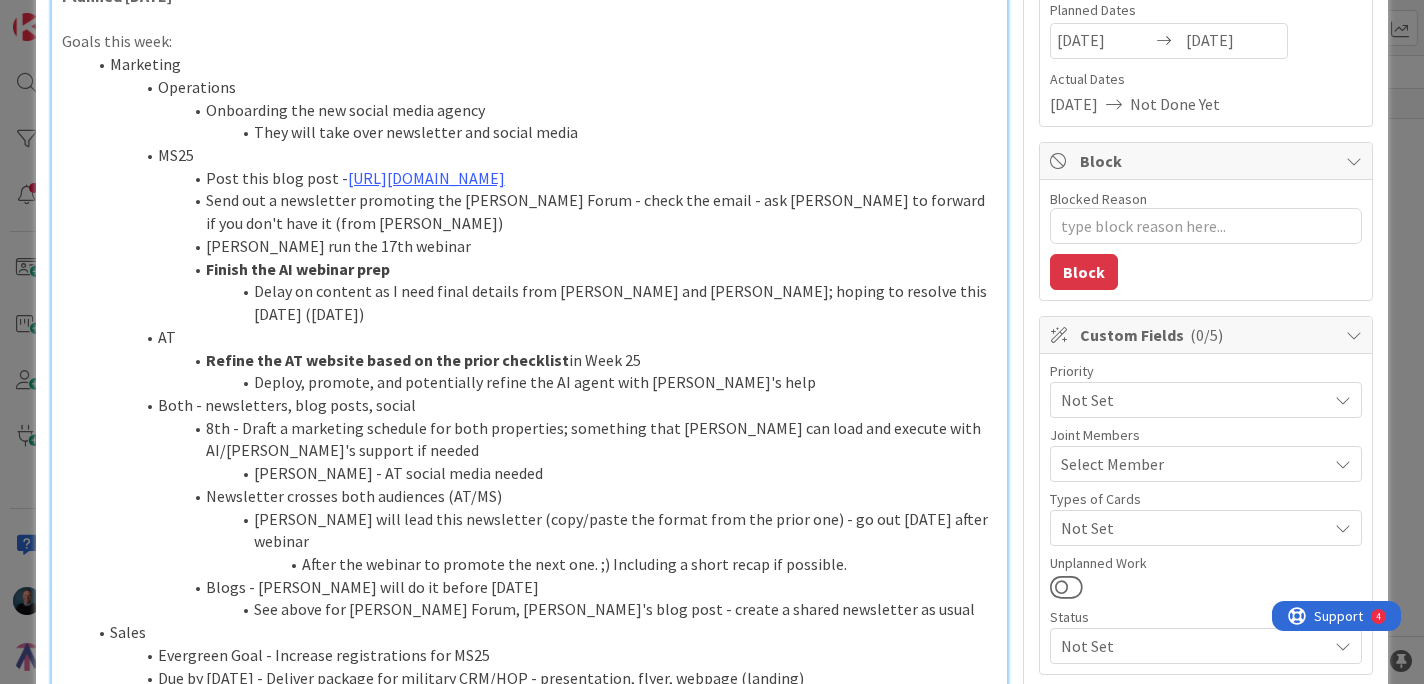 click on "Finish the AI webinar prep" at bounding box center [298, 269] 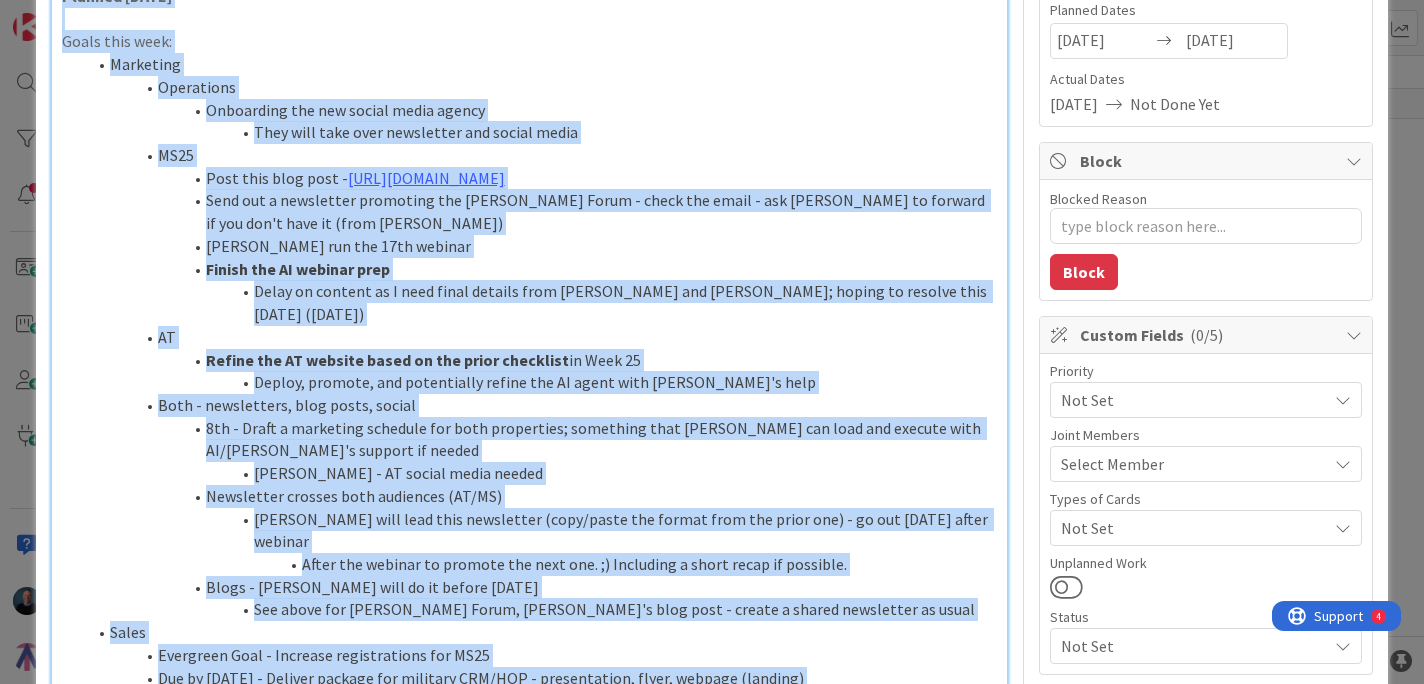 click on "[PERSON_NAME] - AT social media needed" at bounding box center [542, 473] 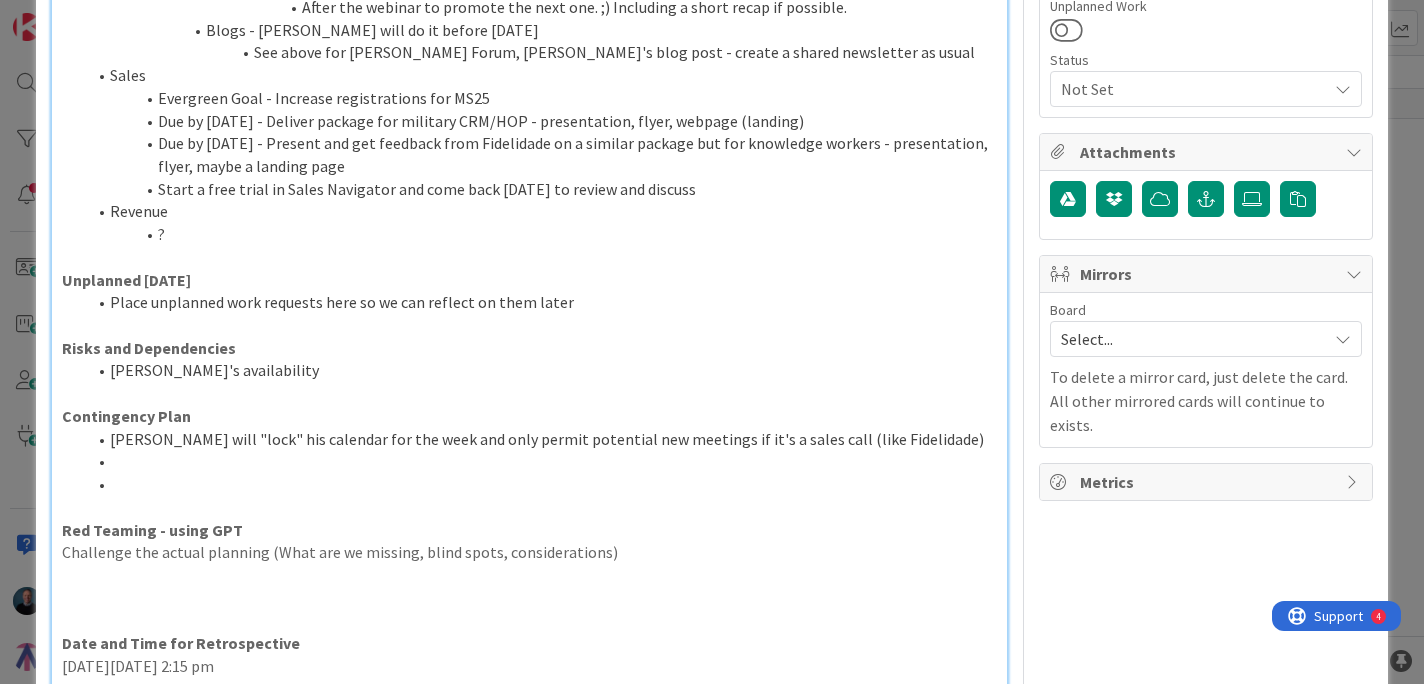 scroll, scrollTop: 838, scrollLeft: 0, axis: vertical 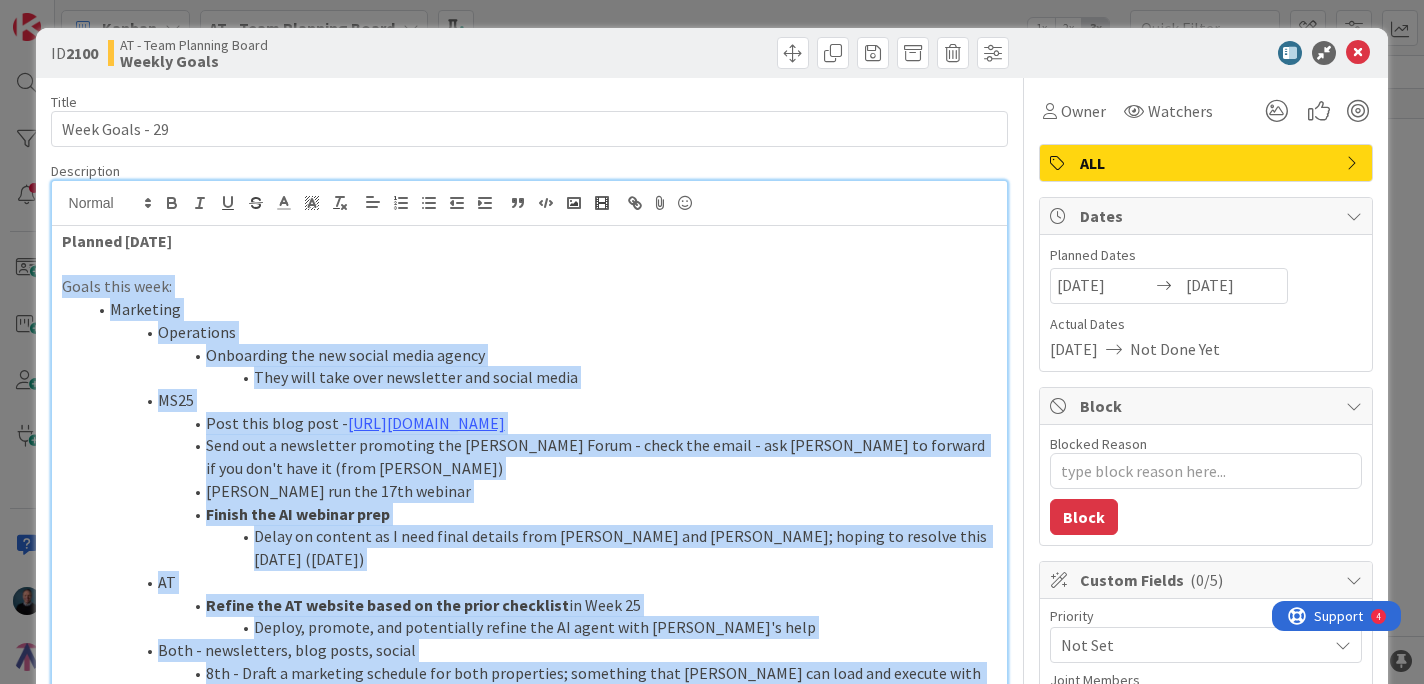 drag, startPoint x: 469, startPoint y: 192, endPoint x: 61, endPoint y: 280, distance: 417.38232 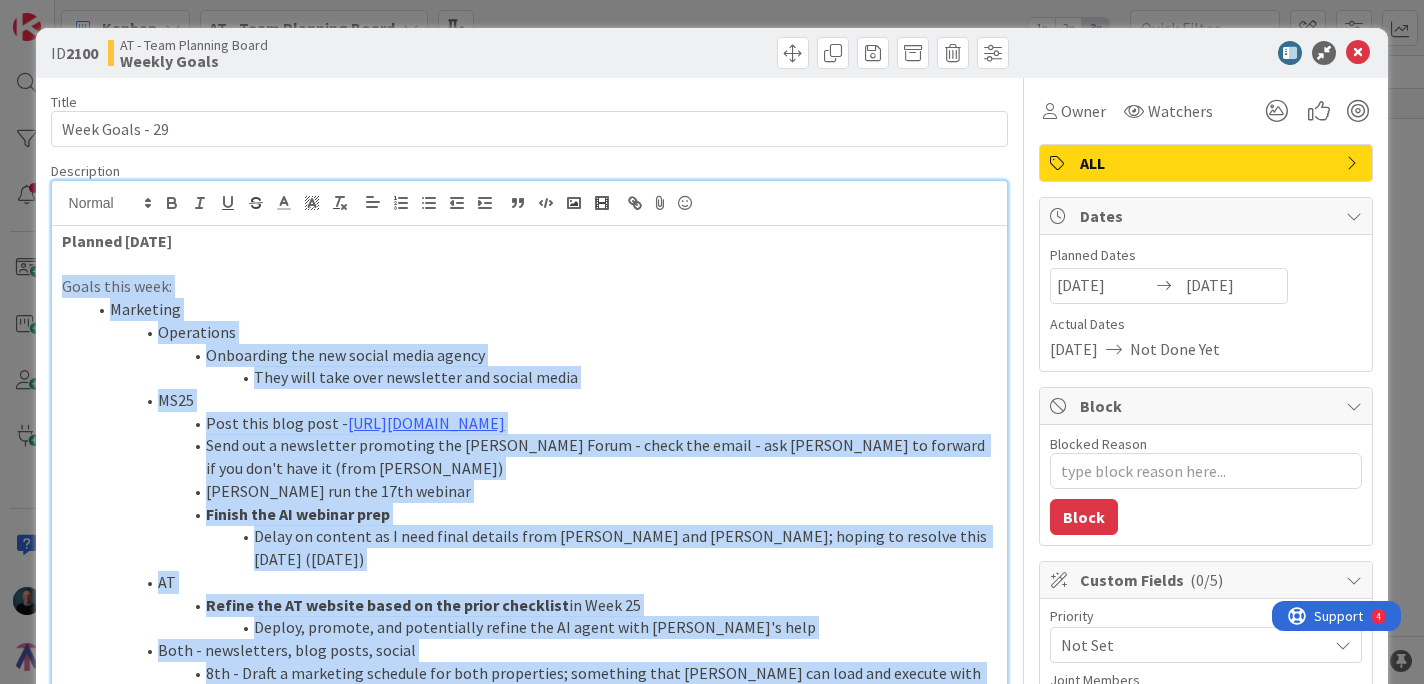 copy on "Goals this week: Marketing Operations Onboarding the new social media agency They will take over newsletter and social media MS25 Post this blog post -  [URL][DOMAIN_NAME] Send out a newsletter promoting the [PERSON_NAME] Forum - check the email - ask [PERSON_NAME] to forward if you don't have it (from [PERSON_NAME]) [PERSON_NAME] run the 17th webinar Finish the AI webinar prep Delay on content as I need final details from [PERSON_NAME] and [PERSON_NAME]; hoping to resolve this [DATE] ([DATE]) AT Refine the AT website based on the prior checklist  in Week 25 Deploy, promote, and potentially refine the AI agent with [PERSON_NAME]'s help Both - newsletters, blog posts, social 8th - Draft a marketing schedule for both properties; something that [PERSON_NAME] can load and execute with AI/[PERSON_NAME]'s support if needed [PERSON_NAME] - AT social media needed Newsletter crosses both audiences (AT/MS) [PERSON_NAME] will lead this newsletter (copy/paste the format from the prior one) - go out [DATE] after webinar ..." 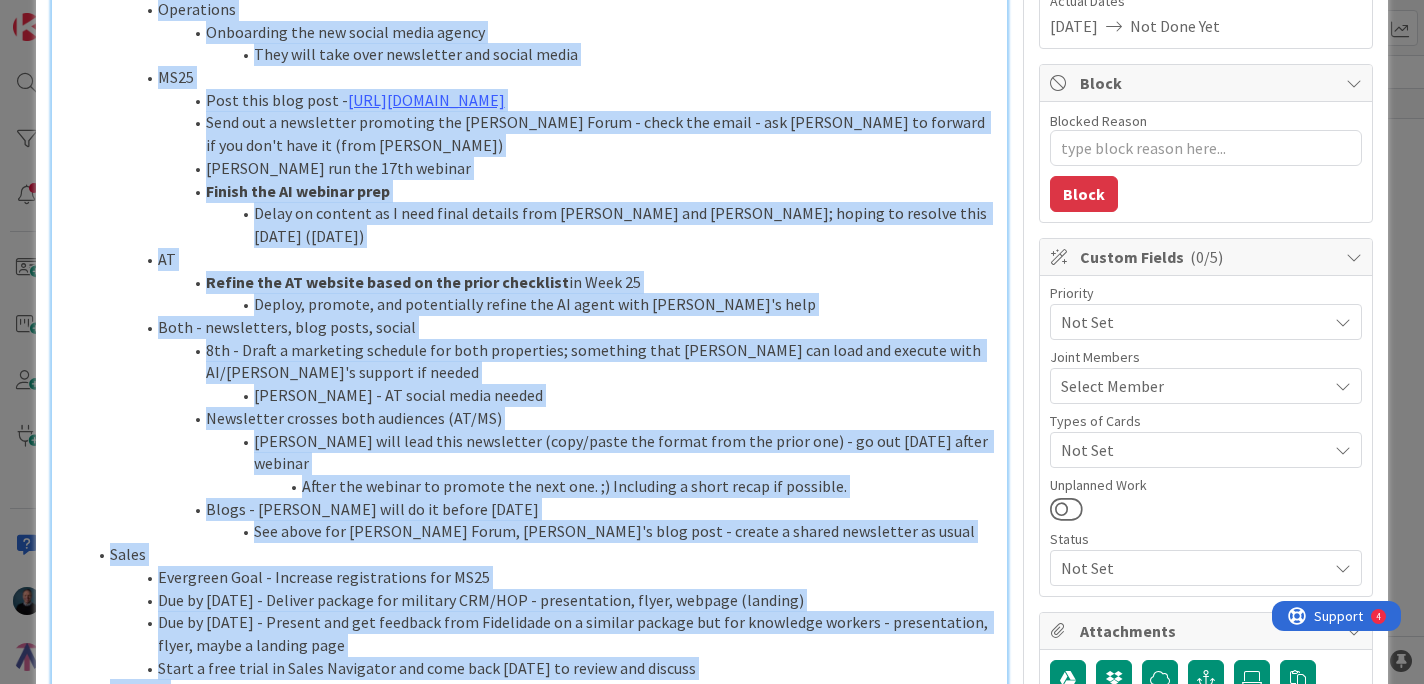 scroll, scrollTop: 318, scrollLeft: 0, axis: vertical 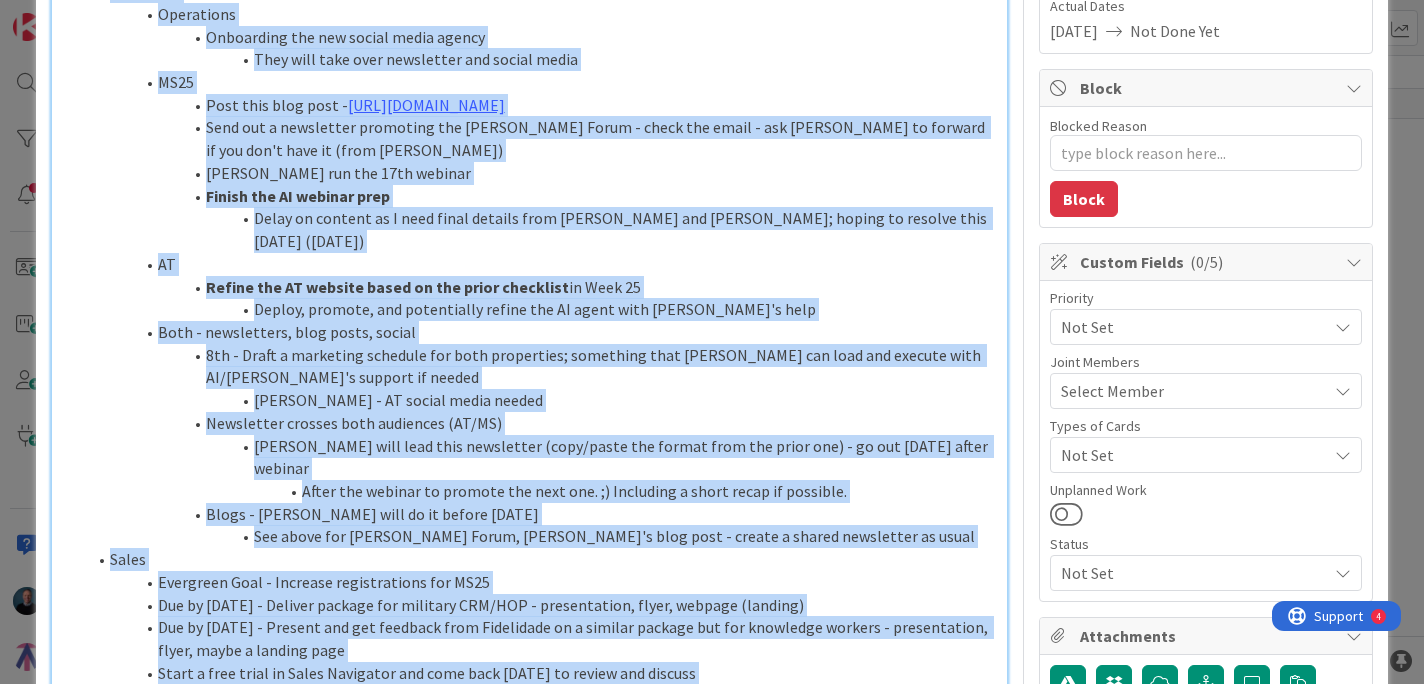 click on "Due by [DATE] - Present and get feedback from Fidelidade on a similar package but for knowledge workers - presentation, flyer, maybe a landing page" at bounding box center [542, 638] 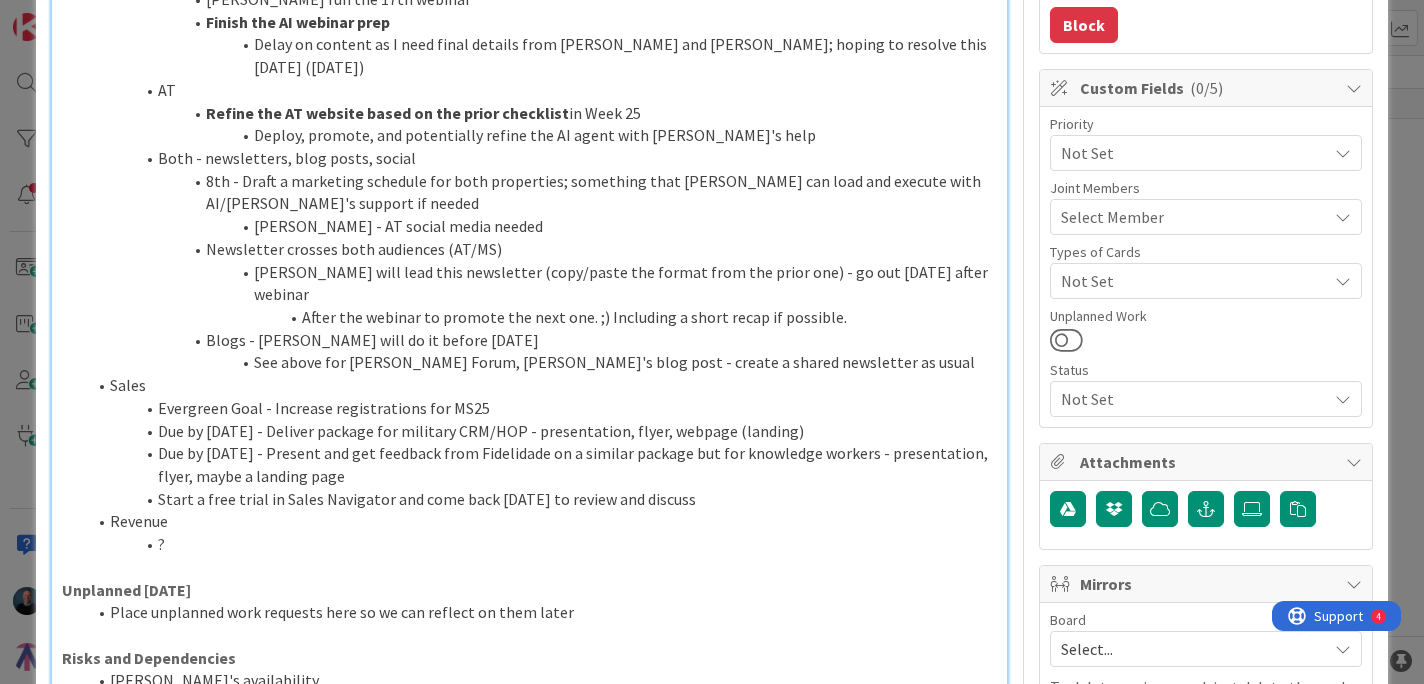 scroll, scrollTop: 493, scrollLeft: 0, axis: vertical 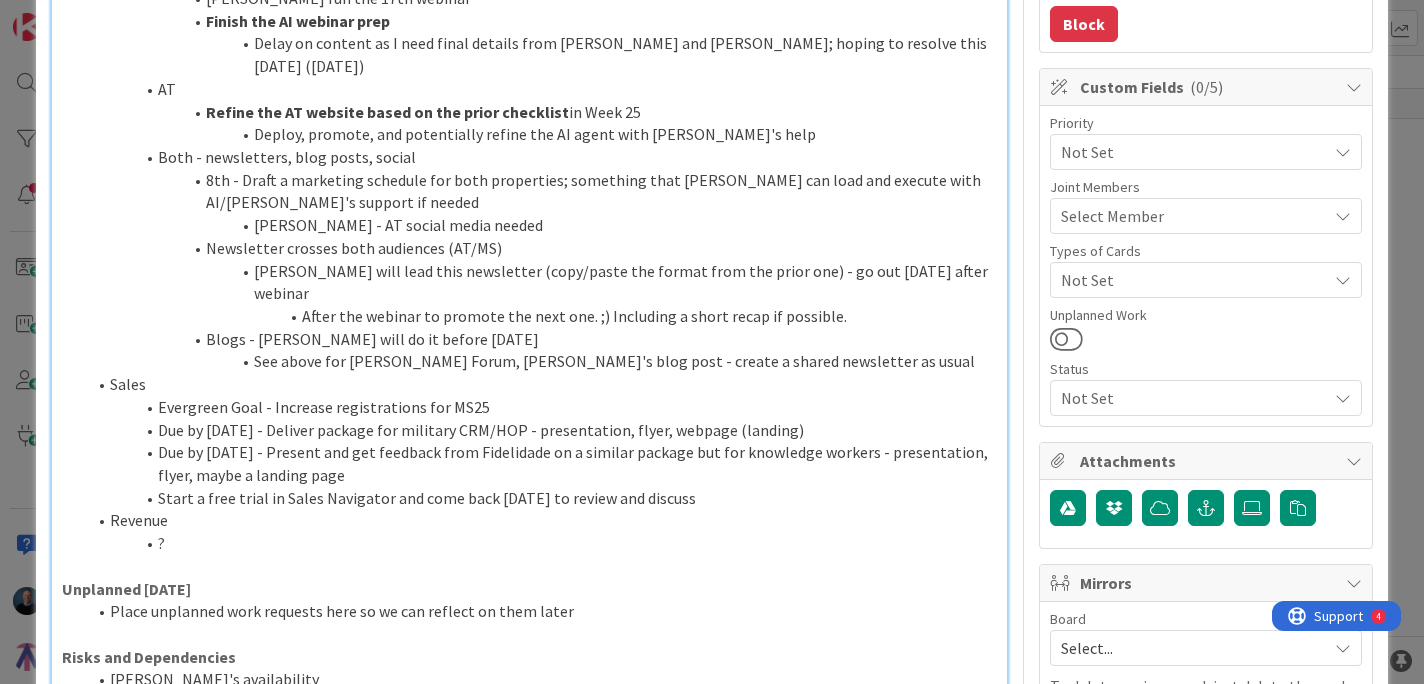 click on "?" at bounding box center (542, 543) 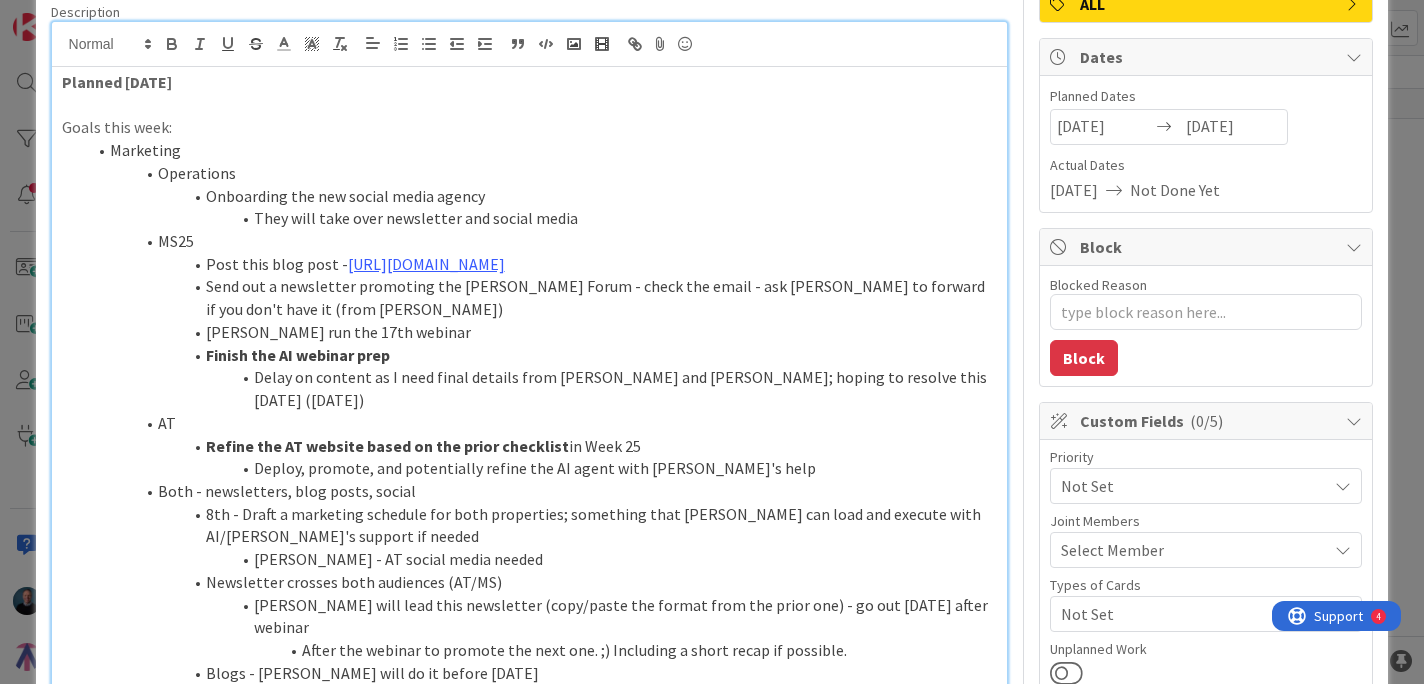 scroll, scrollTop: 157, scrollLeft: 0, axis: vertical 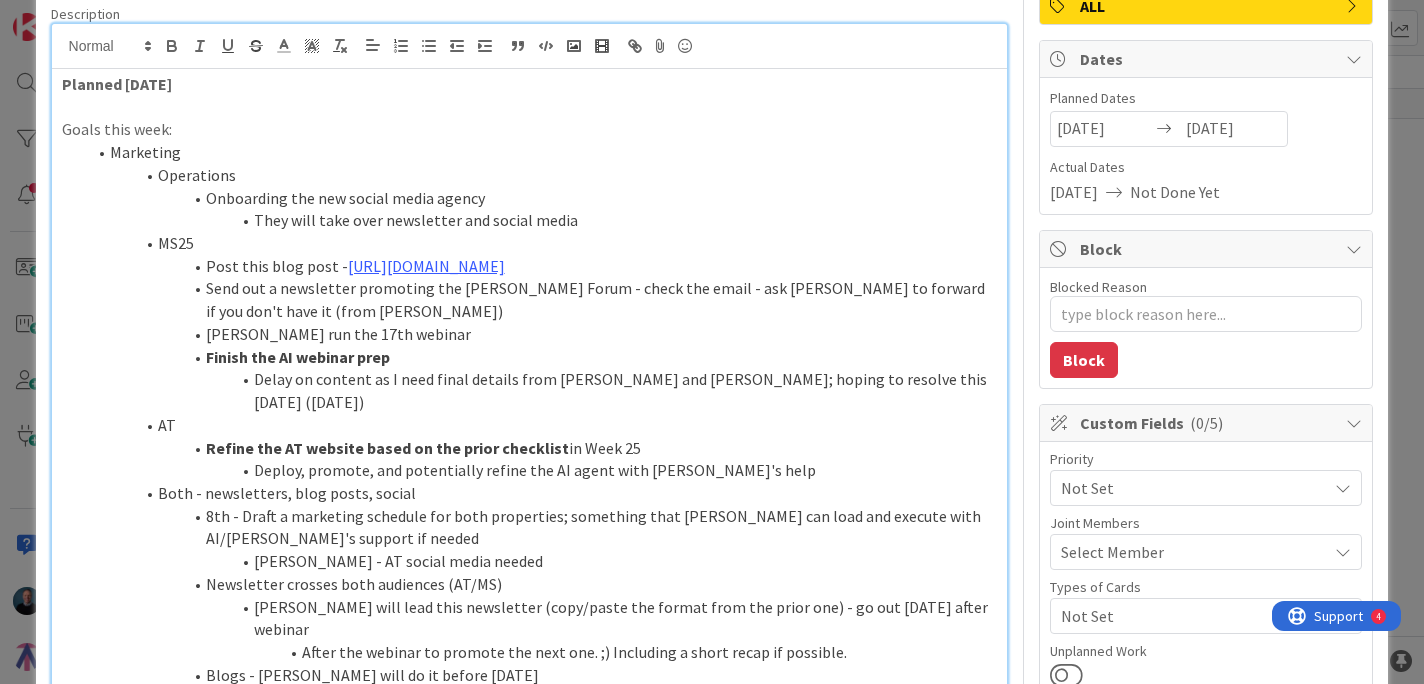 click on "They will take over newsletter and social media" at bounding box center [542, 220] 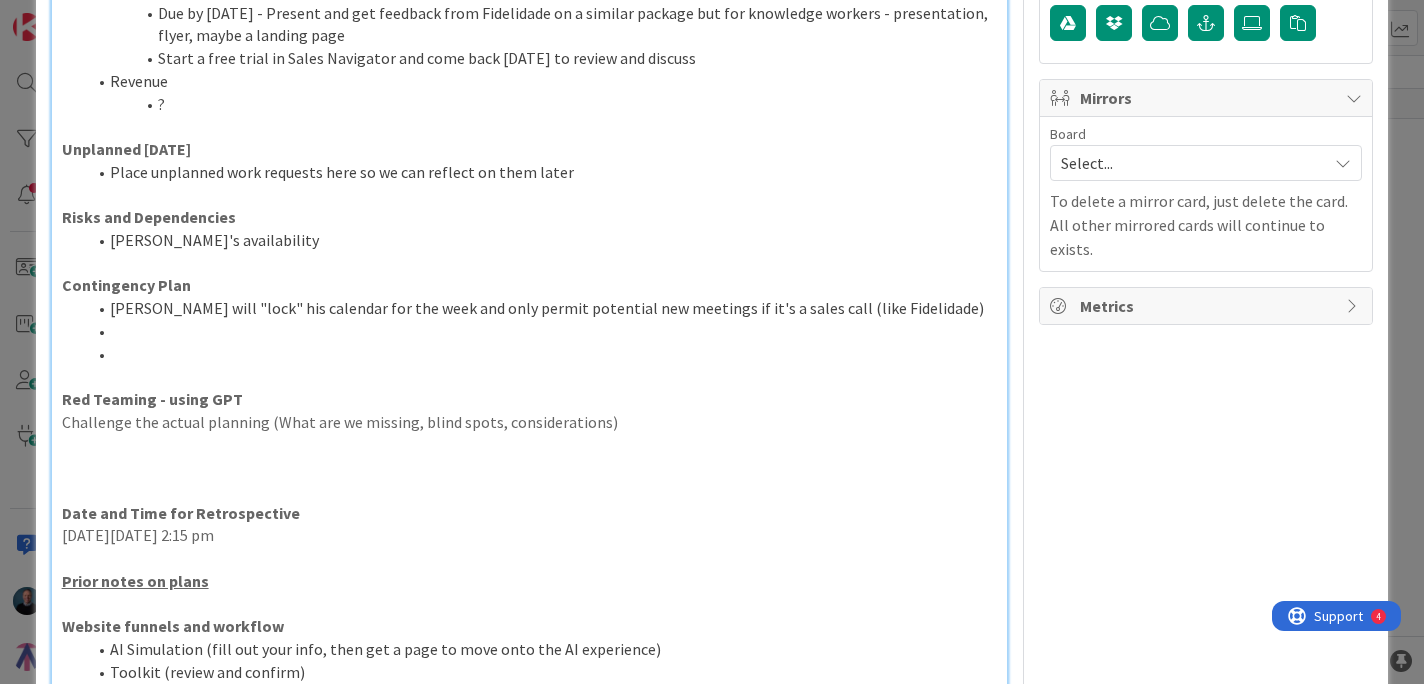 scroll, scrollTop: 997, scrollLeft: 0, axis: vertical 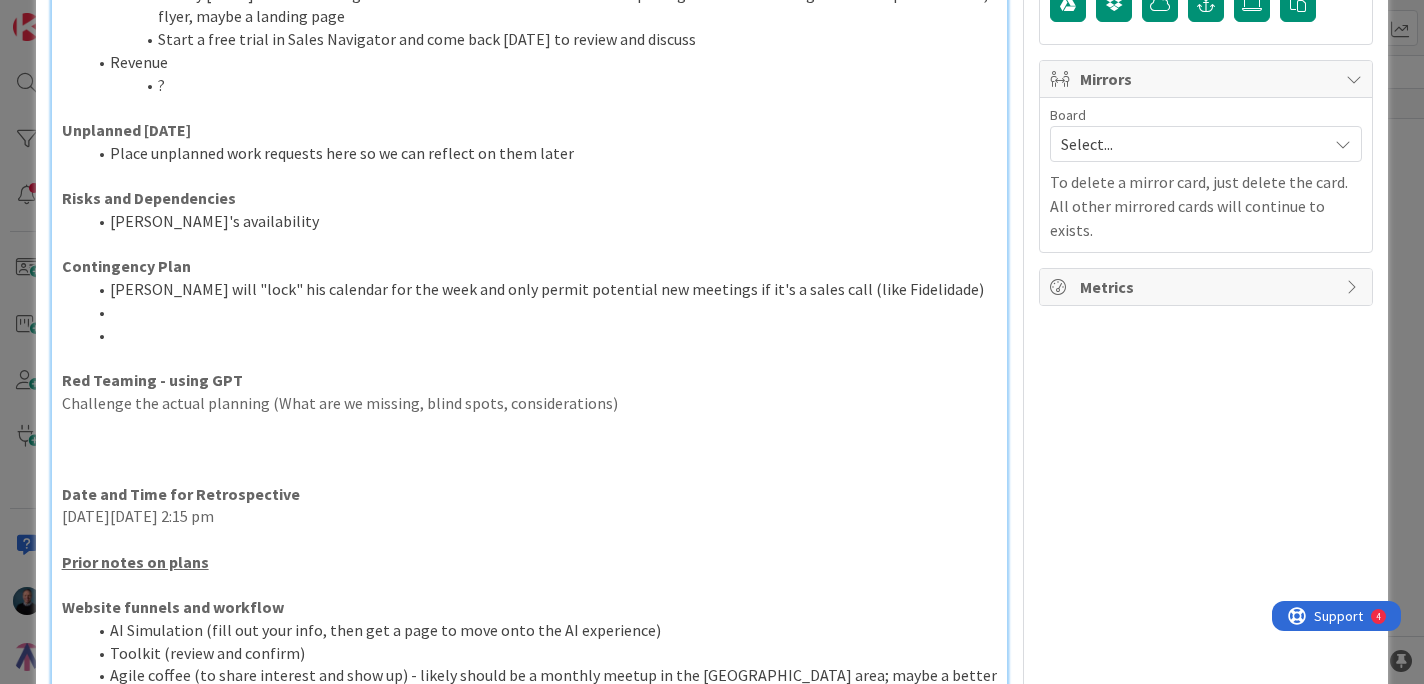 click at bounding box center (542, 335) 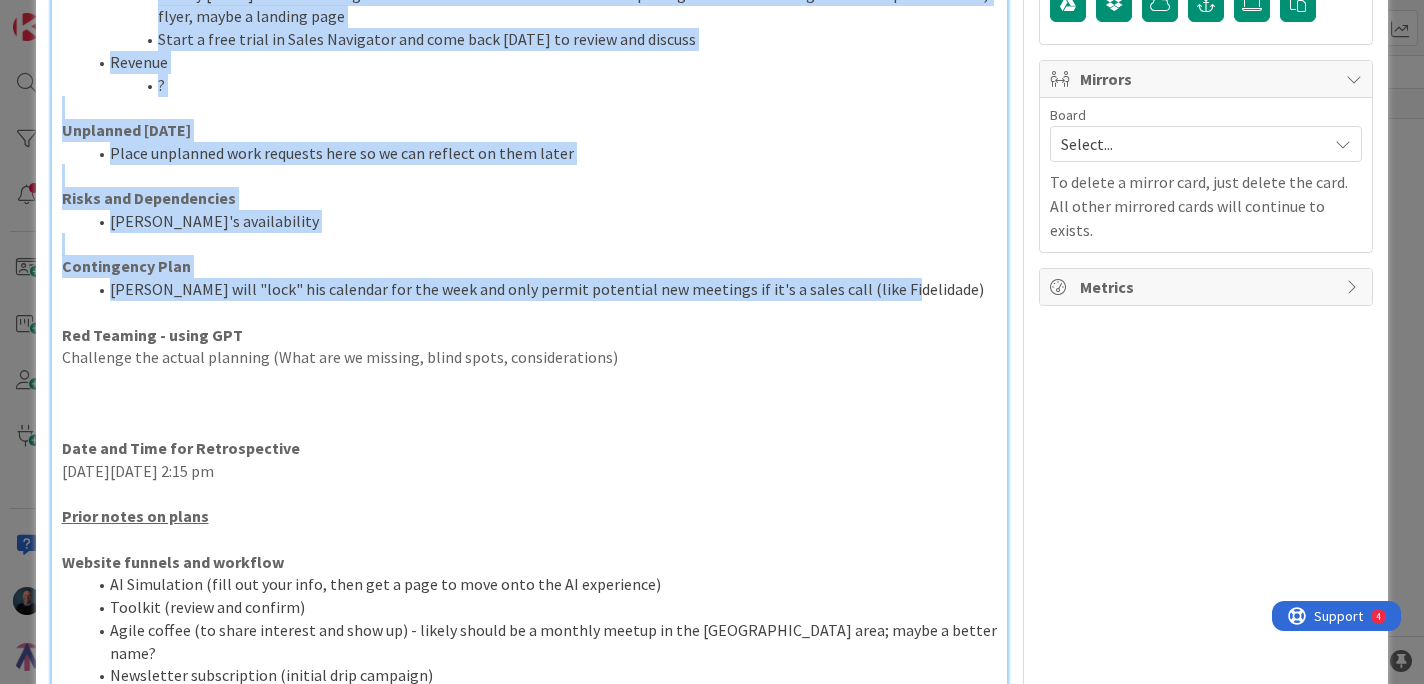 scroll, scrollTop: 0, scrollLeft: 0, axis: both 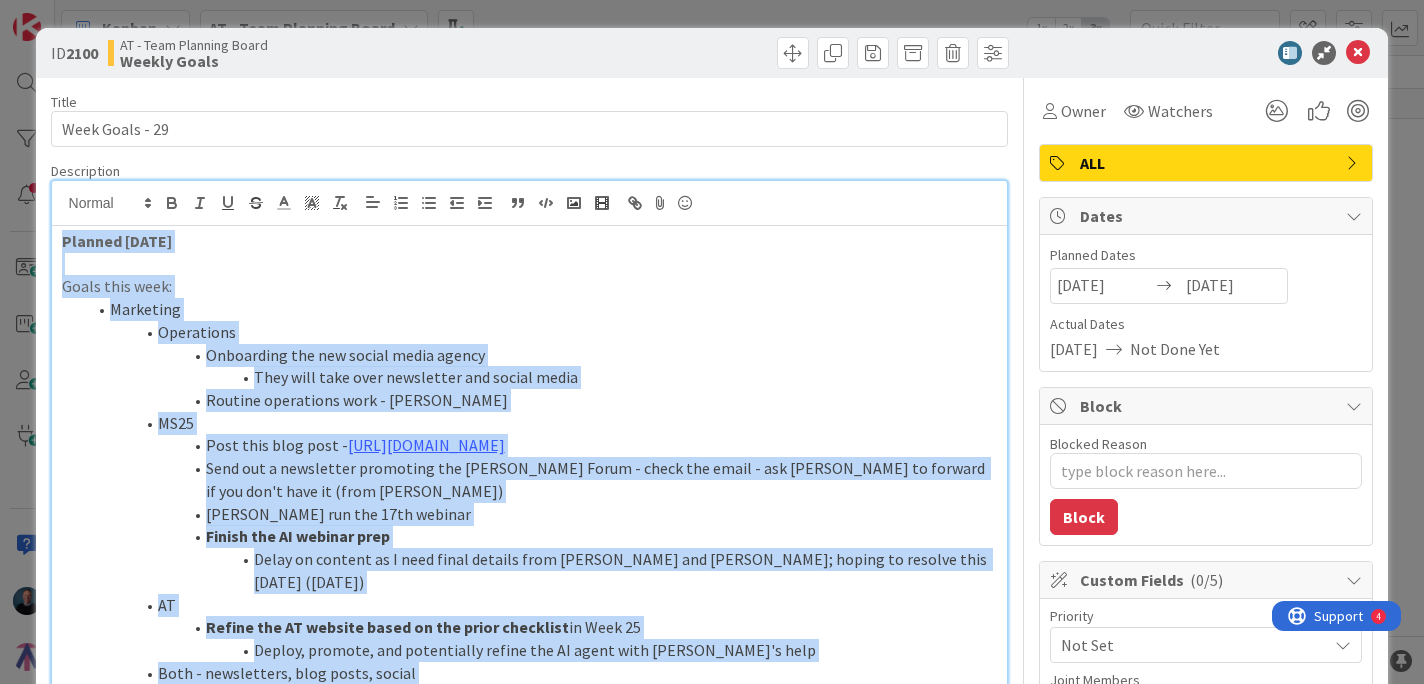 copy on "Planned [DATE] Goals this week: Marketing Operations Onboarding the new social media agency They will take over newsletter and social media Routine operations work - [PERSON_NAME] MS25 Post this blog post -  [URL][DOMAIN_NAME] Send out a newsletter promoting the [PERSON_NAME] Forum - check the email - ask [PERSON_NAME] to forward if you don't have it (from [PERSON_NAME]) [PERSON_NAME] run the 17th webinar Finish the AI webinar prep Delay on content as I need final details from [PERSON_NAME] and [PERSON_NAME]; hoping to resolve this [DATE] ([DATE]) AT Refine the AT website based on the prior checklist  in Week 25 Deploy, promote, and potentially refine the AI agent with [PERSON_NAME]'s help Both - newsletters, blog posts, social 8th - Draft a marketing schedule for both properties; something that [PERSON_NAME] can load and execute with AI/[PERSON_NAME]'s support if needed [PERSON_NAME] - AT social media needed Newsletter crosses both audiences (AT/MS) [PERSON_NAME] will lead this newsletter (copy/paste the format from..." 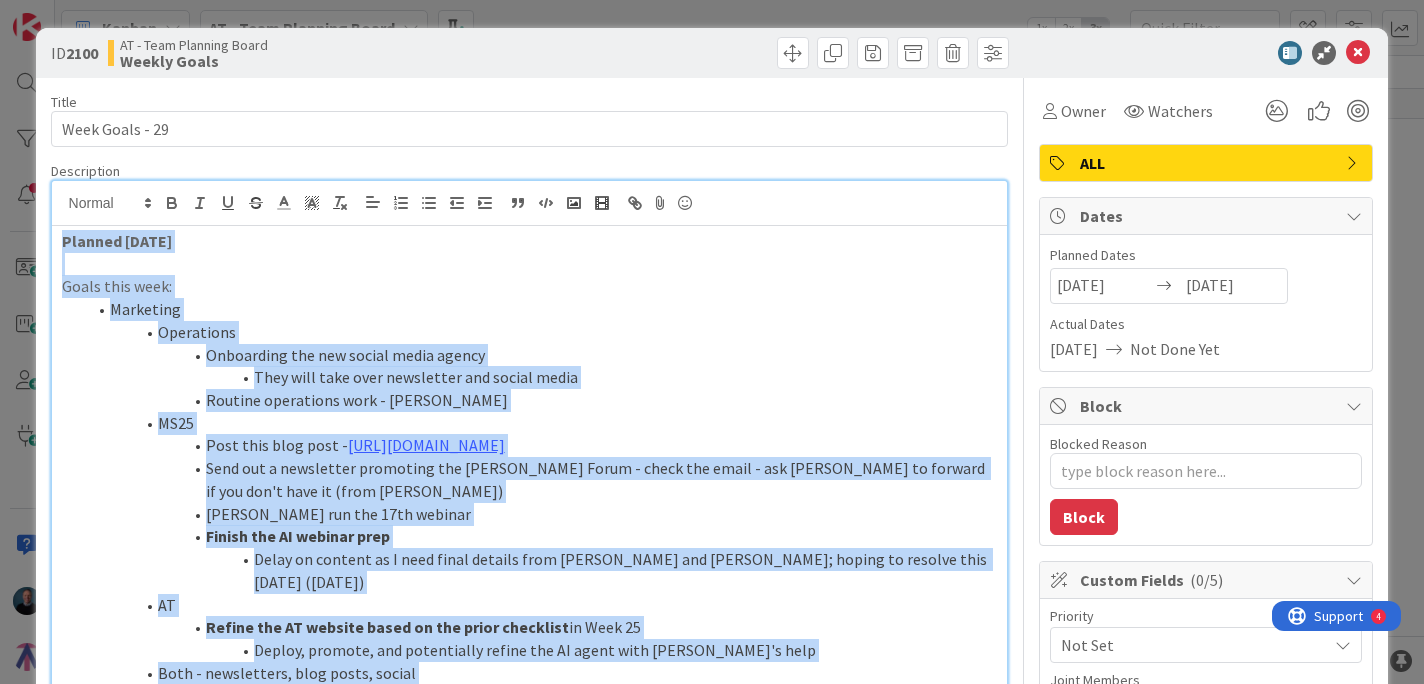 click on "MS25" at bounding box center (542, 423) 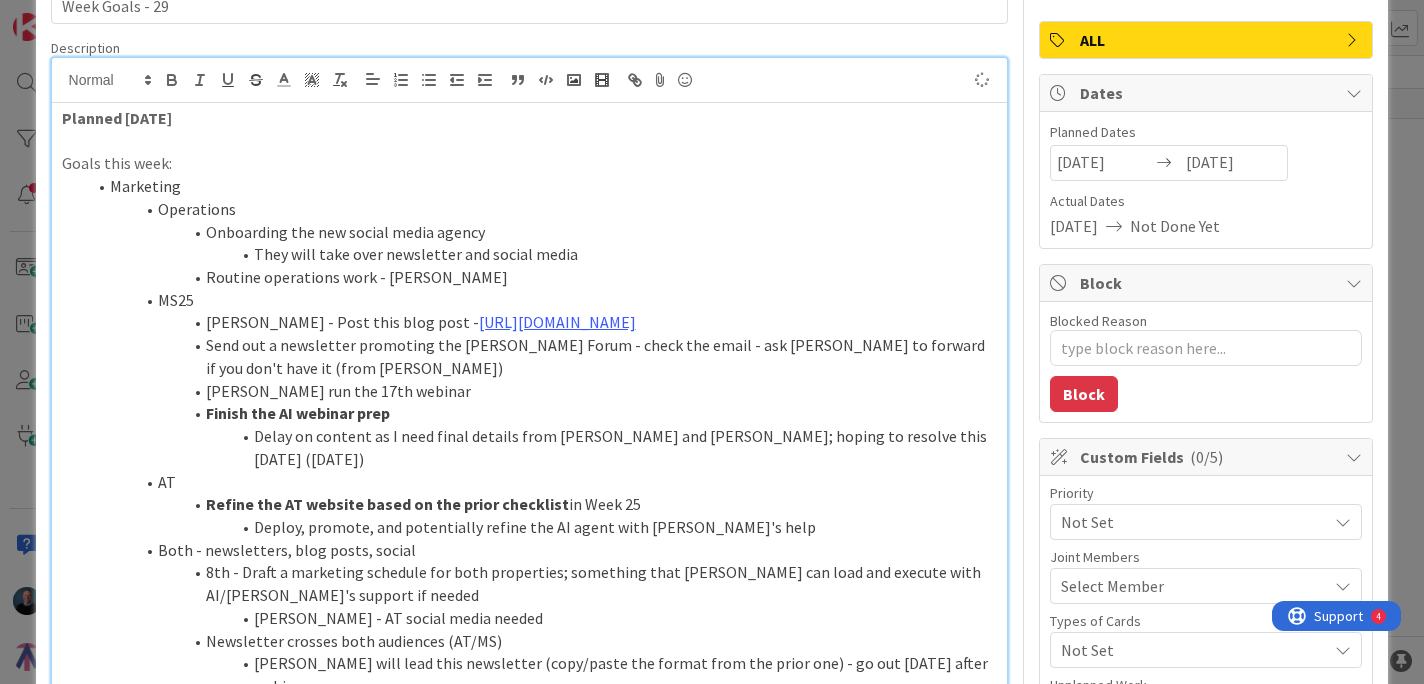 scroll, scrollTop: 125, scrollLeft: 0, axis: vertical 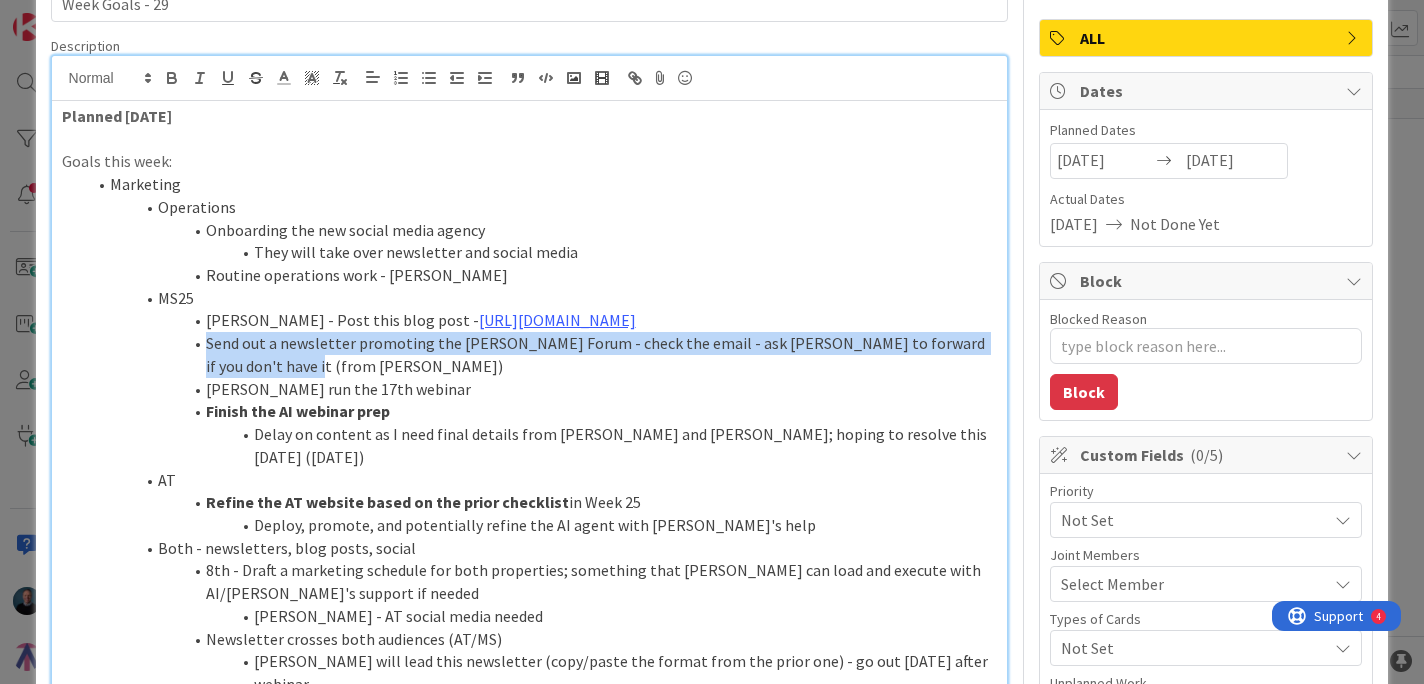 drag, startPoint x: 204, startPoint y: 370, endPoint x: 262, endPoint y: 387, distance: 60.440052 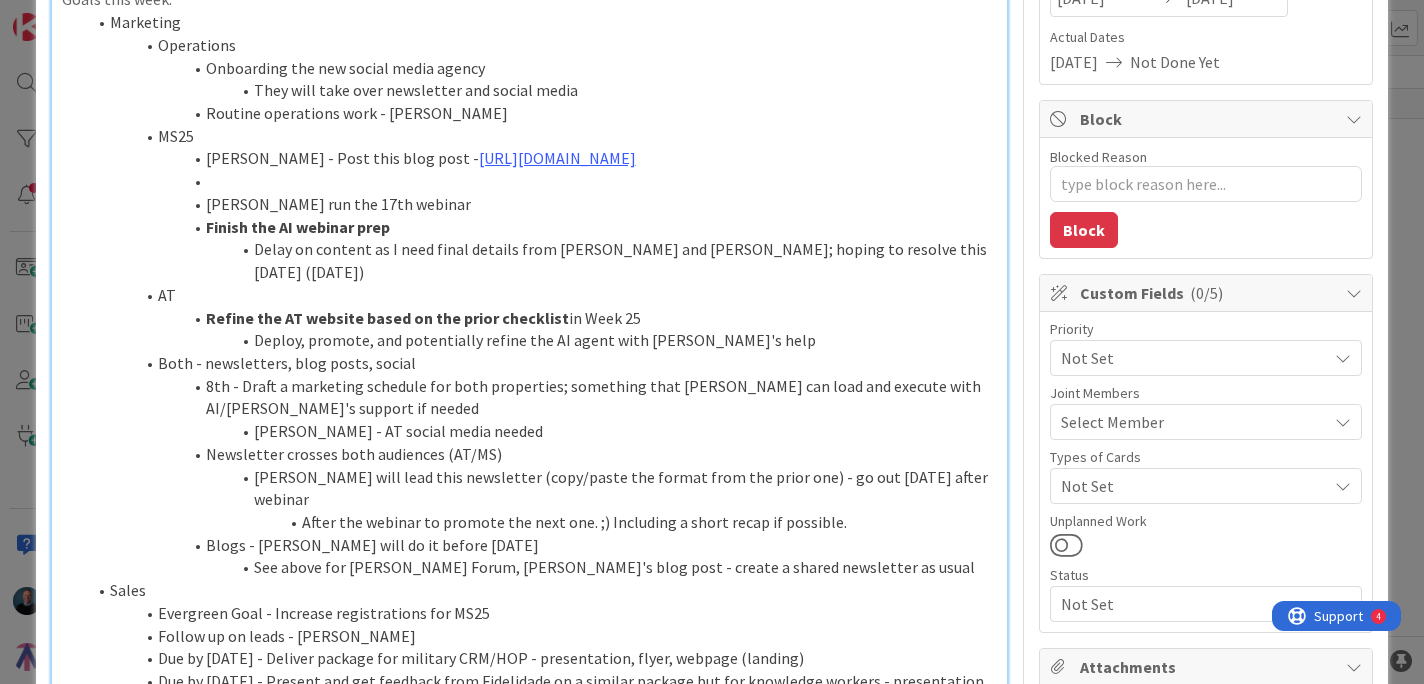 scroll, scrollTop: 305, scrollLeft: 0, axis: vertical 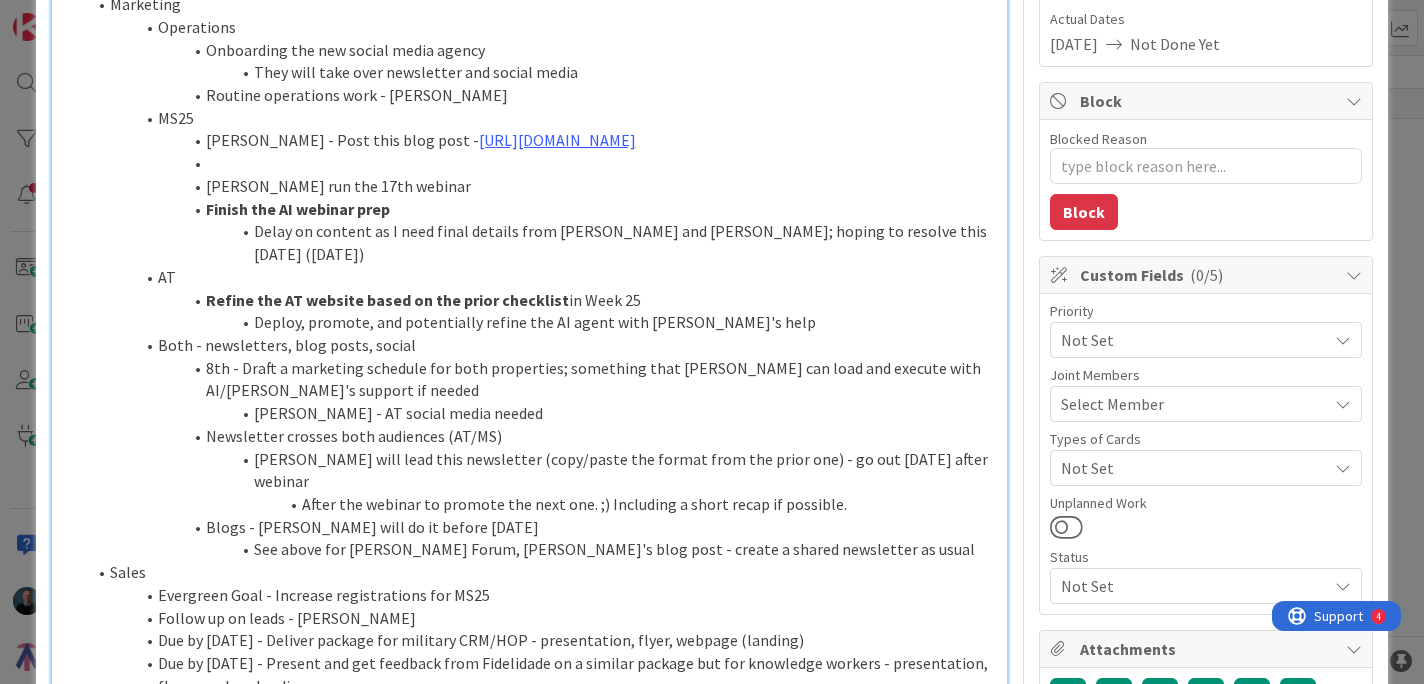 click on "After the webinar to promote the next one. ;) Including a short recap if possible." at bounding box center (542, 504) 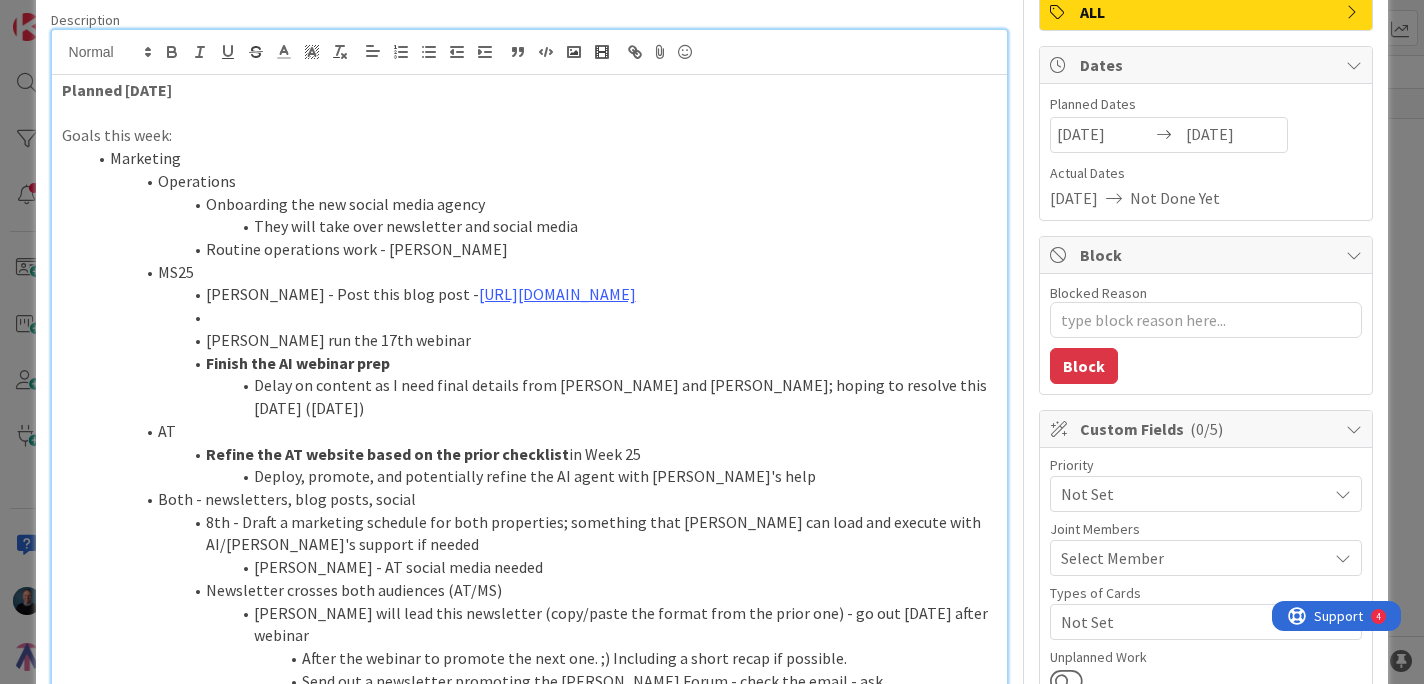 scroll, scrollTop: 142, scrollLeft: 0, axis: vertical 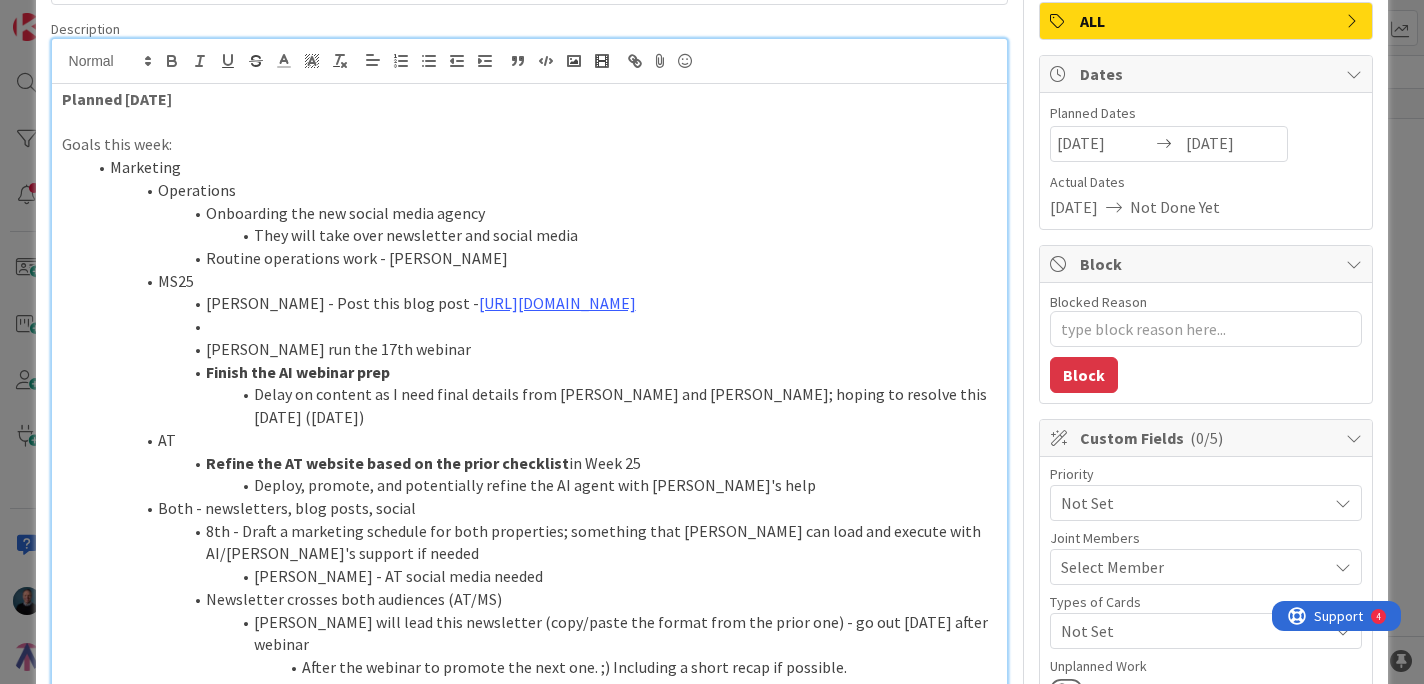 click on "Refine the AT website based on the prior checklist" at bounding box center [387, 463] 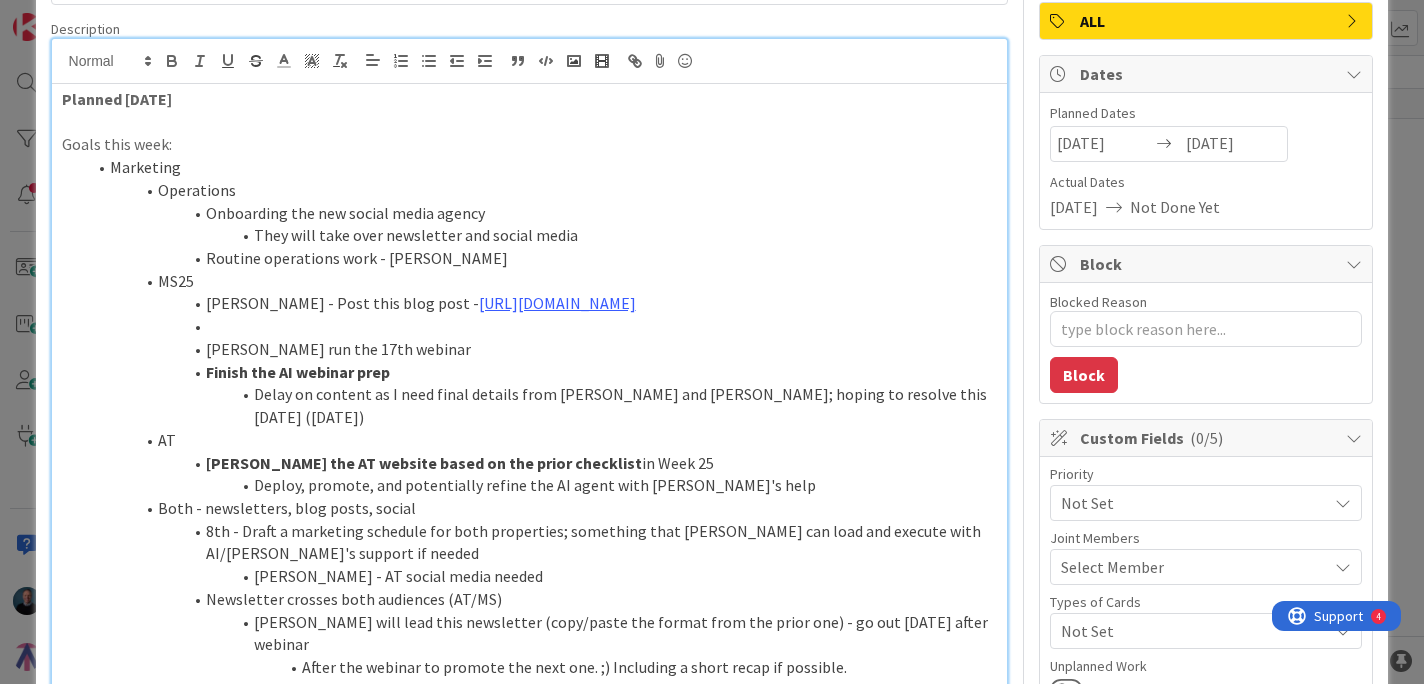 click at bounding box center (542, 326) 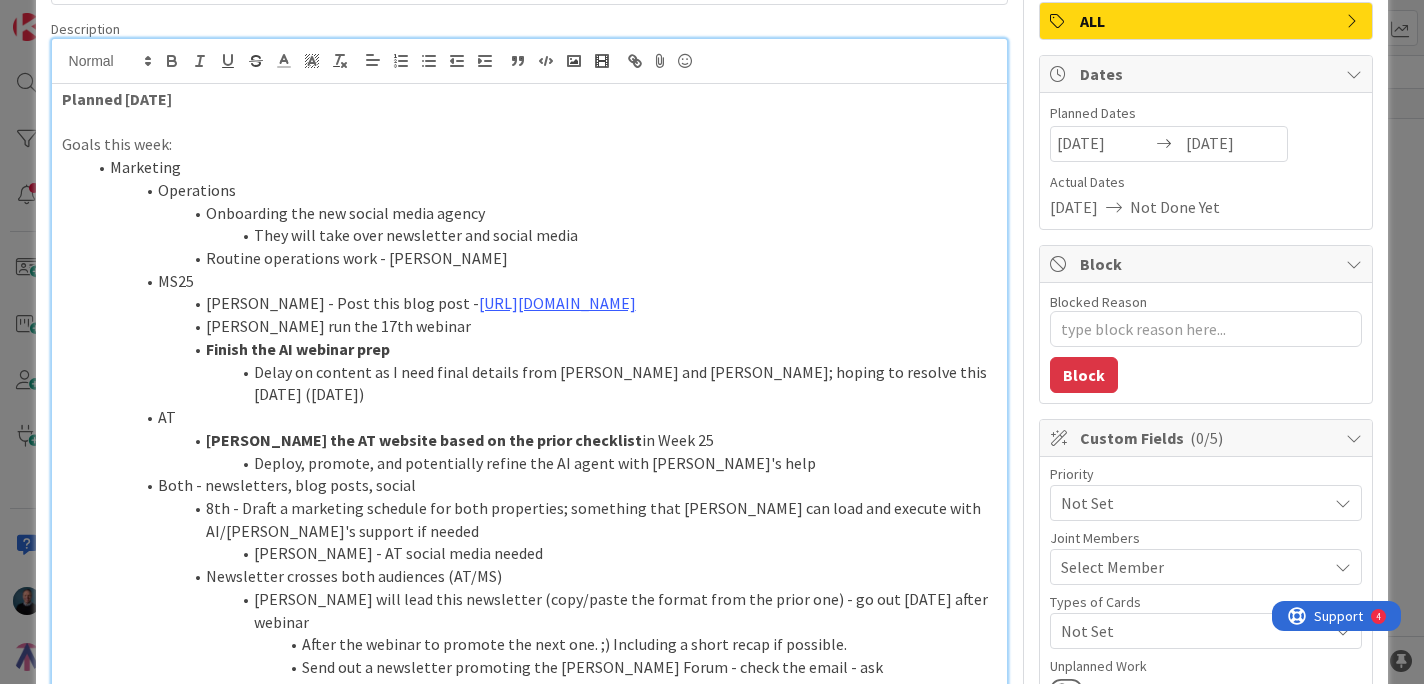 click at bounding box center [206, 349] 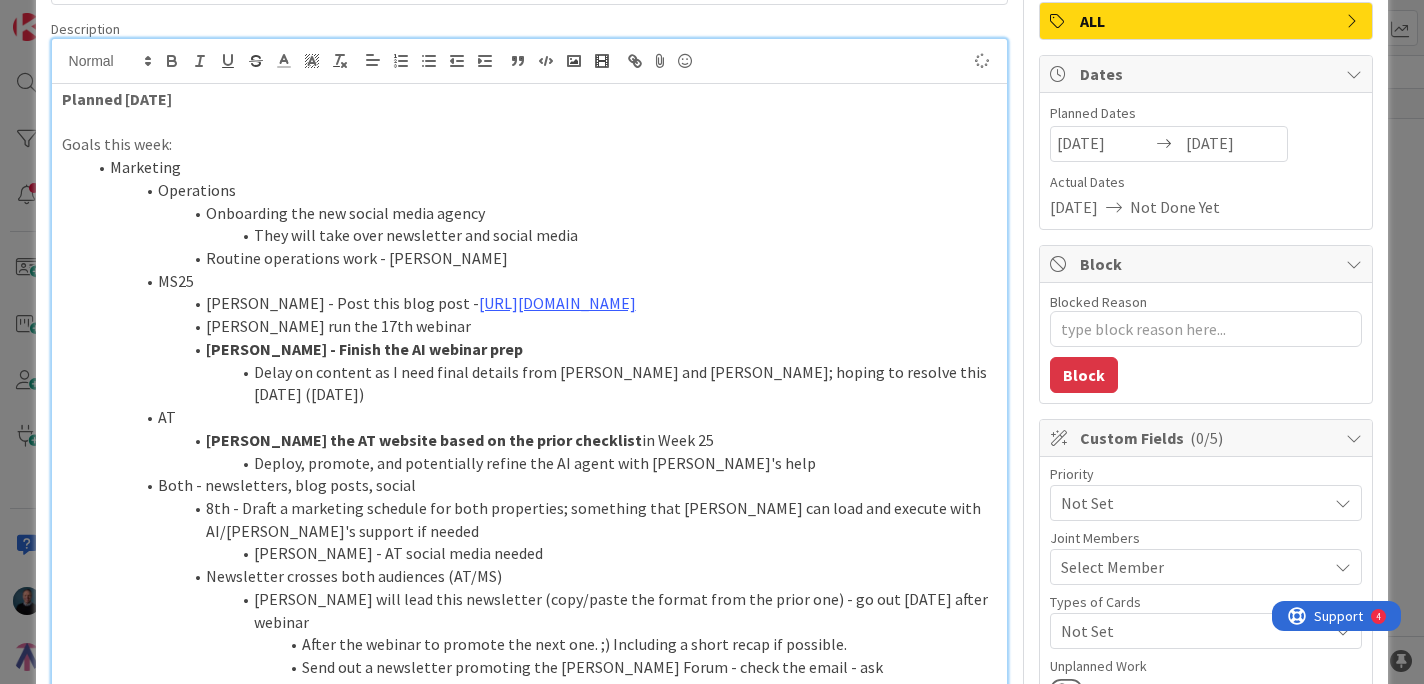 scroll, scrollTop: 0, scrollLeft: 0, axis: both 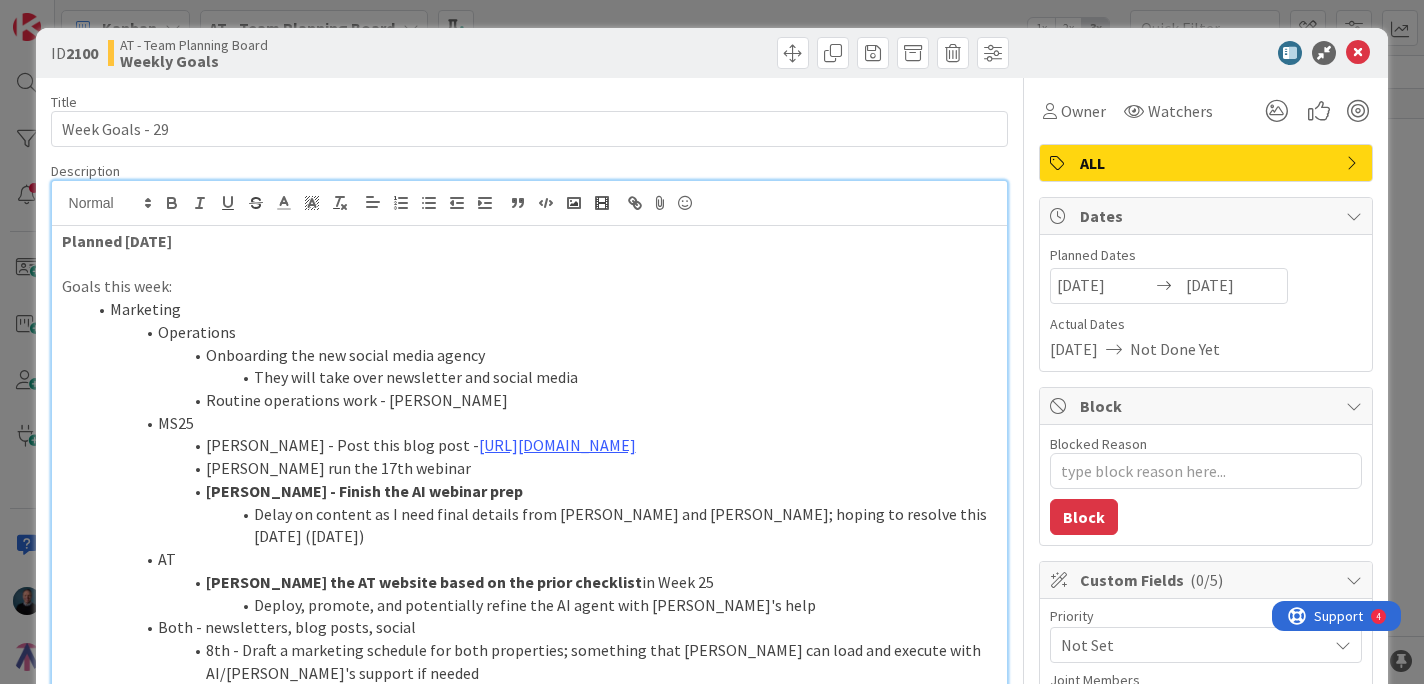 click on "Onboarding the new social media agency" at bounding box center (542, 355) 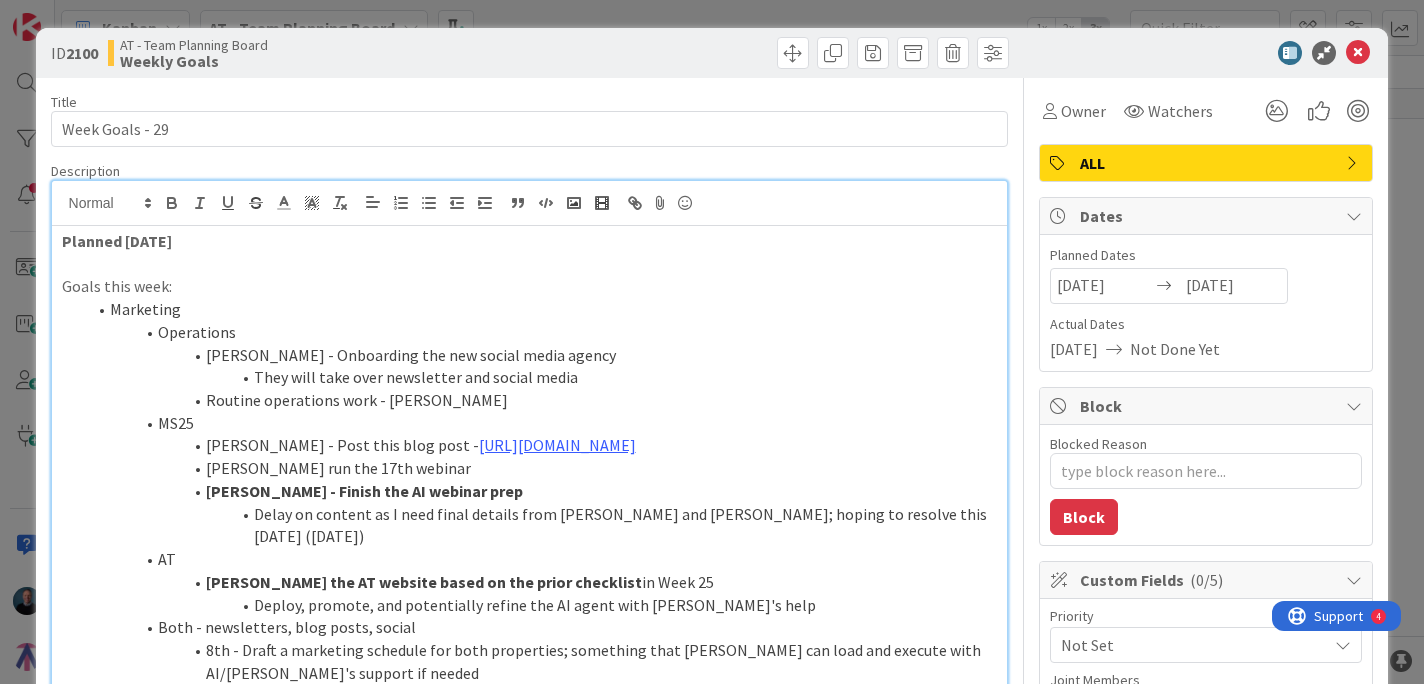 click on "Routine operations work - [PERSON_NAME]" at bounding box center [542, 400] 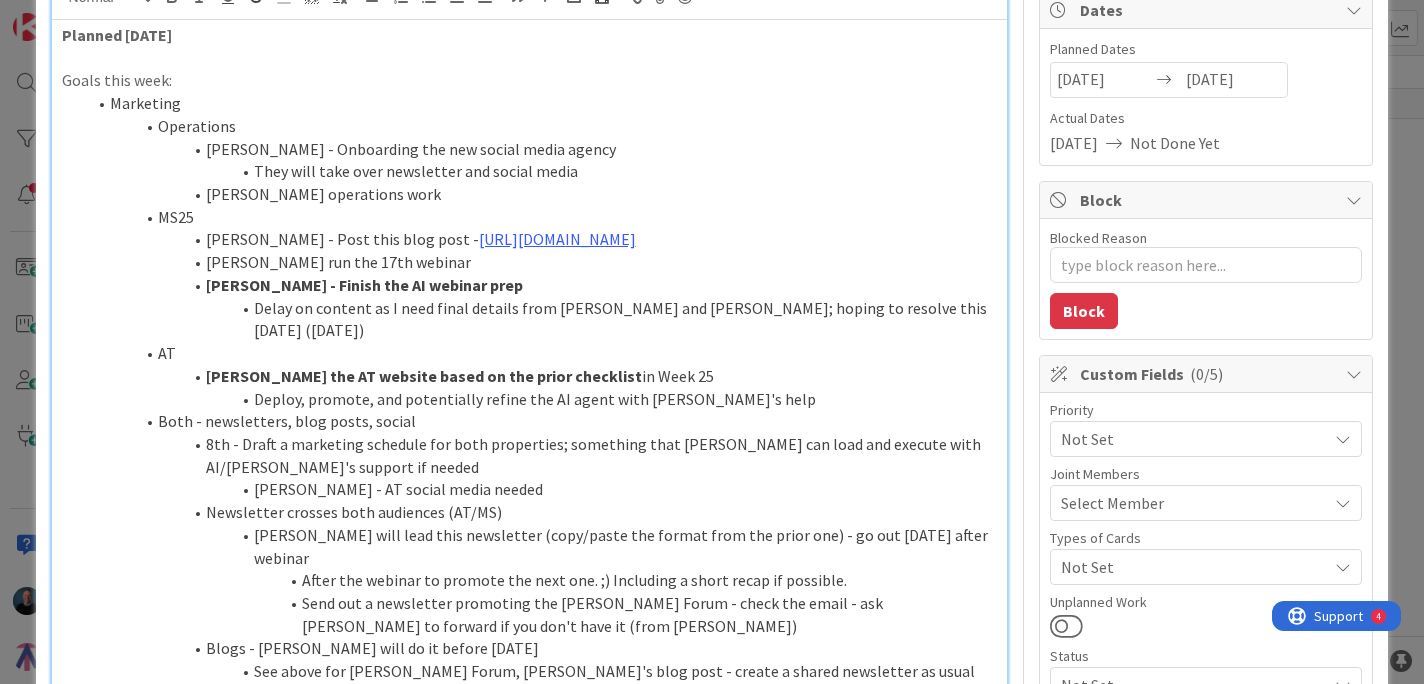 scroll, scrollTop: 304, scrollLeft: 0, axis: vertical 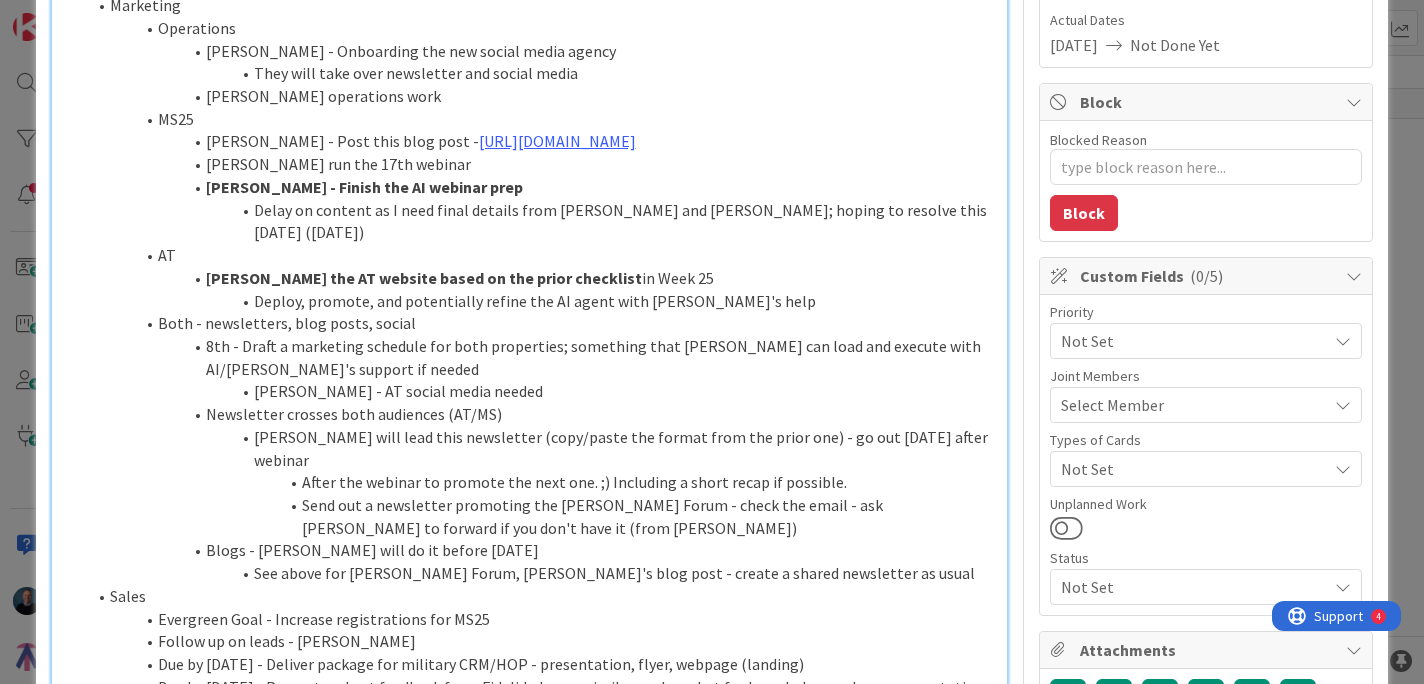 click on "8th - Draft a marketing schedule for both properties; something that [PERSON_NAME] can load and execute with AI/[PERSON_NAME]'s support if needed" at bounding box center [542, 357] 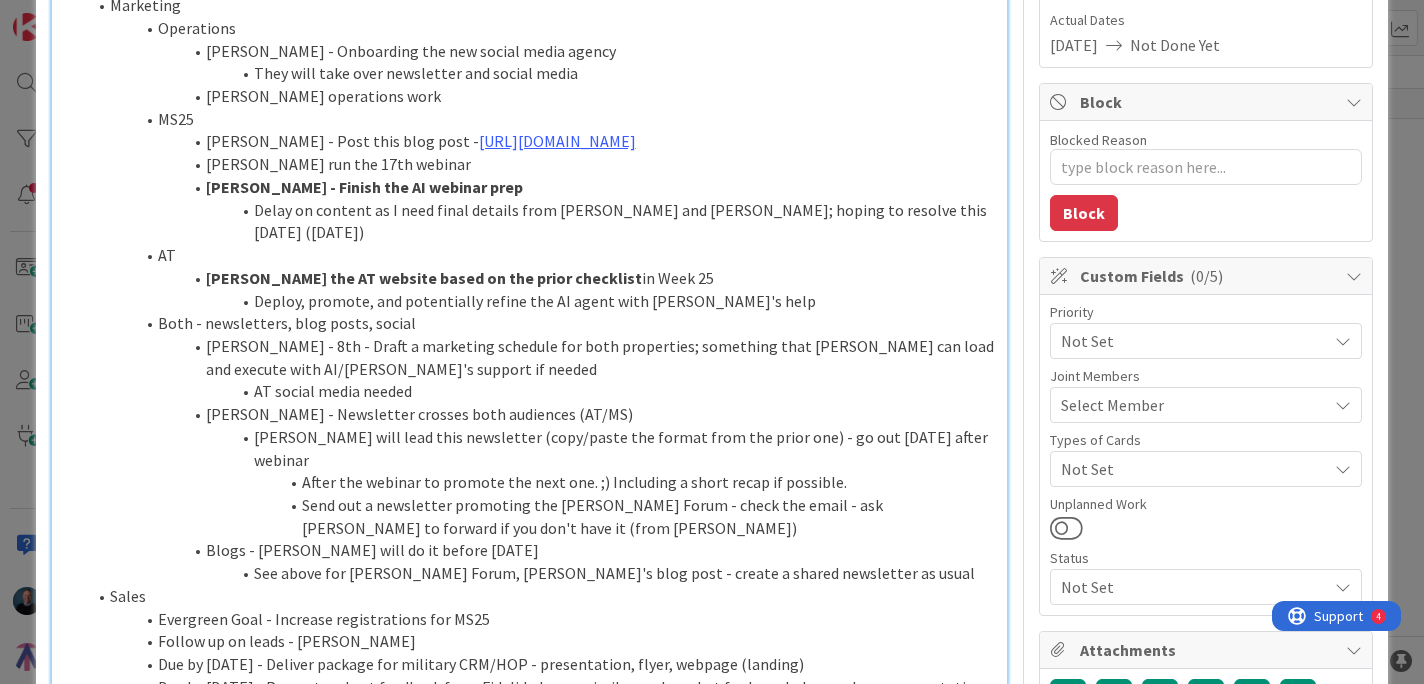 click on "[PERSON_NAME] - 8th - Draft a marketing schedule for both properties; something that [PERSON_NAME] can load and execute with AI/[PERSON_NAME]'s support if needed" at bounding box center (542, 357) 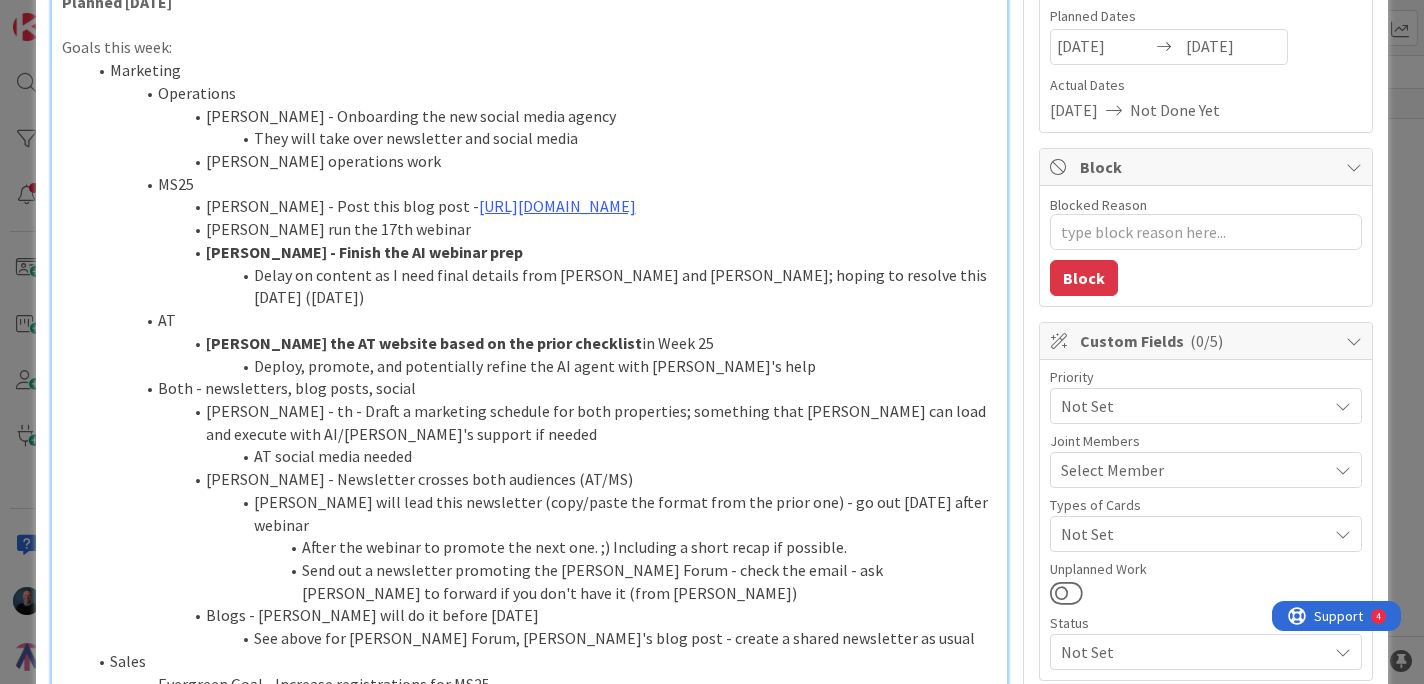 scroll, scrollTop: 246, scrollLeft: 0, axis: vertical 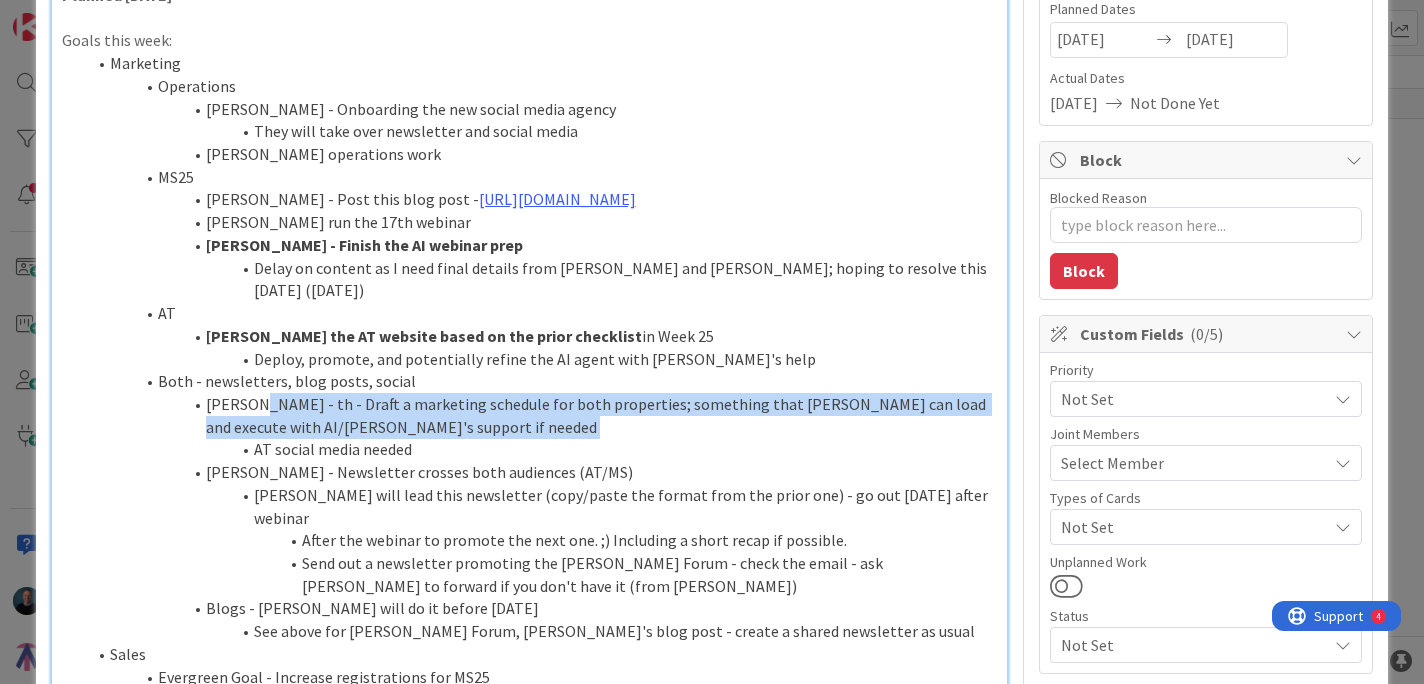 drag, startPoint x: 253, startPoint y: 447, endPoint x: 249, endPoint y: 407, distance: 40.1995 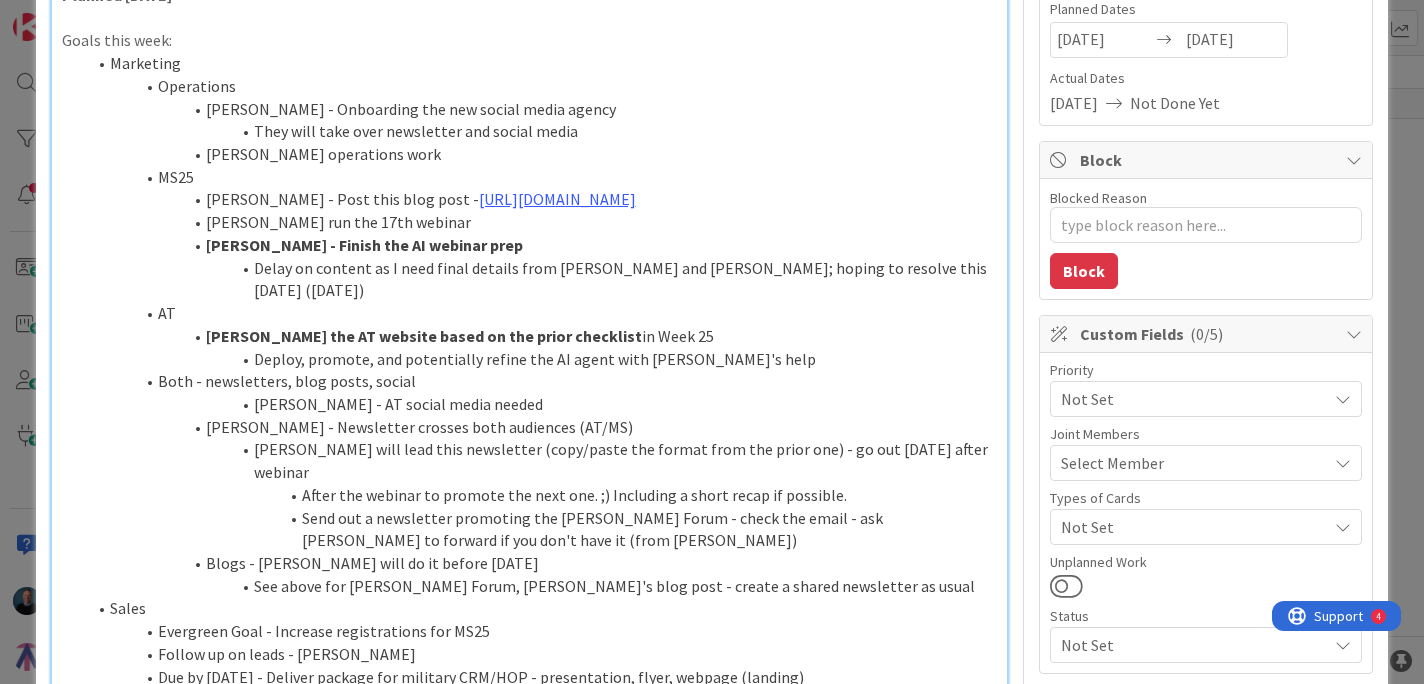 type on "x" 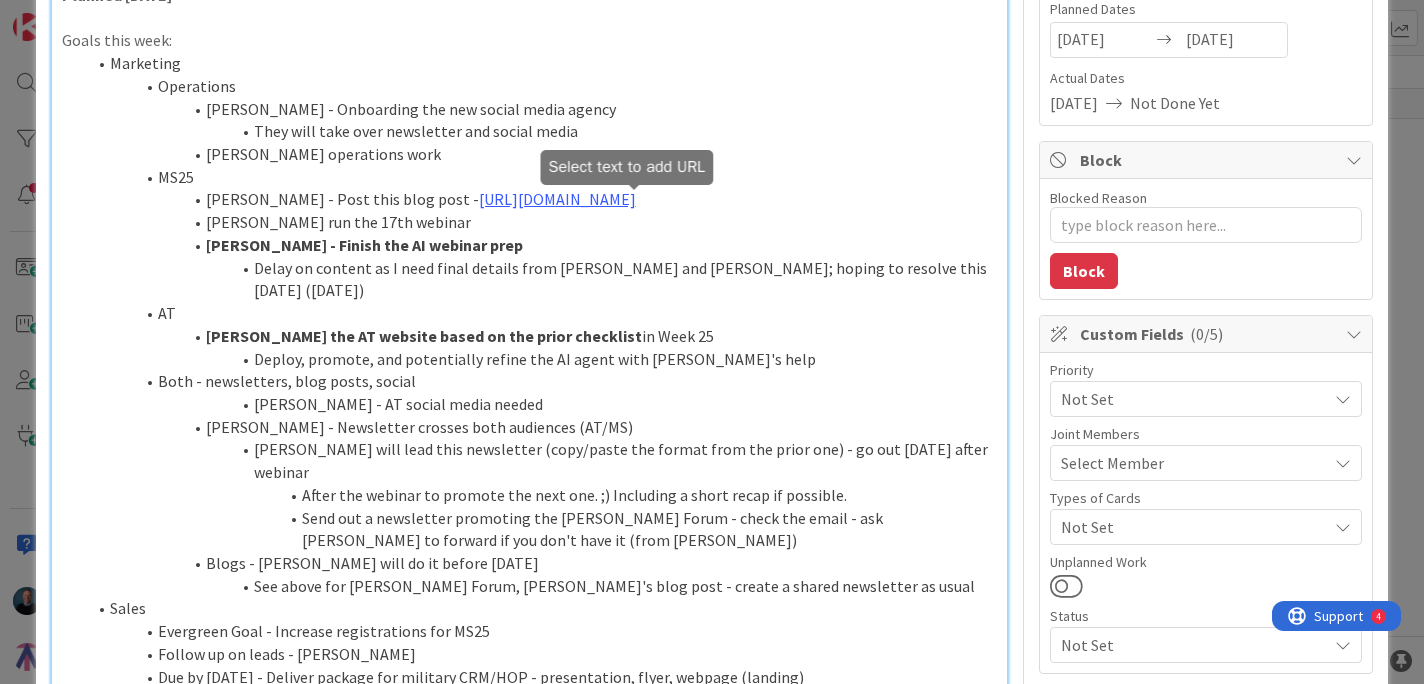 type 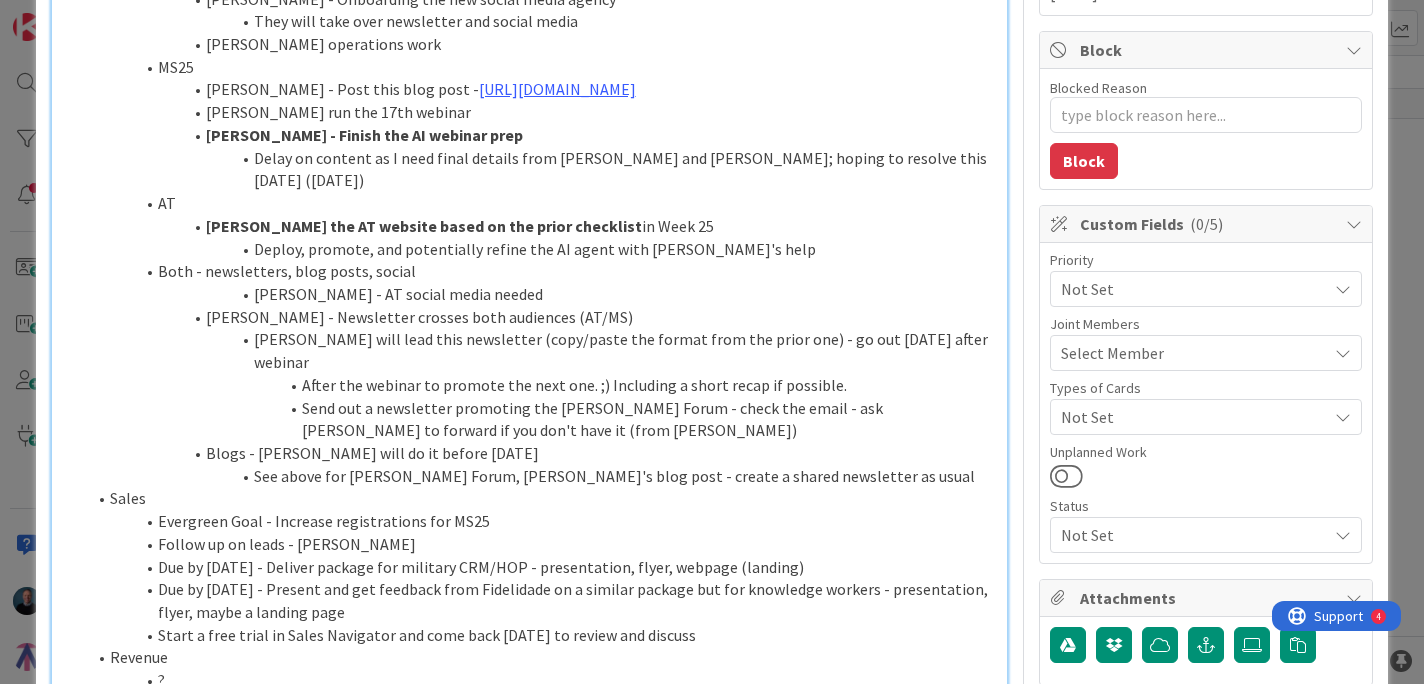 scroll, scrollTop: 352, scrollLeft: 0, axis: vertical 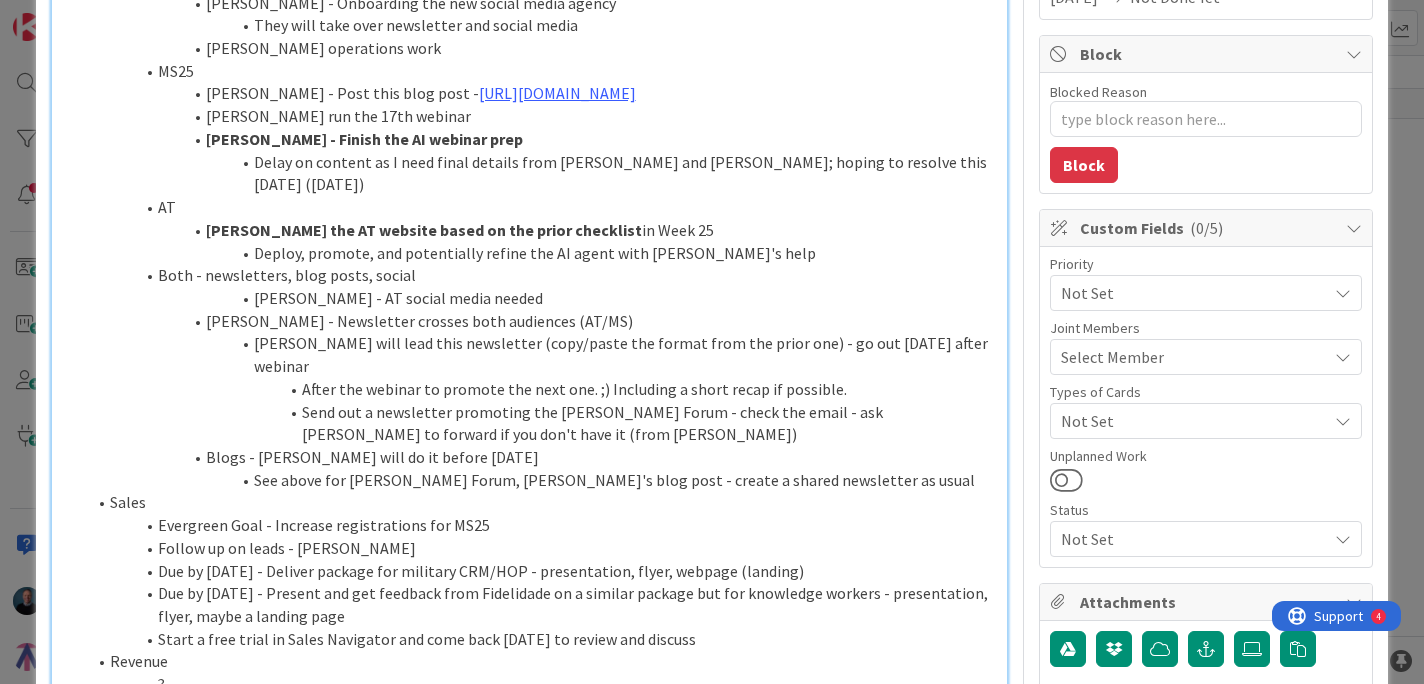 click on "[PERSON_NAME] - AT social media needed" at bounding box center (542, 298) 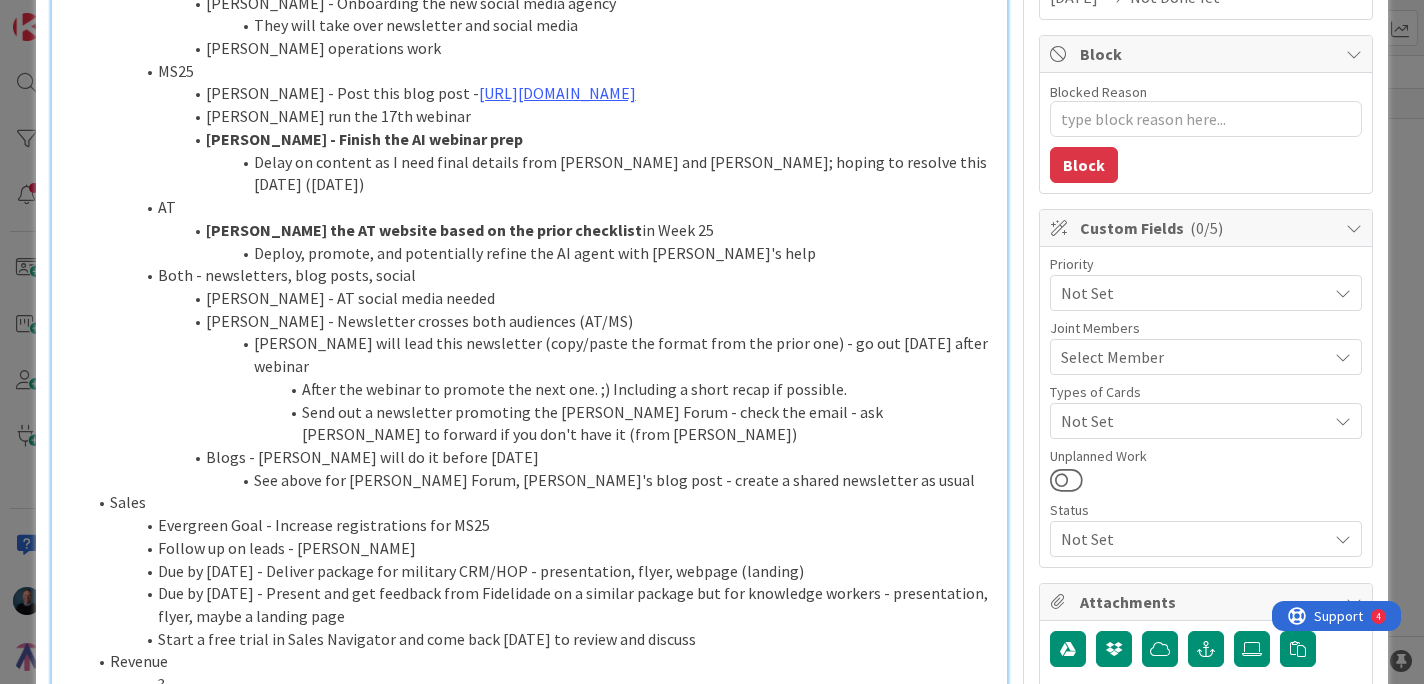 click on "[PERSON_NAME] - Newsletter crosses both audiences (AT/MS)" at bounding box center (542, 321) 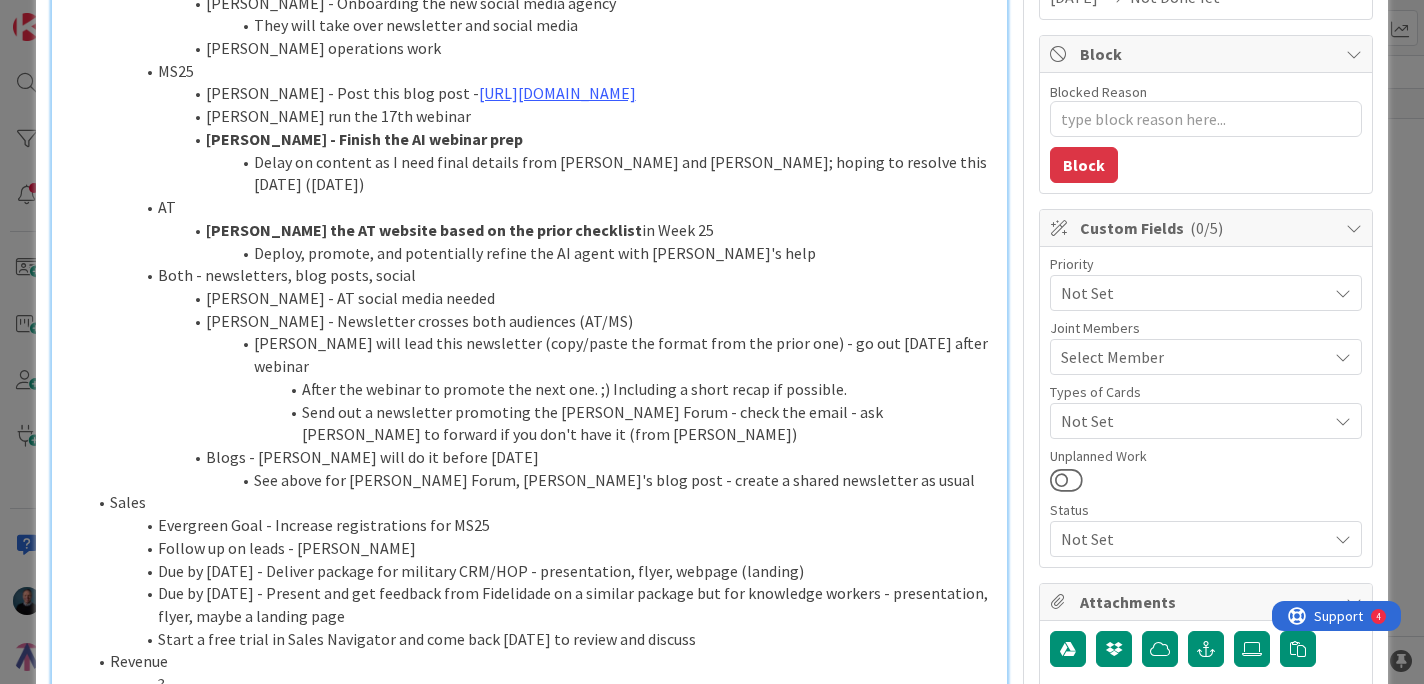 click on "Both - newsletters, blog posts, social" at bounding box center (542, 275) 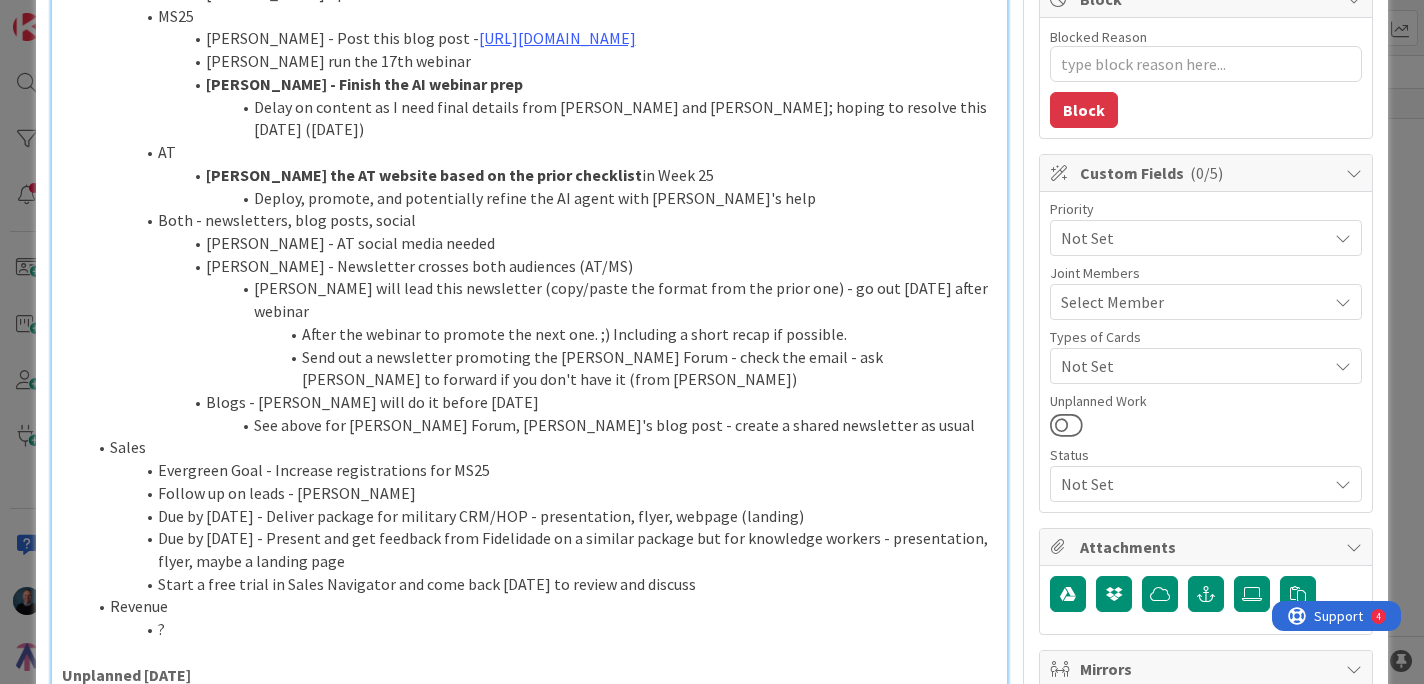 scroll, scrollTop: 417, scrollLeft: 0, axis: vertical 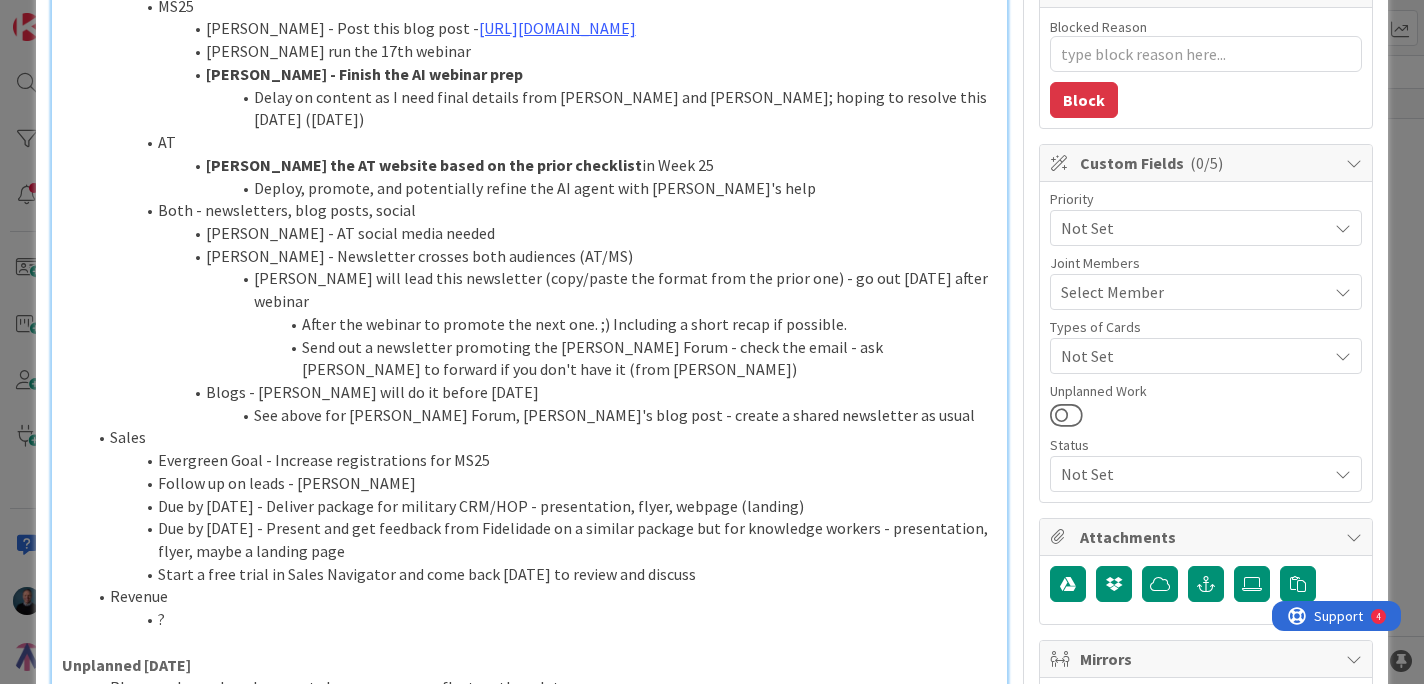 click on "Blogs - [PERSON_NAME] will do it before [DATE]" at bounding box center (542, 392) 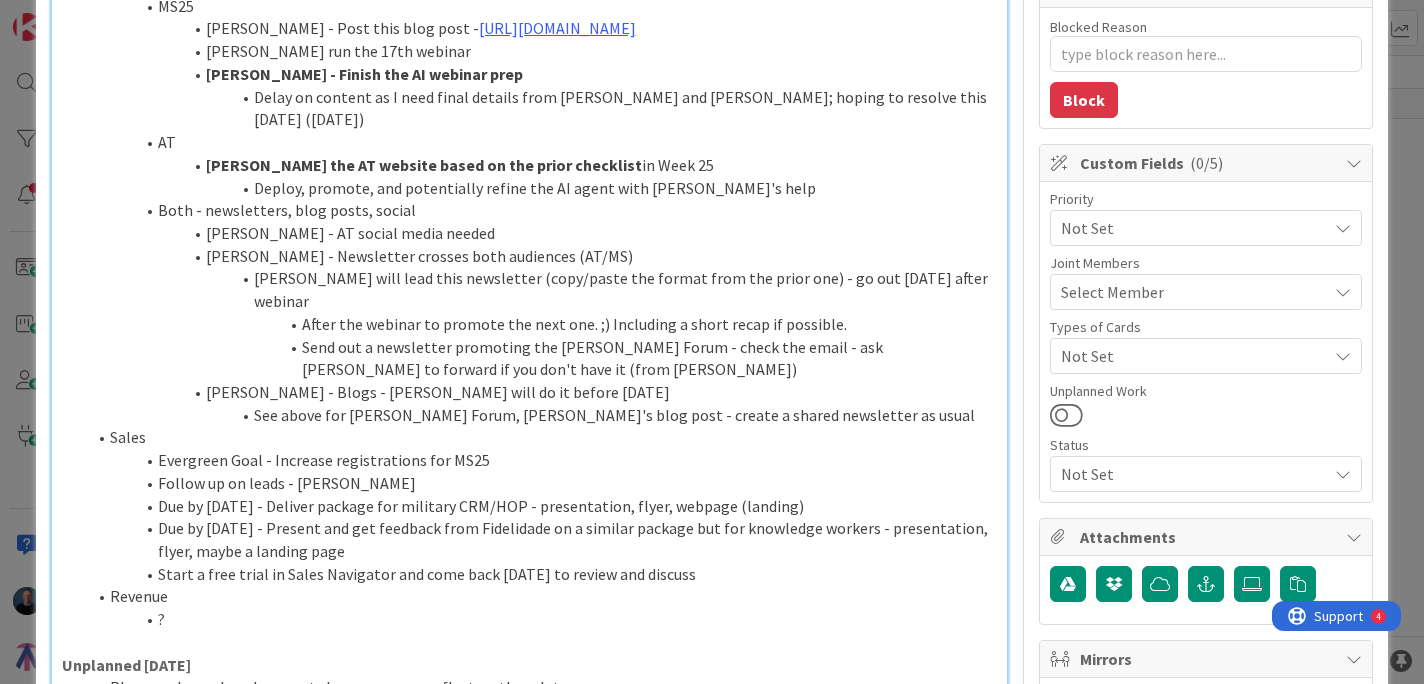 click on "[PERSON_NAME] - Blogs - [PERSON_NAME] will do it before [DATE]" at bounding box center (542, 392) 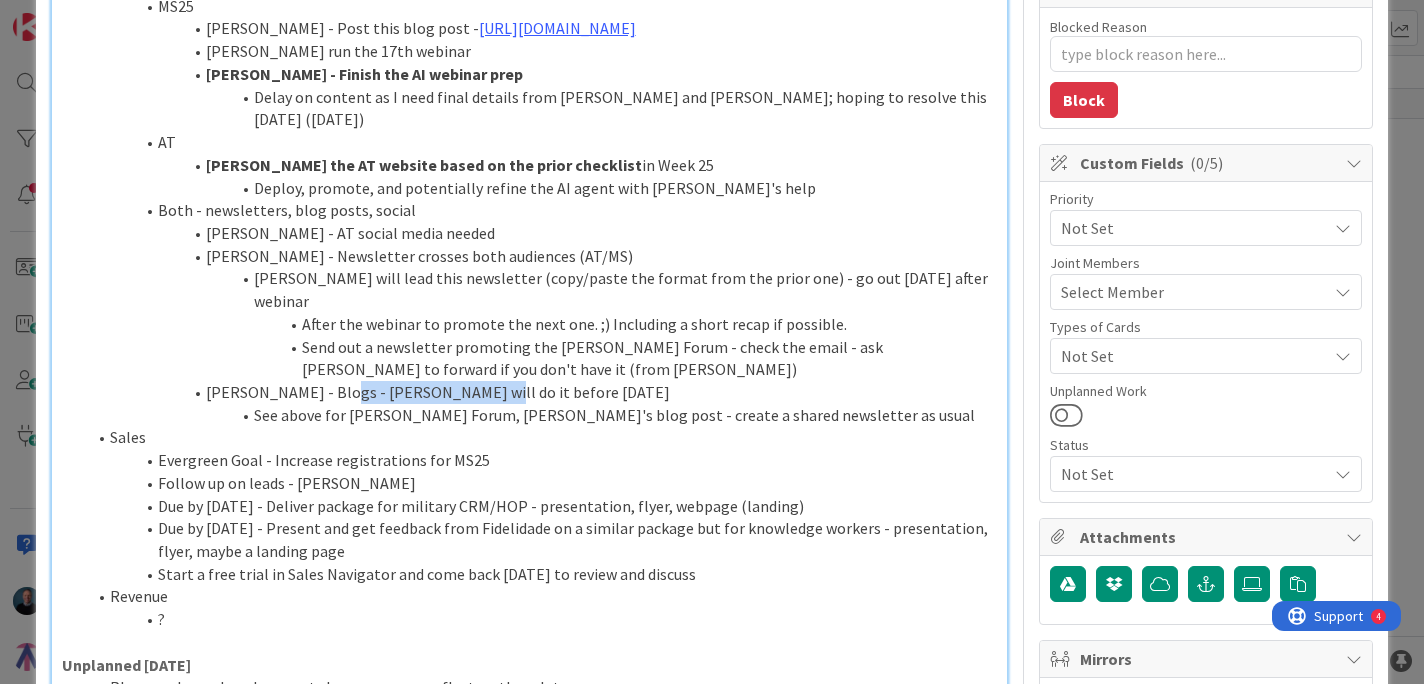 click on "[PERSON_NAME] - Blogs - [PERSON_NAME] will do it before [DATE]" at bounding box center [542, 392] 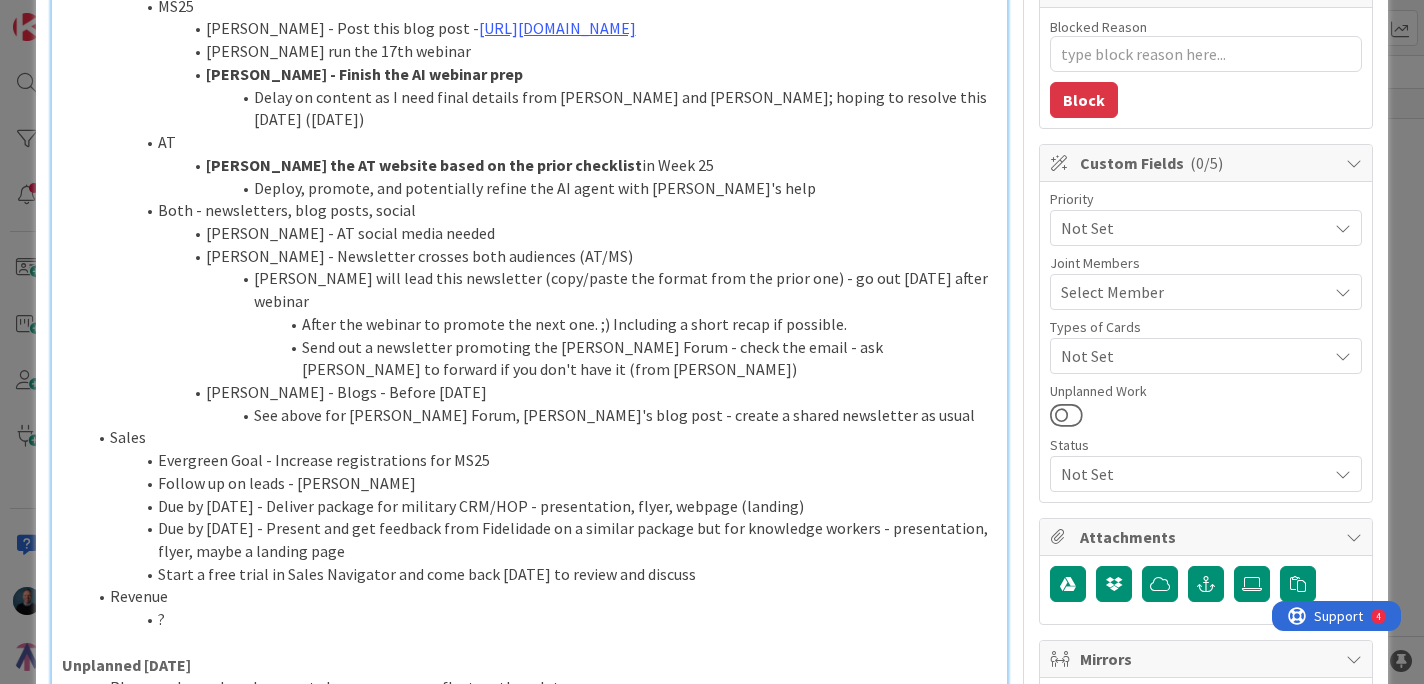 click on "Sales" at bounding box center (542, 437) 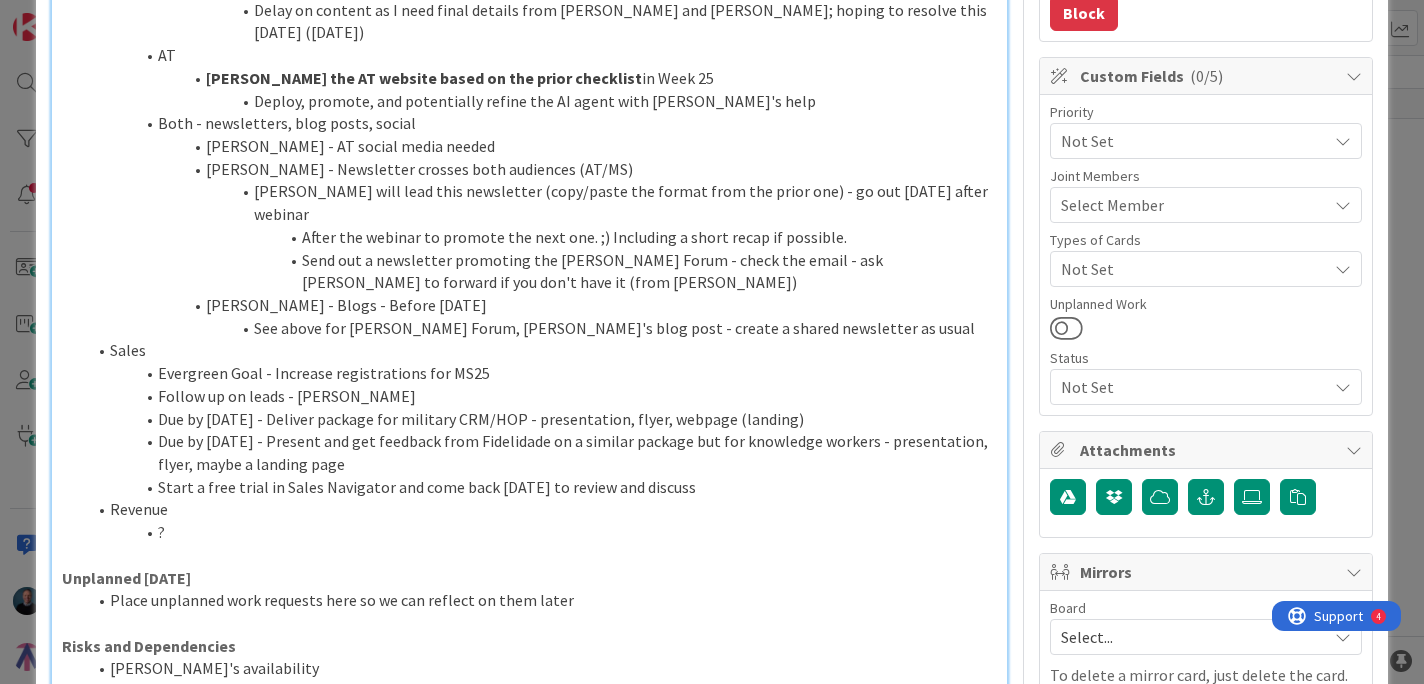scroll, scrollTop: 505, scrollLeft: 0, axis: vertical 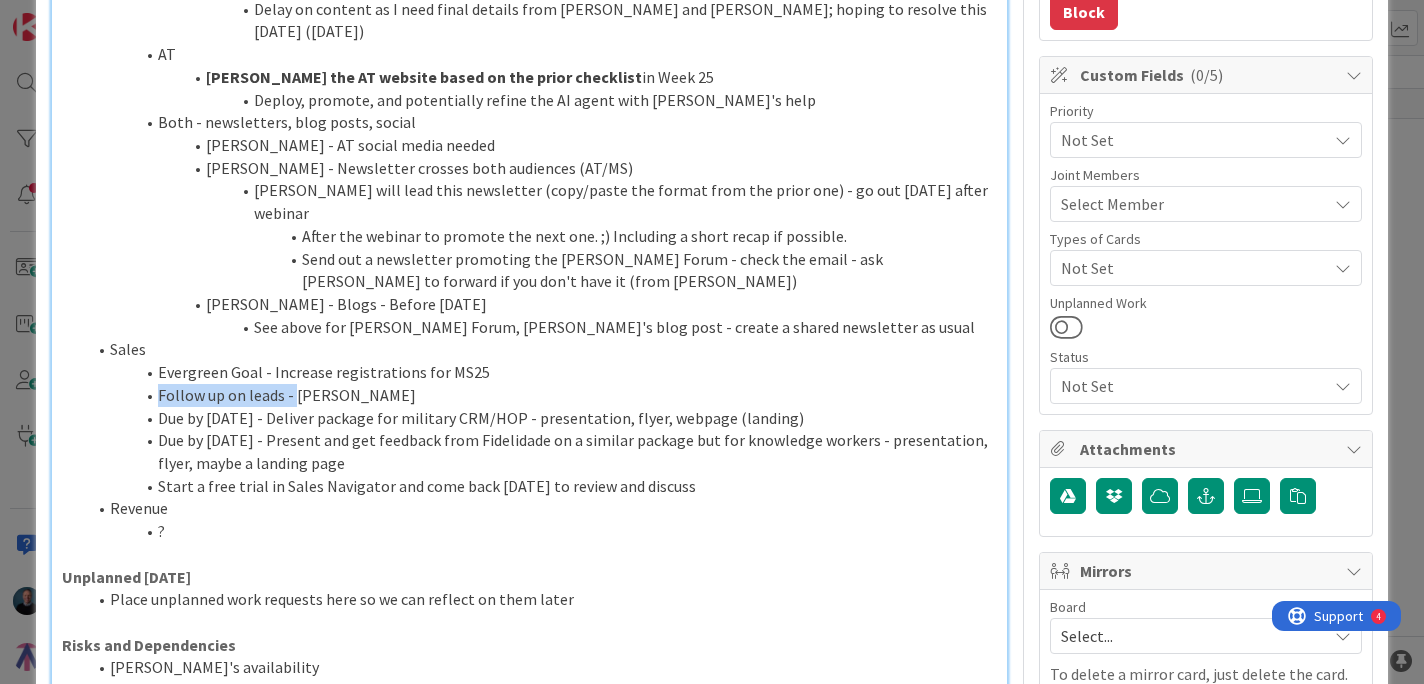 drag, startPoint x: 159, startPoint y: 369, endPoint x: 294, endPoint y: 369, distance: 135 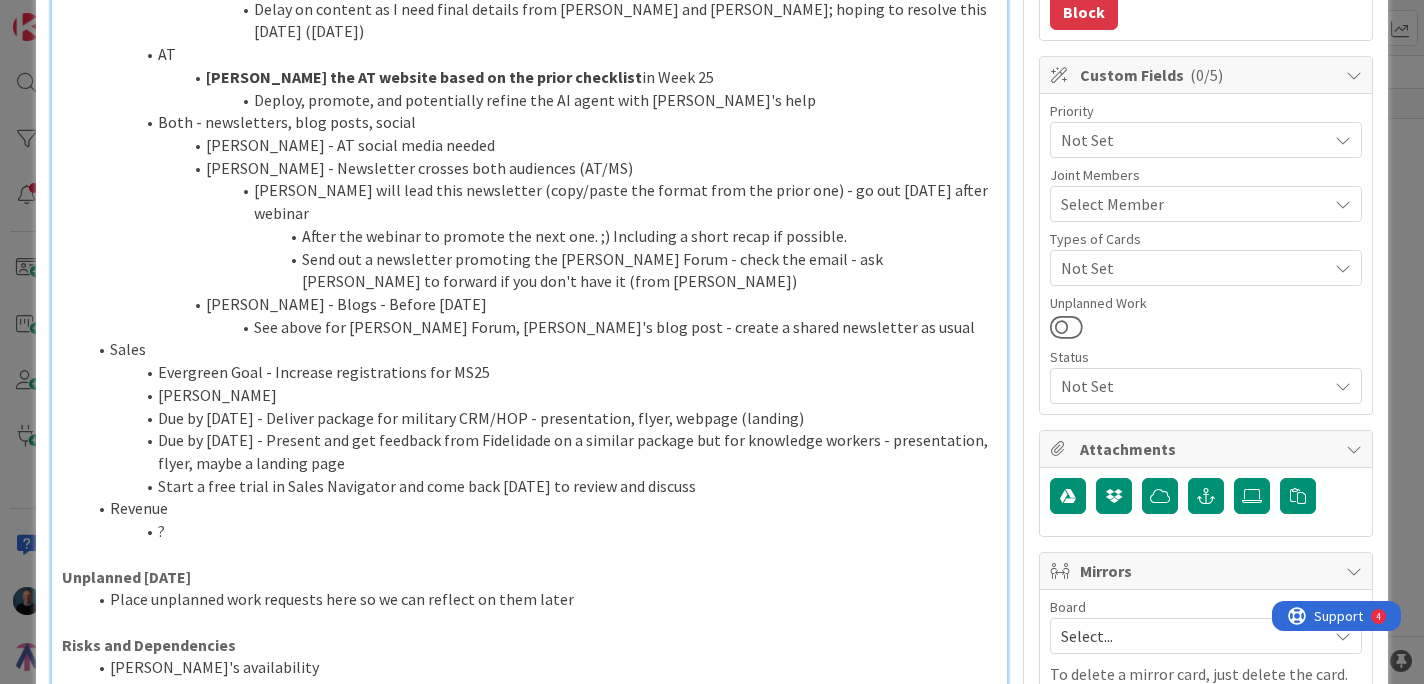 click on "[PERSON_NAME]" at bounding box center [542, 395] 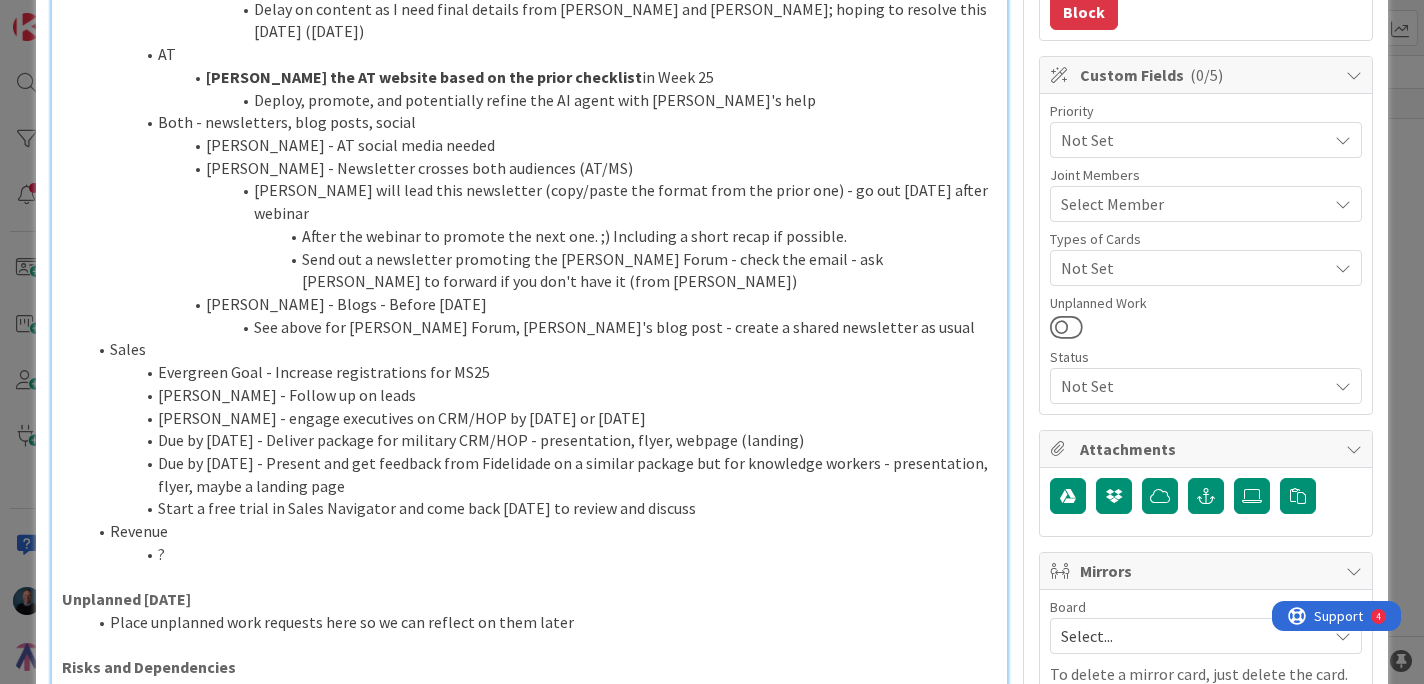 click on "Due by [DATE] - Deliver package for military CRM/HOP - presentation, flyer, webpage (landing)" at bounding box center [542, 440] 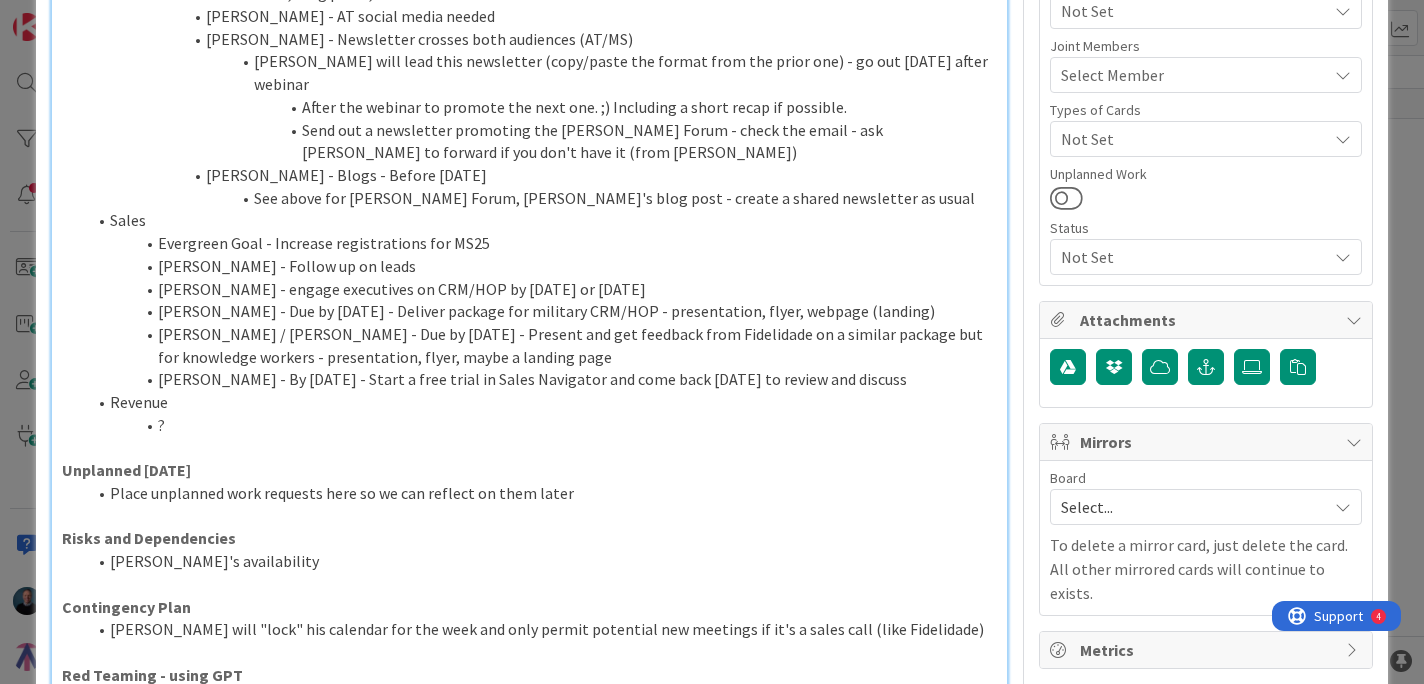 scroll, scrollTop: 645, scrollLeft: 0, axis: vertical 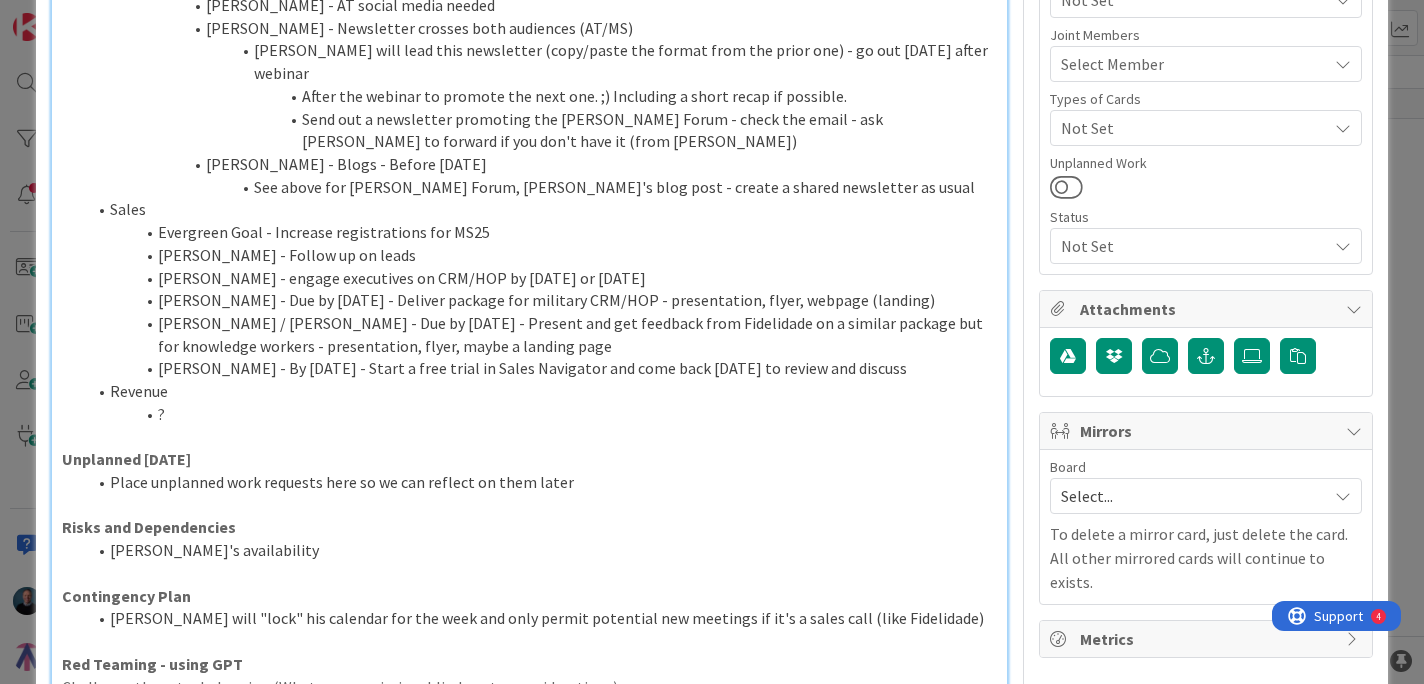 click on "Revenue" at bounding box center [542, 391] 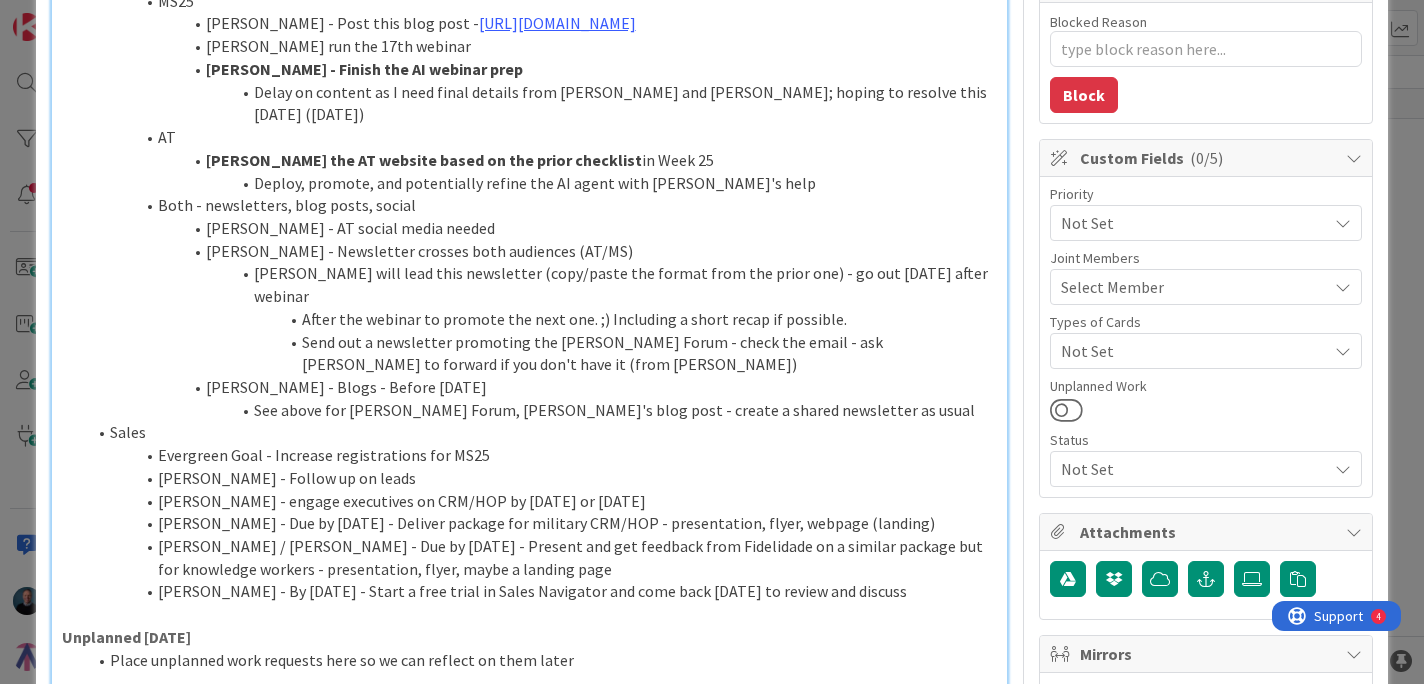 scroll, scrollTop: 473, scrollLeft: 0, axis: vertical 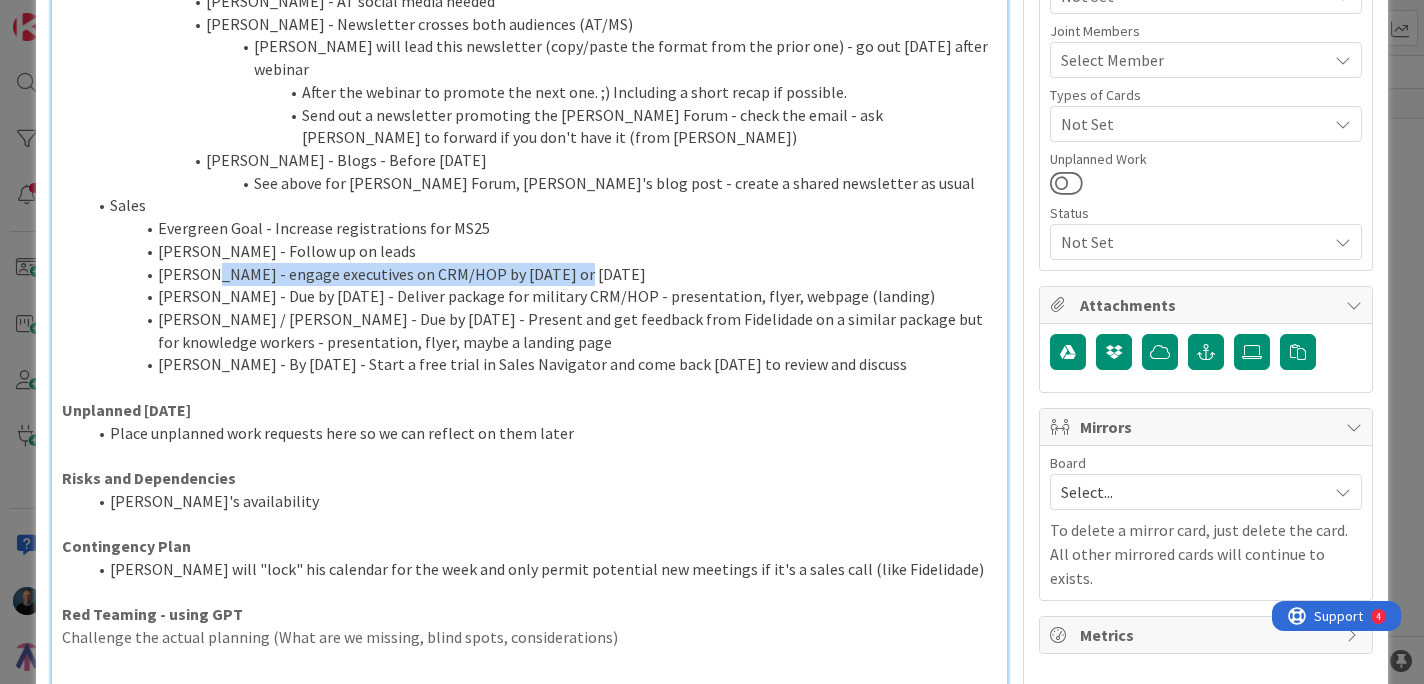 drag, startPoint x: 203, startPoint y: 248, endPoint x: 558, endPoint y: 244, distance: 355.02252 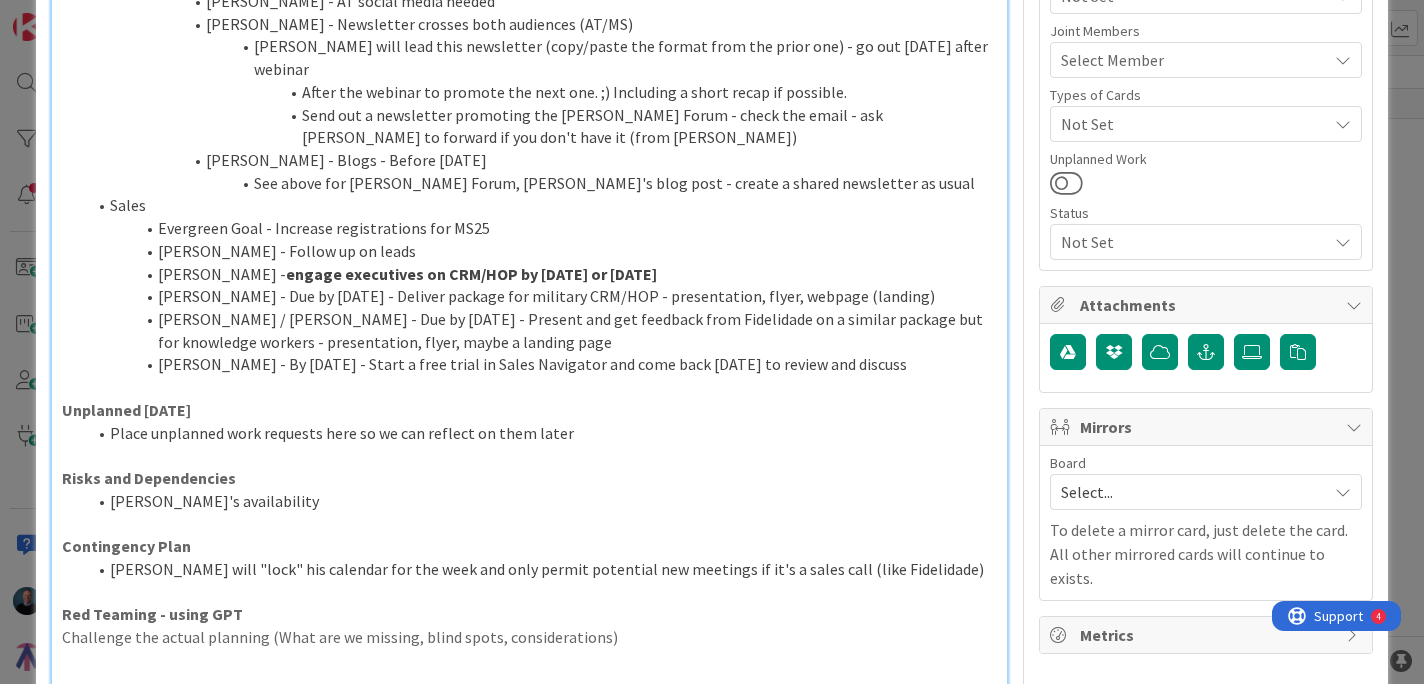 click on "[PERSON_NAME] -  engage executives on CRM/HOP by [DATE] or [DATE]" at bounding box center (542, 274) 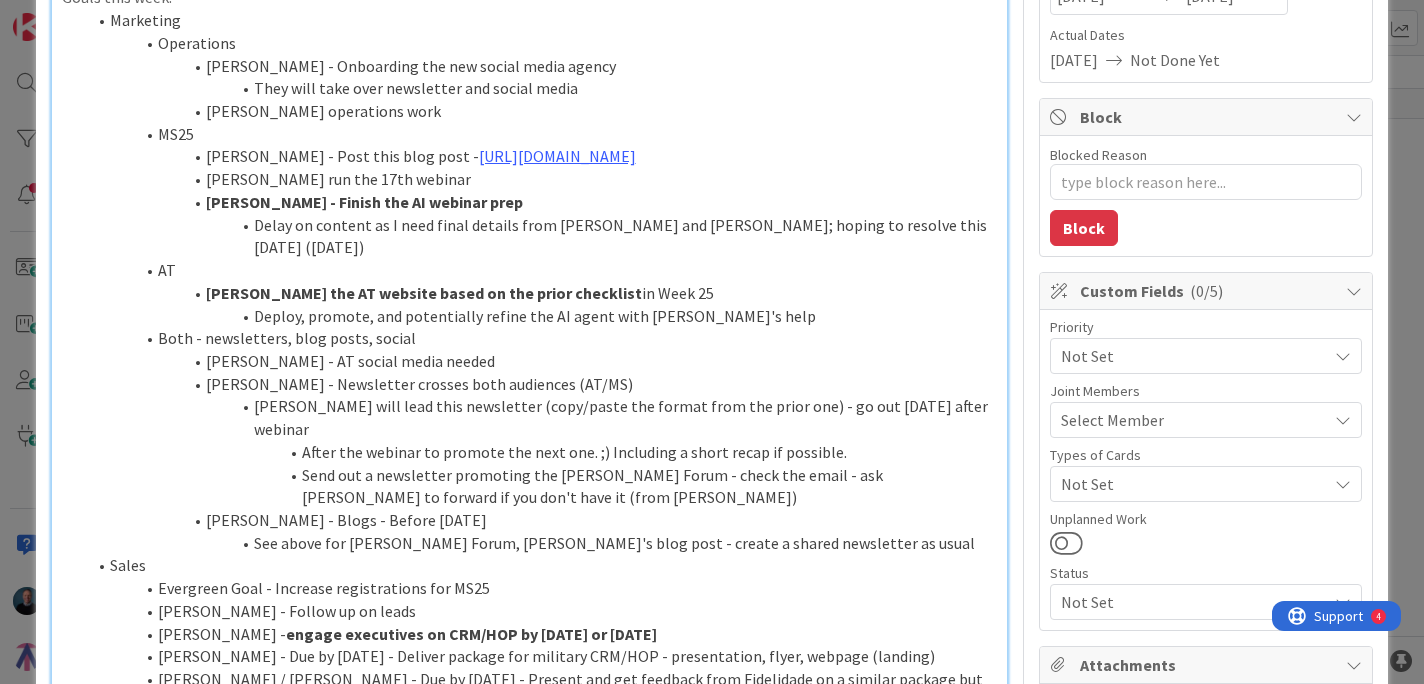 scroll, scrollTop: 274, scrollLeft: 0, axis: vertical 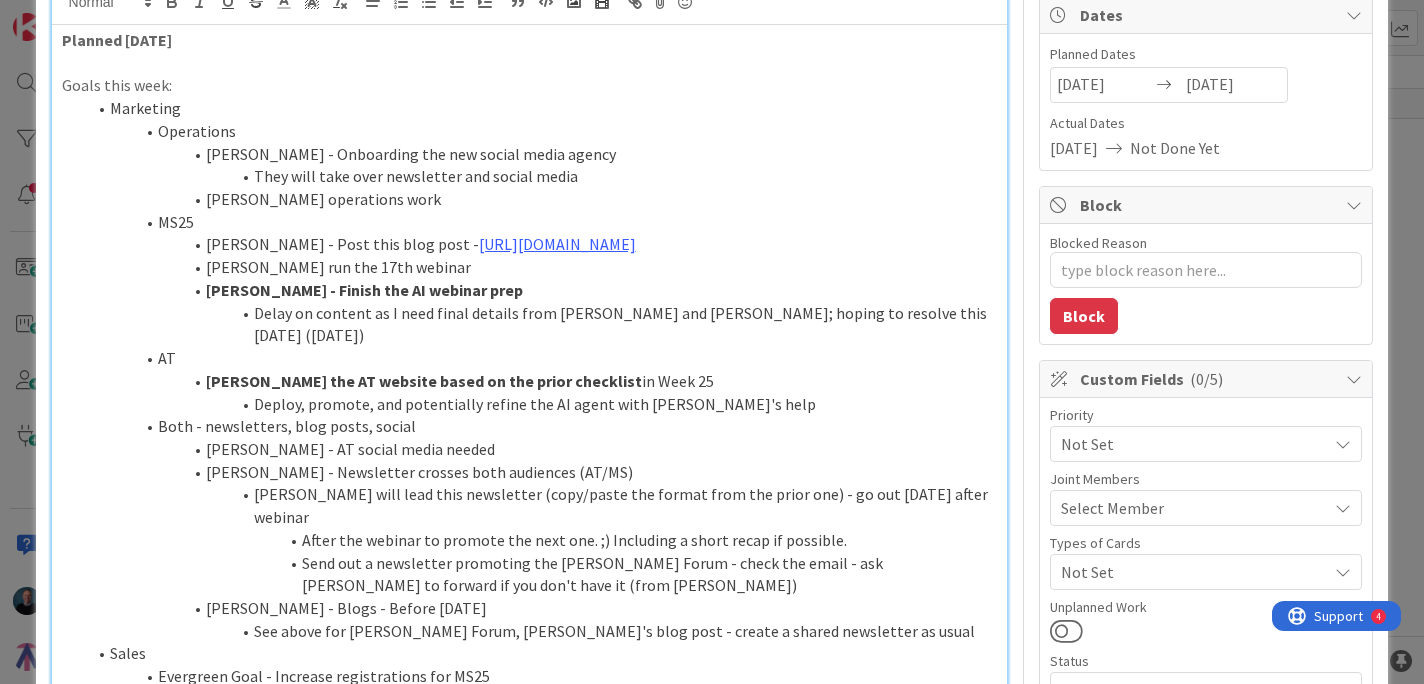 click on "They will take over newsletter and social media" at bounding box center [542, 176] 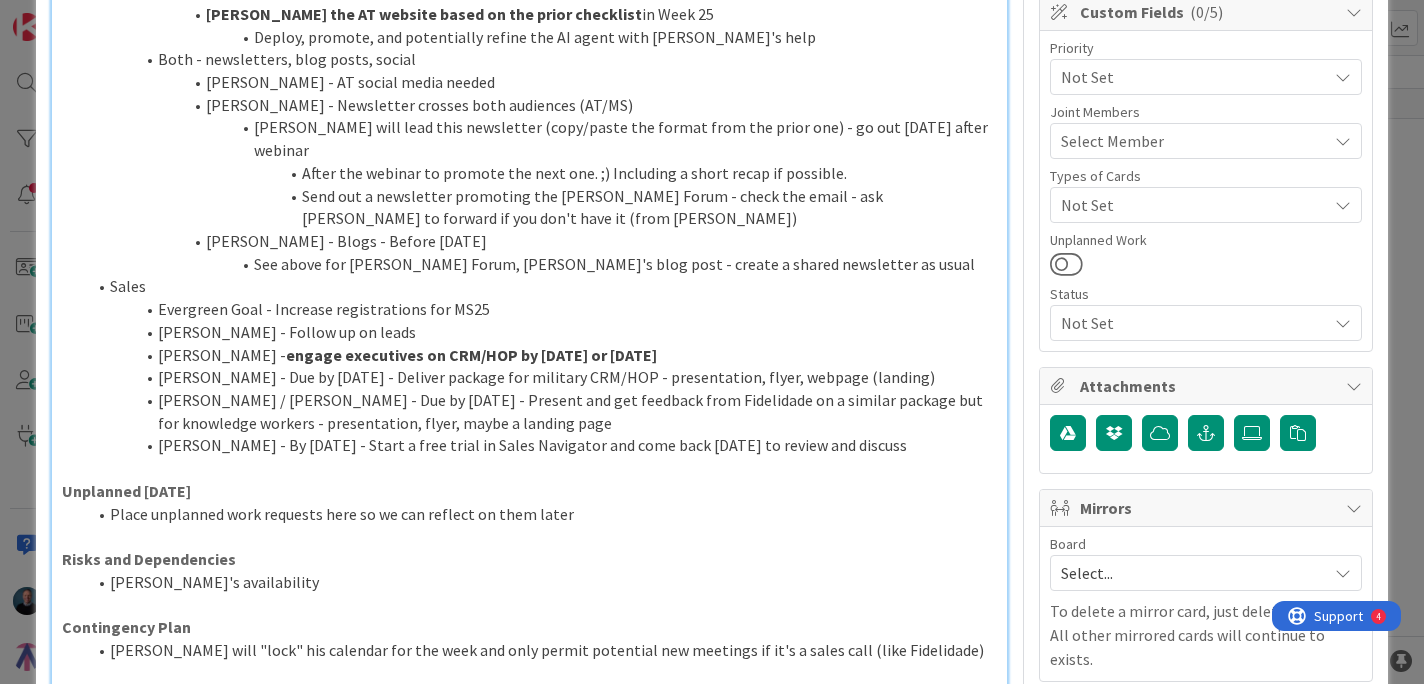 scroll, scrollTop: 572, scrollLeft: 0, axis: vertical 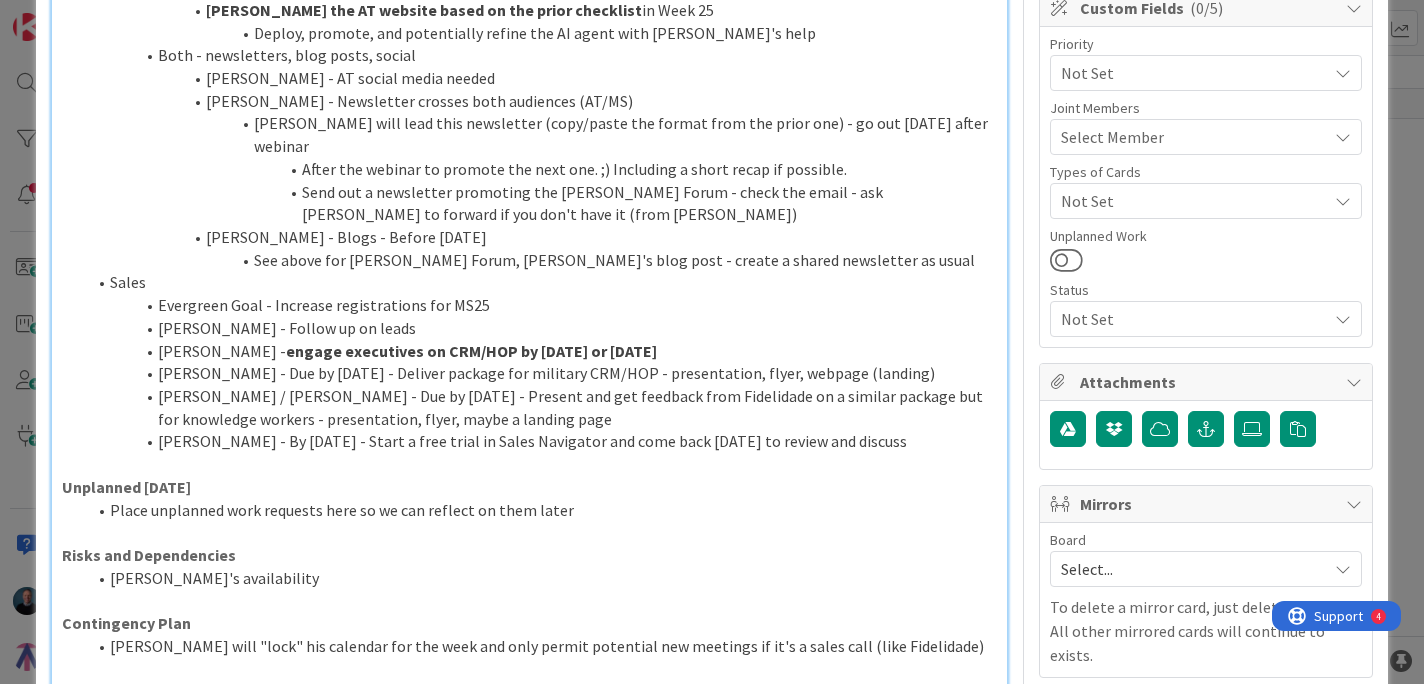 click on "Place unplanned work requests here so we can reflect on them later" at bounding box center [542, 510] 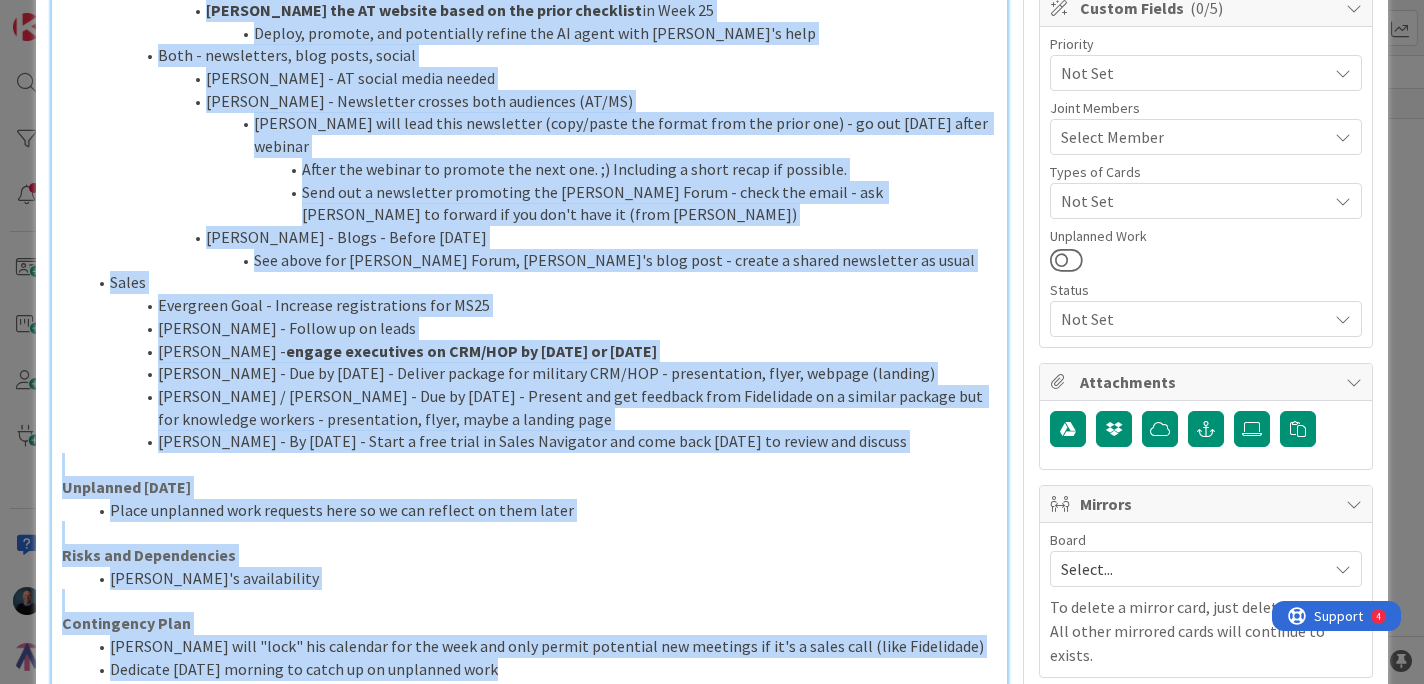 scroll, scrollTop: 0, scrollLeft: 0, axis: both 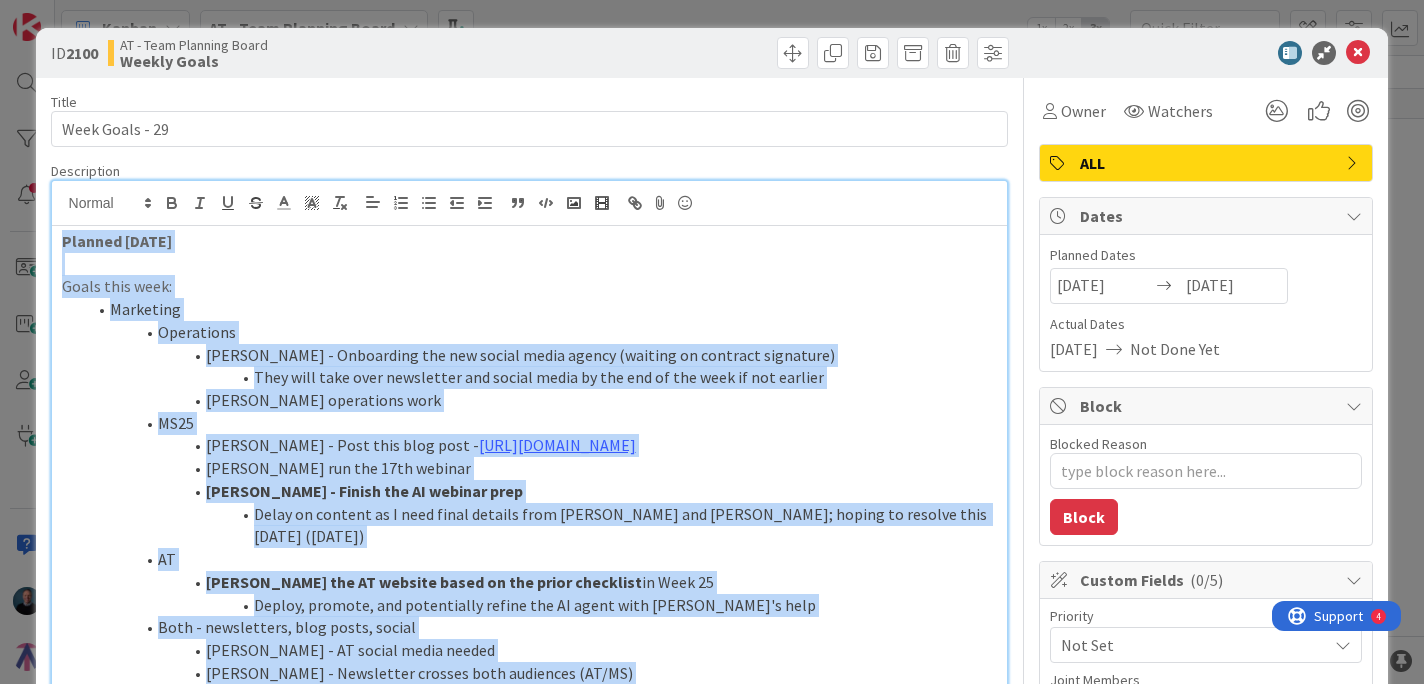 copy on "Planned [DATE] Goals this week: Marketing Operations [PERSON_NAME] - Onboarding the new social media agency (waiting on contract signature) They will take over newsletter and social media by the end of the week if not earlier [PERSON_NAME] operations work MS25 [PERSON_NAME] - Post this blog post -  [URL][DOMAIN_NAME] [PERSON_NAME] run the 17th webinar [PERSON_NAME] the AI webinar prep Delay on content as I need final details from [PERSON_NAME] and [PERSON_NAME]; hoping to resolve this [DATE] ([DATE]) AT [PERSON_NAME] - Refine the AT website based on the prior checklist  in Week 25 Deploy, promote, and potentially refine the AI agent with [PERSON_NAME]'s help Both - newsletters, blog posts, social [PERSON_NAME] - AT social media needed [PERSON_NAME] - Newsletter crosses both audiences (AT/MS) [PERSON_NAME] will lead this newsletter (copy/paste the format from the prior one) - go out [DATE] after webinar After the webinar to promote the next one. ;) Including a short recap if possible. Send out a ne..." 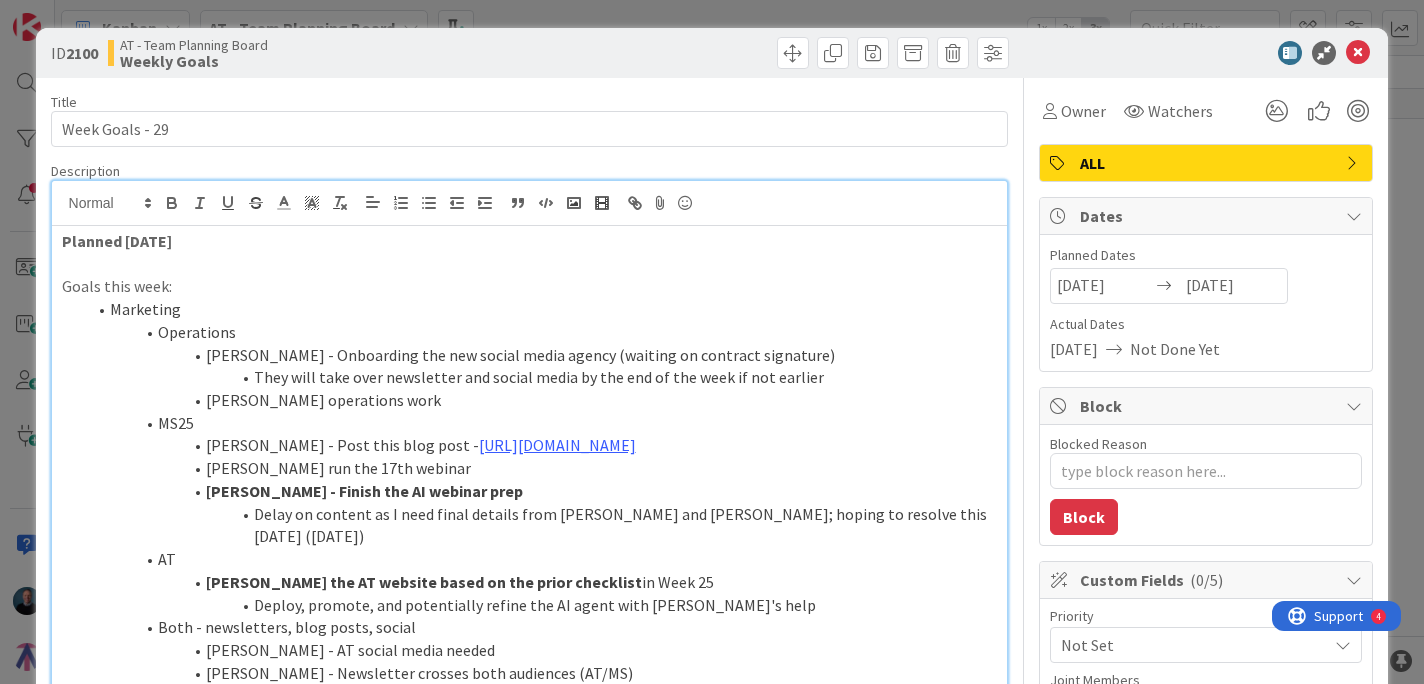 click on "They will take over newsletter and social media by the end of the week if not earlier" at bounding box center (542, 377) 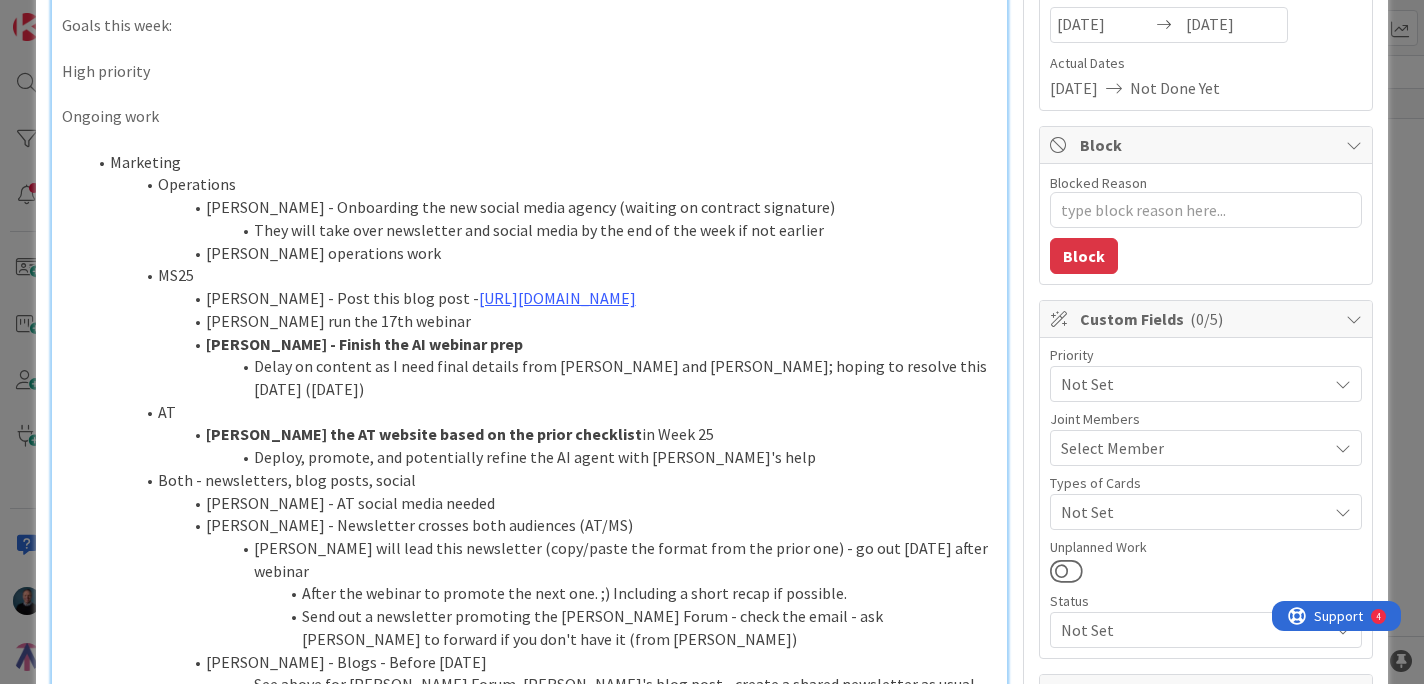 scroll, scrollTop: 0, scrollLeft: 0, axis: both 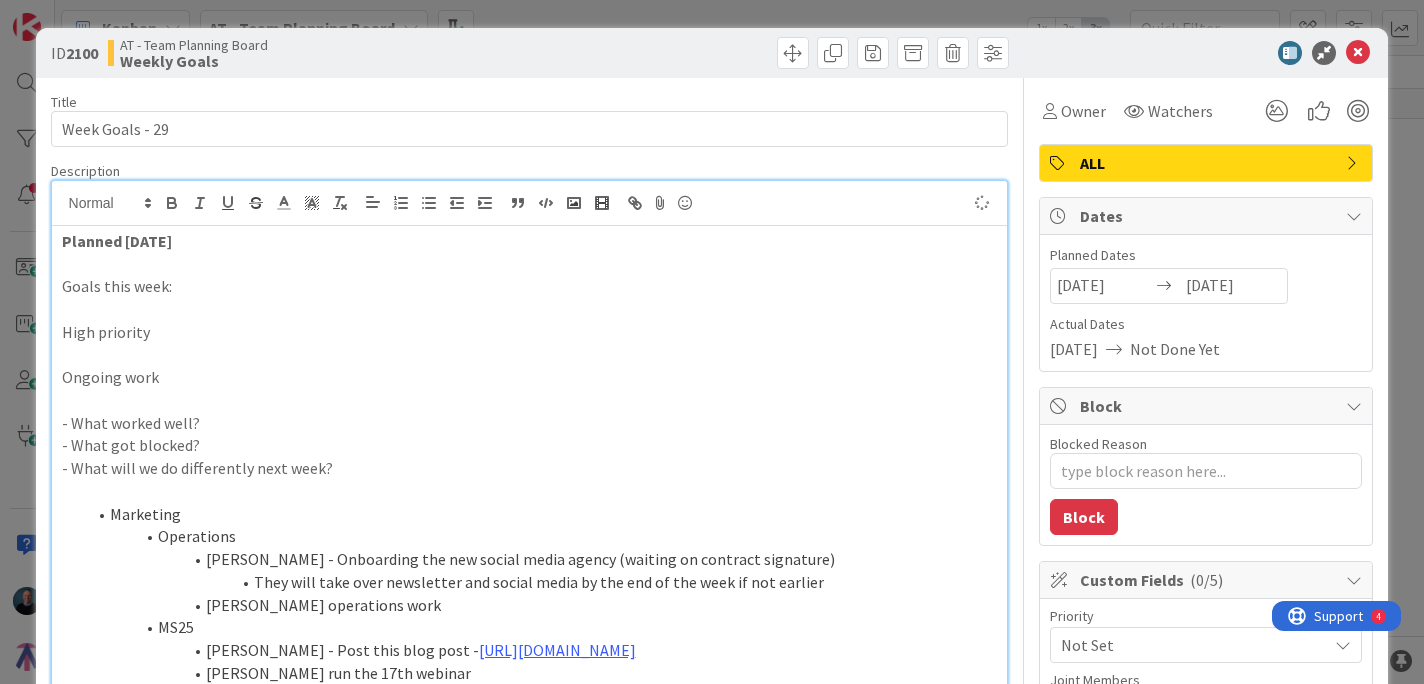 click at bounding box center (530, 400) 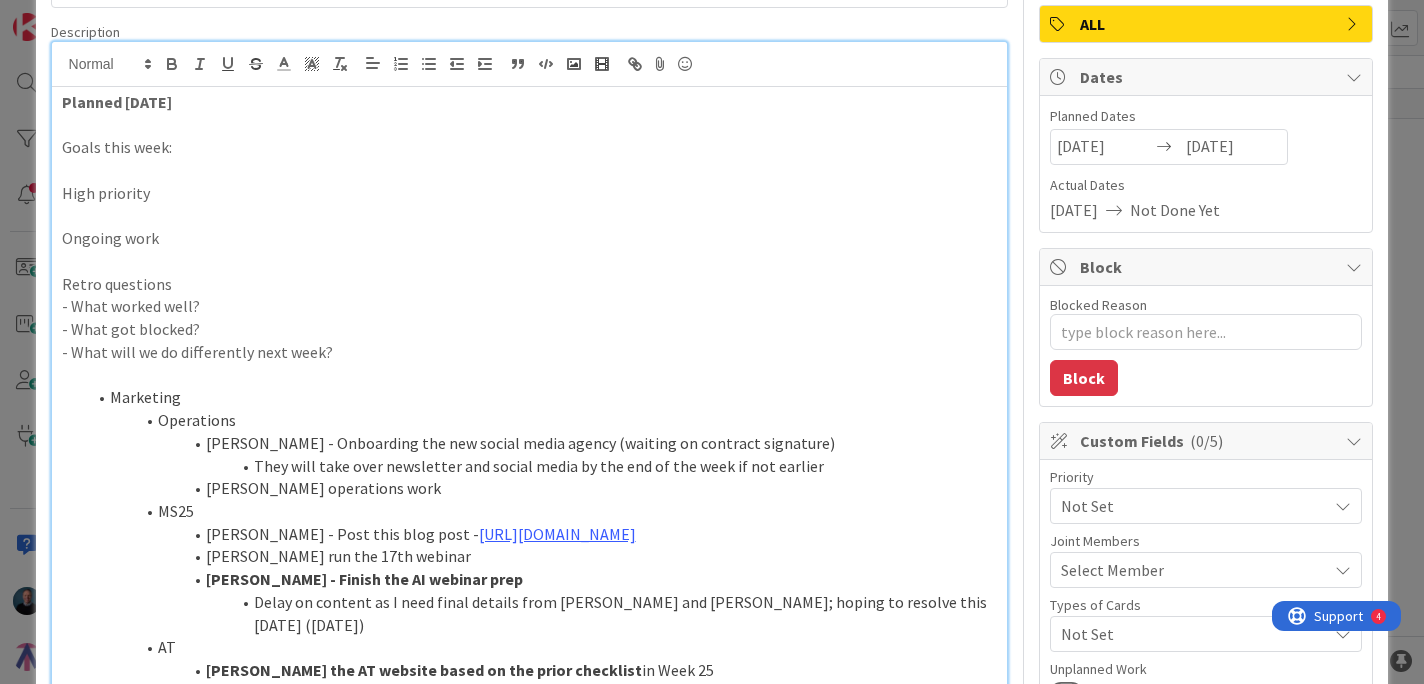 scroll, scrollTop: 136, scrollLeft: 0, axis: vertical 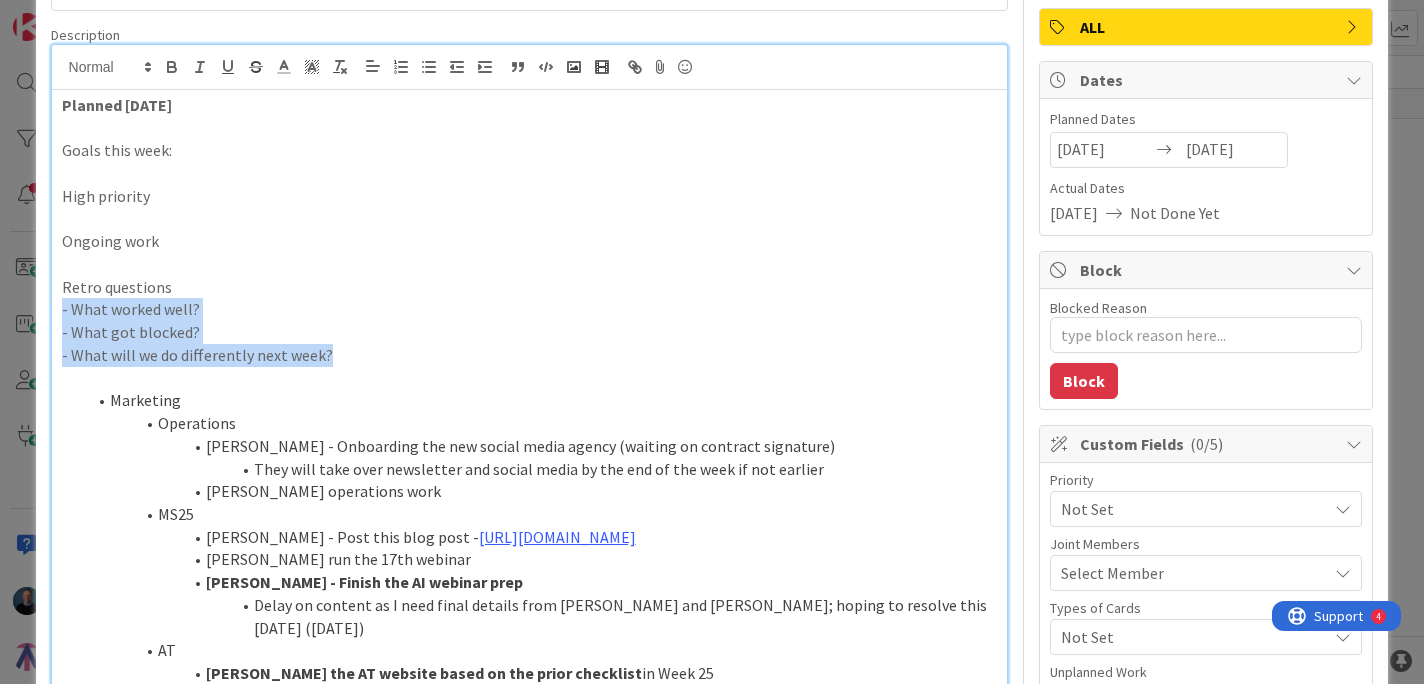 drag, startPoint x: 335, startPoint y: 347, endPoint x: 22, endPoint y: 319, distance: 314.2499 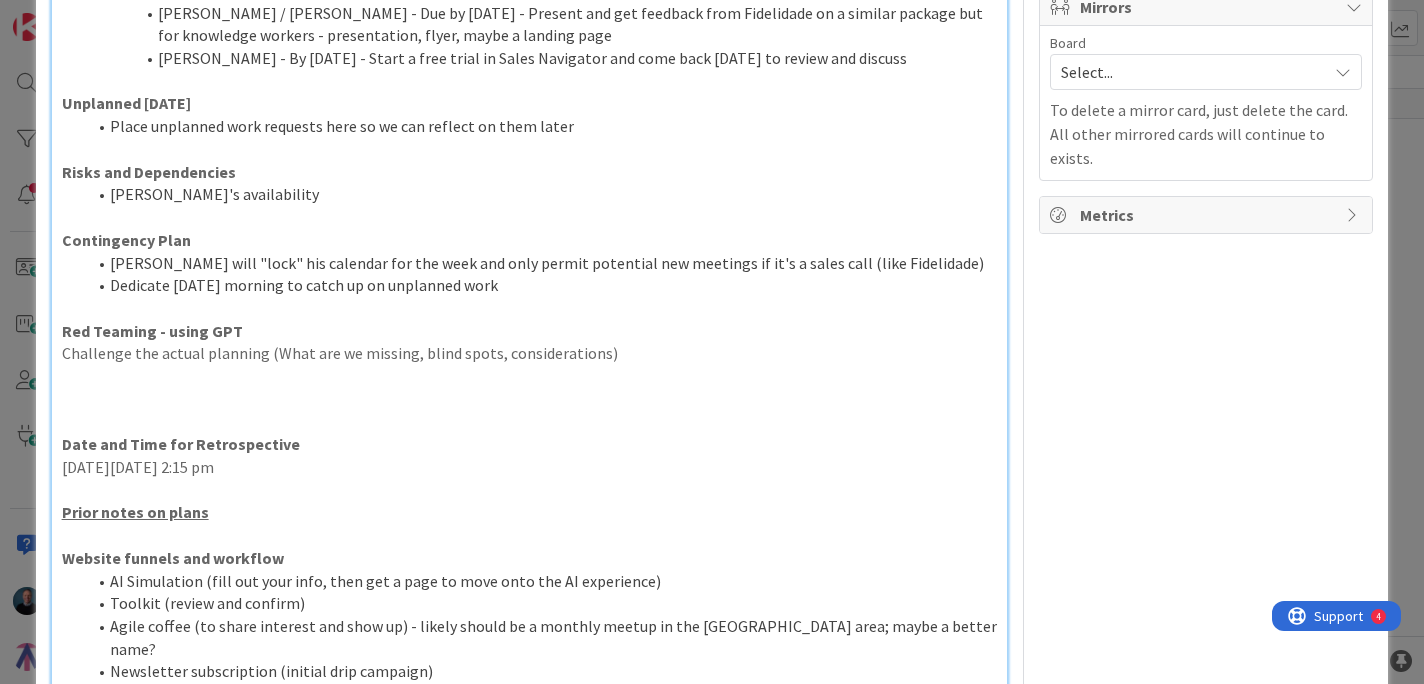 scroll, scrollTop: 1149, scrollLeft: 0, axis: vertical 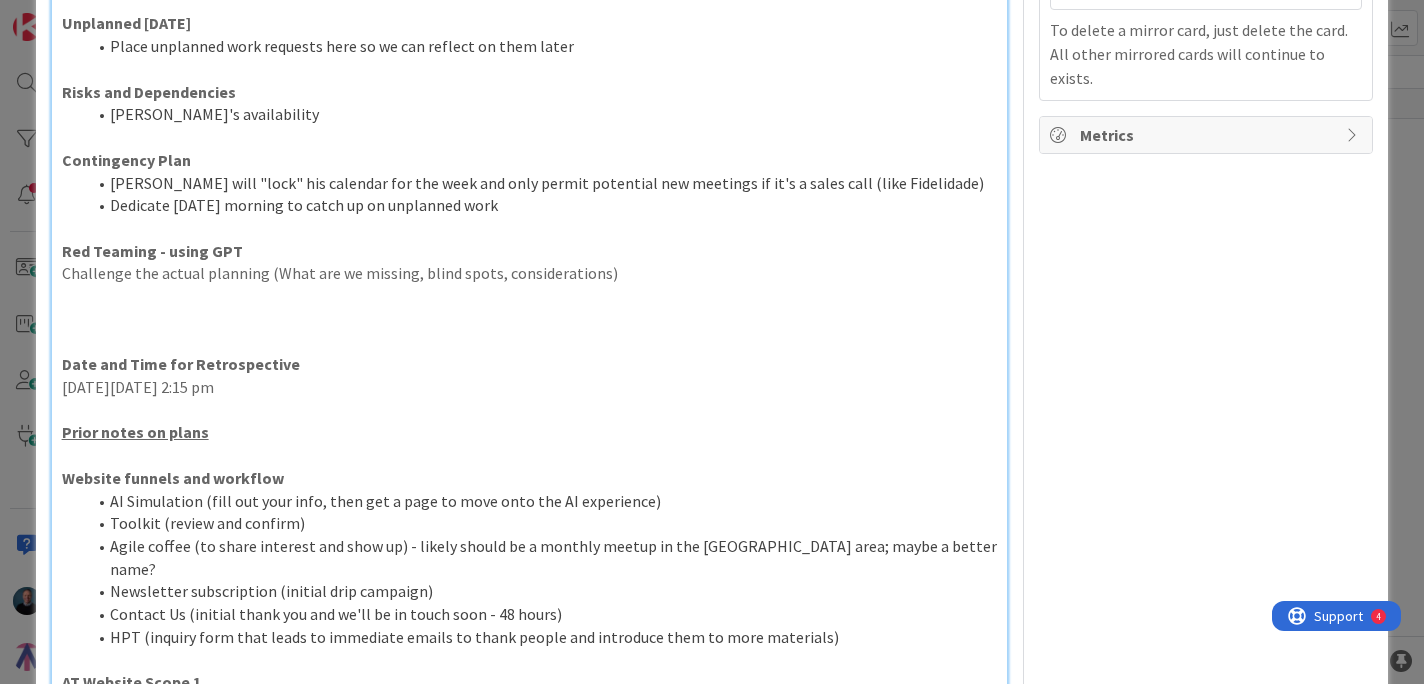 click on "[DATE][DATE] 2:15 pm" at bounding box center [530, 387] 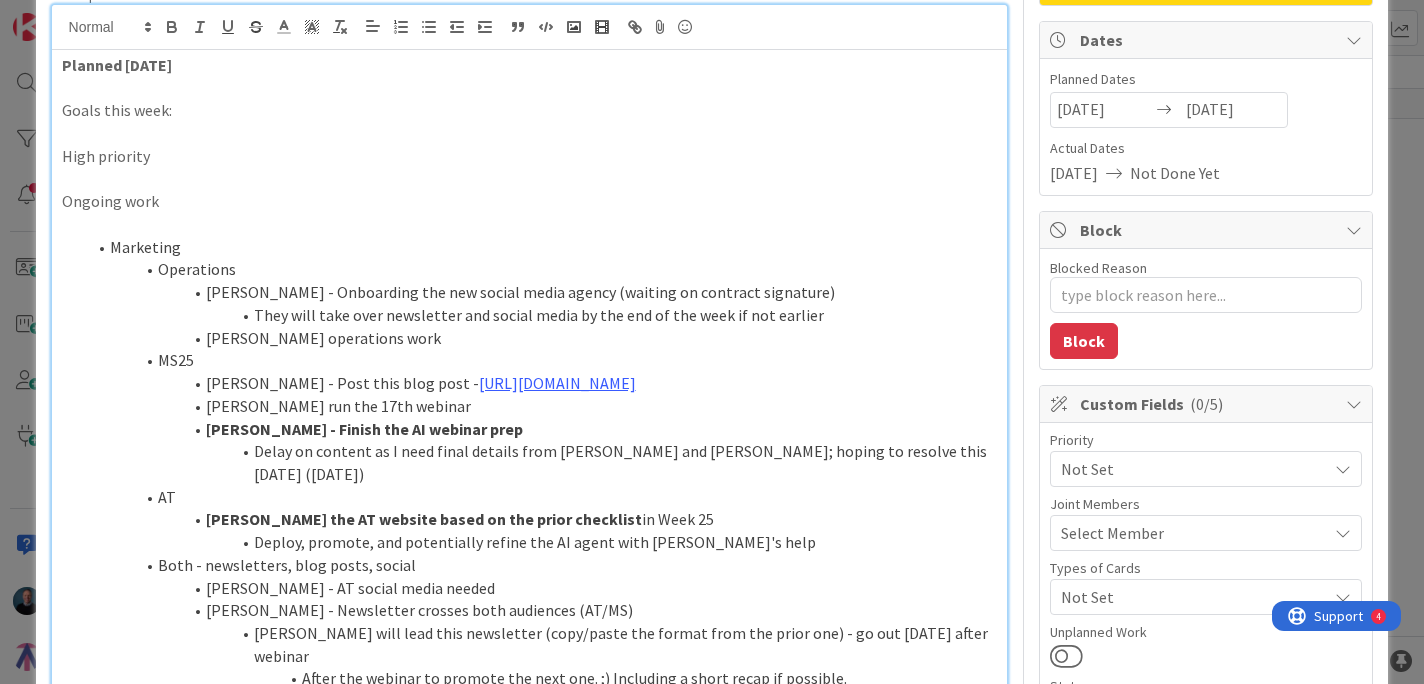 scroll, scrollTop: 169, scrollLeft: 0, axis: vertical 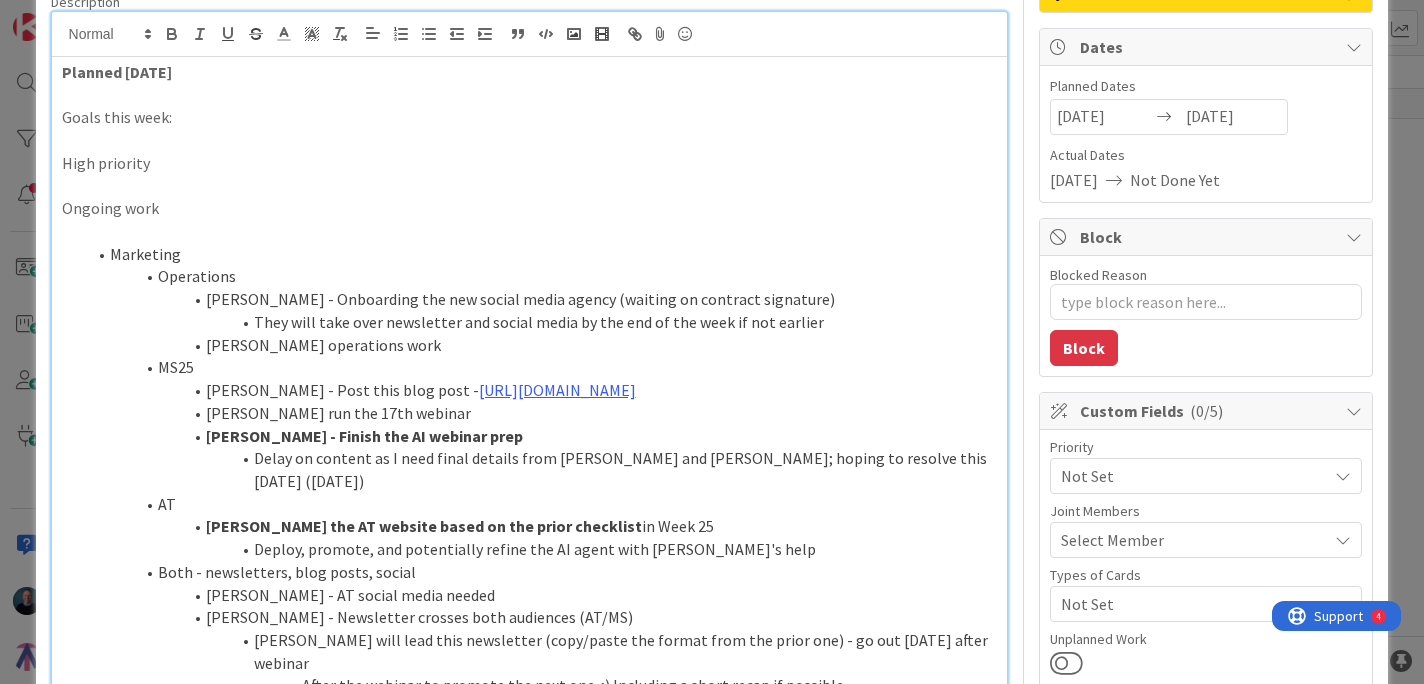 click on "High priority" at bounding box center [530, 163] 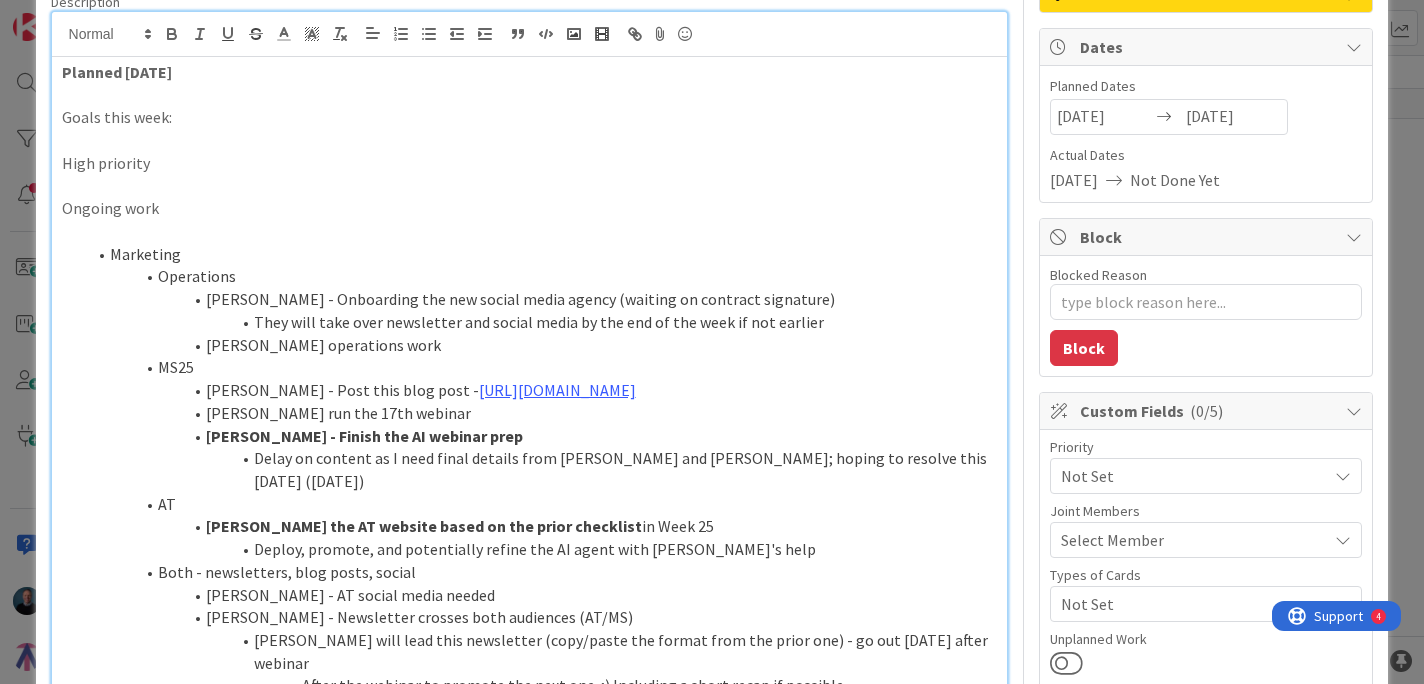 click on "High priority" at bounding box center [530, 163] 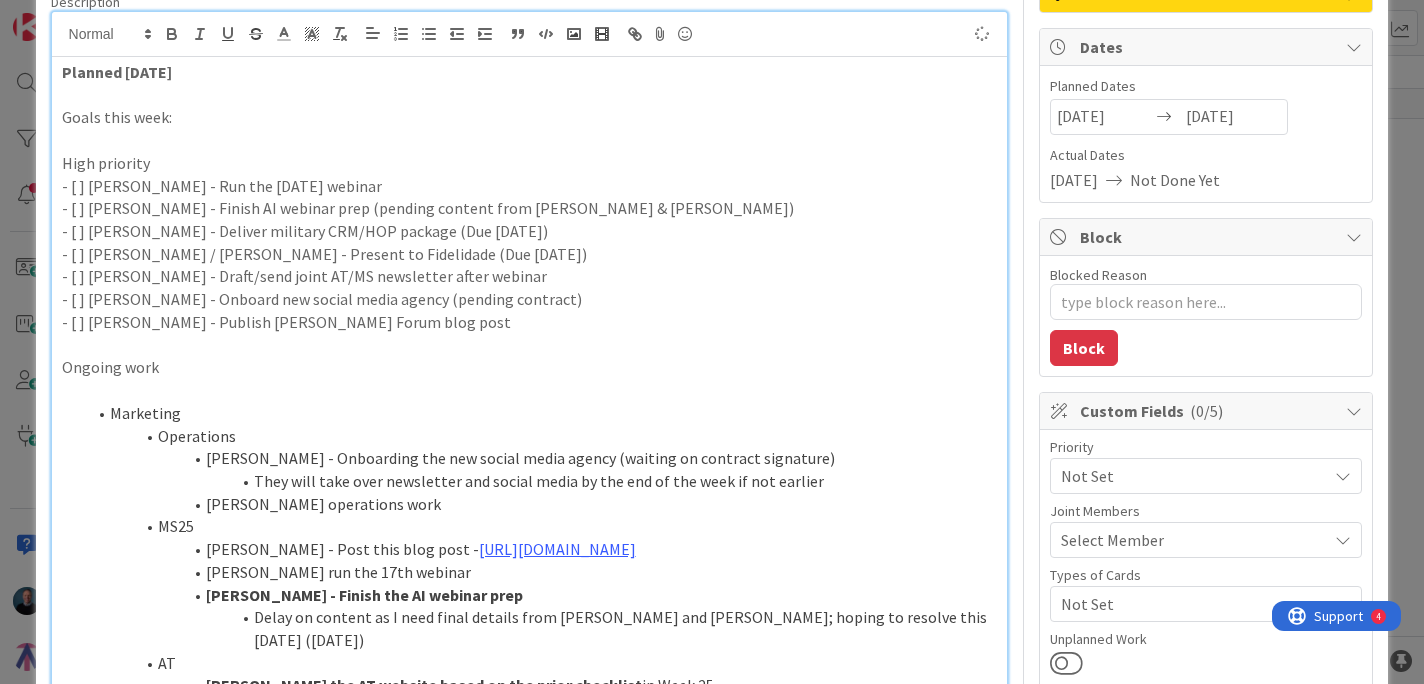 click on "- [ ] [PERSON_NAME] - Run the [DATE] webinar" at bounding box center (530, 186) 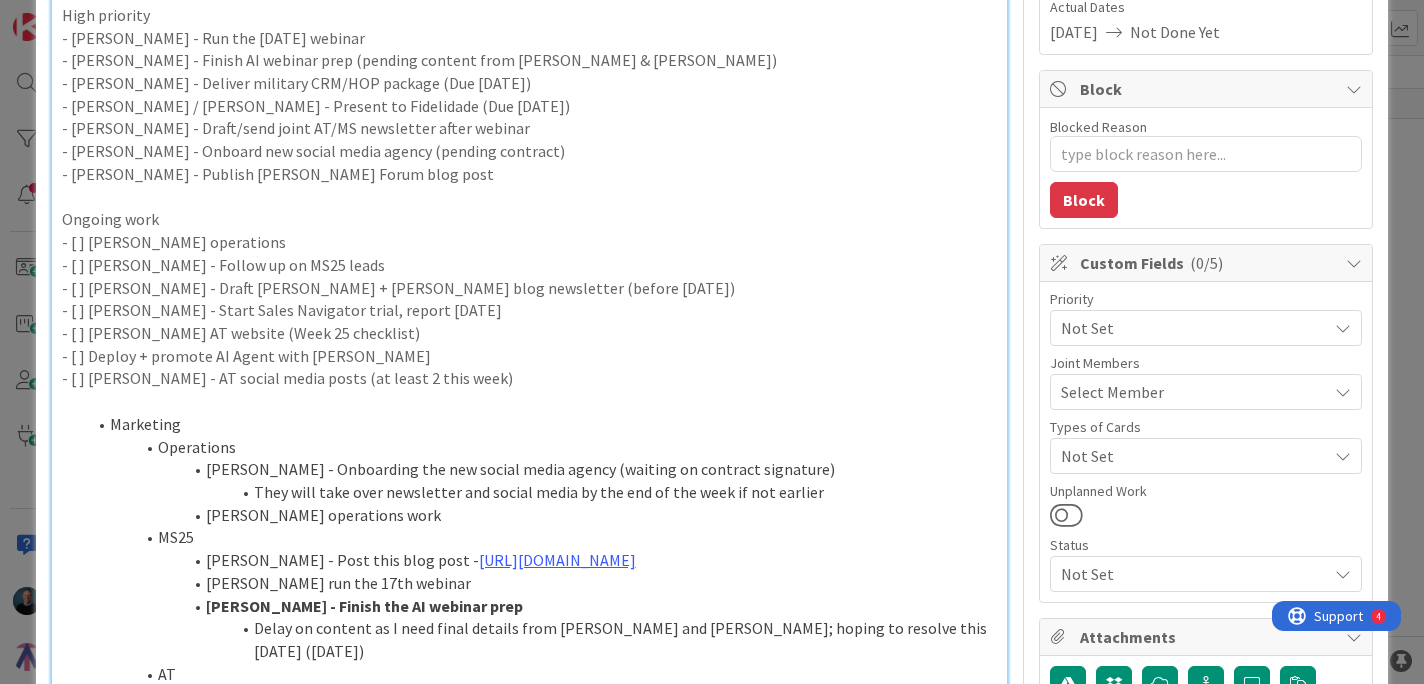 scroll, scrollTop: 321, scrollLeft: 0, axis: vertical 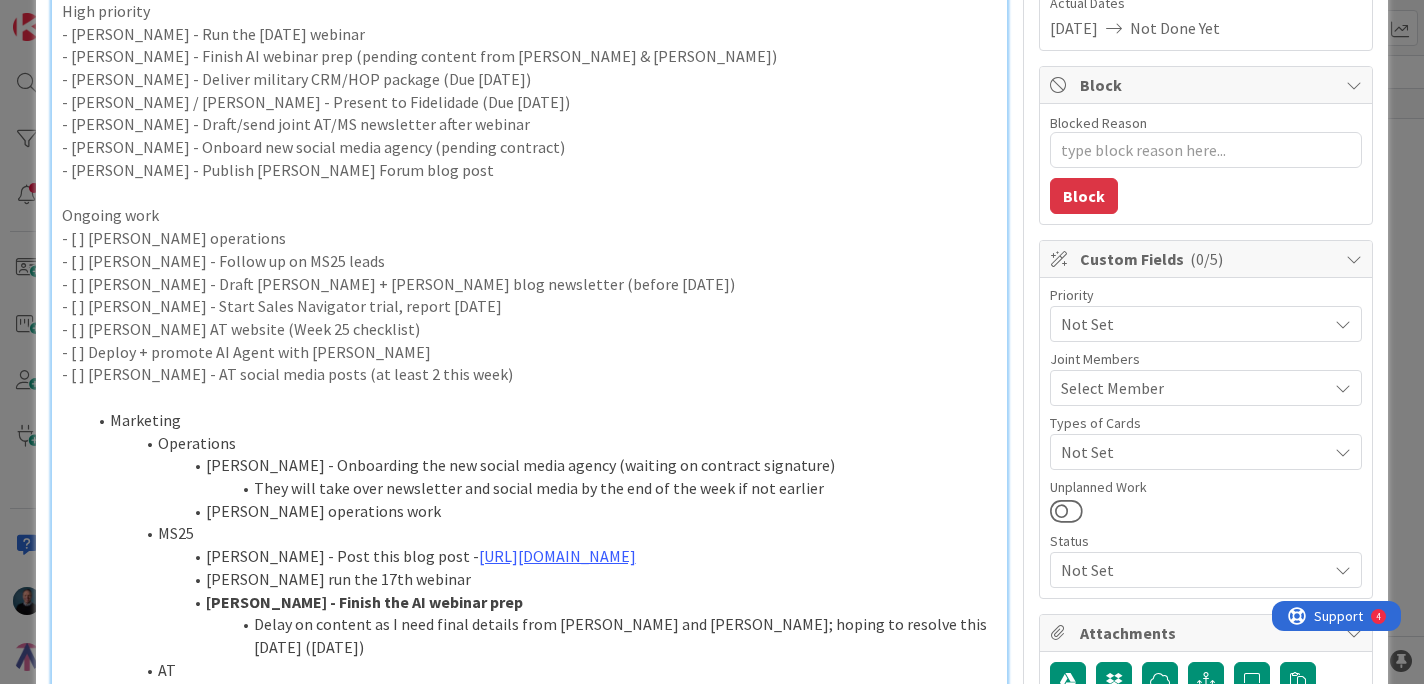 click on "- [ ] [PERSON_NAME] operations" at bounding box center [530, 238] 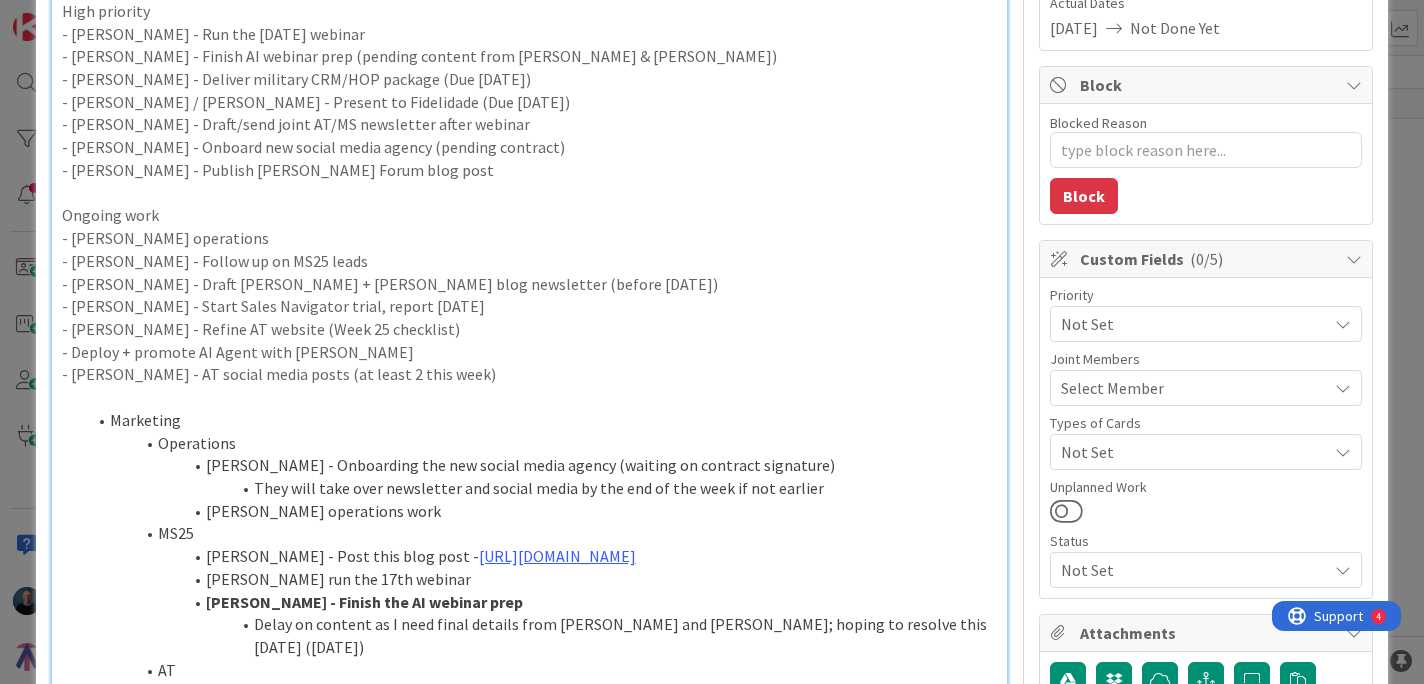 click on "- [PERSON_NAME] - AT social media posts (at least 2 this week)" at bounding box center (530, 374) 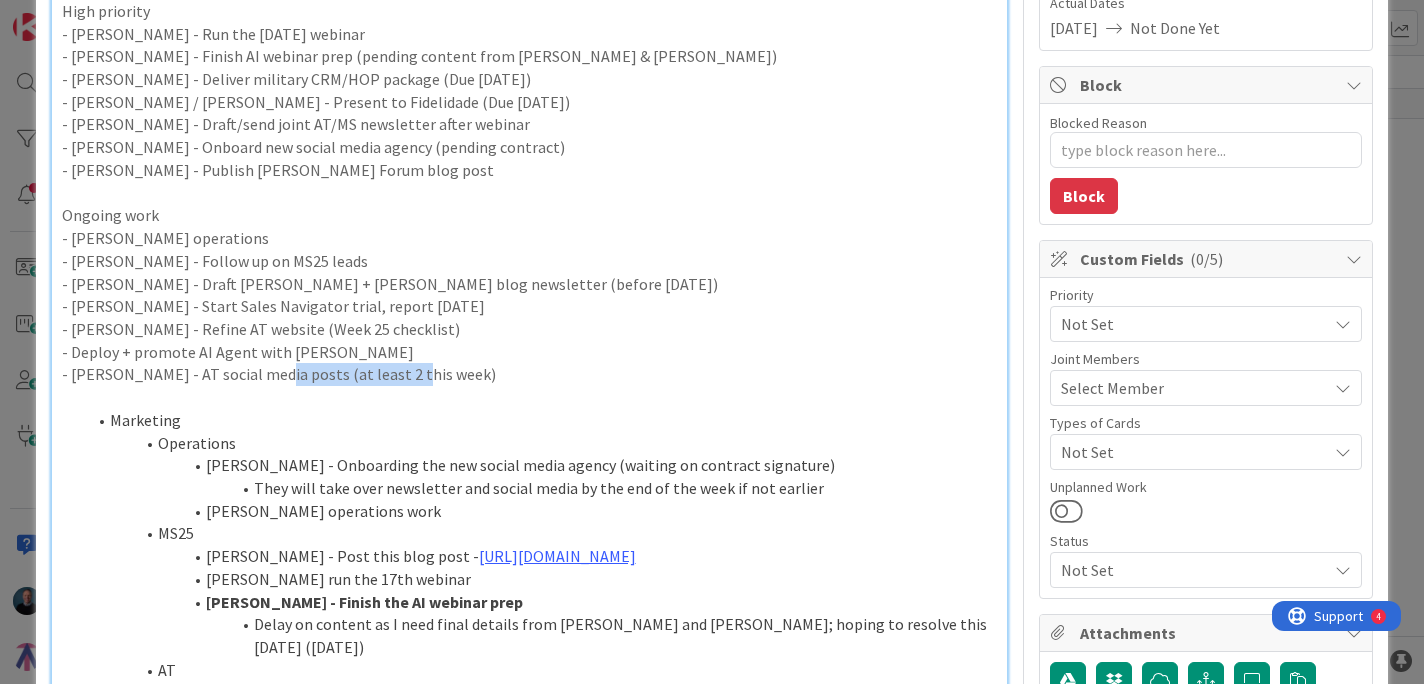 drag, startPoint x: 258, startPoint y: 376, endPoint x: 398, endPoint y: 373, distance: 140.03214 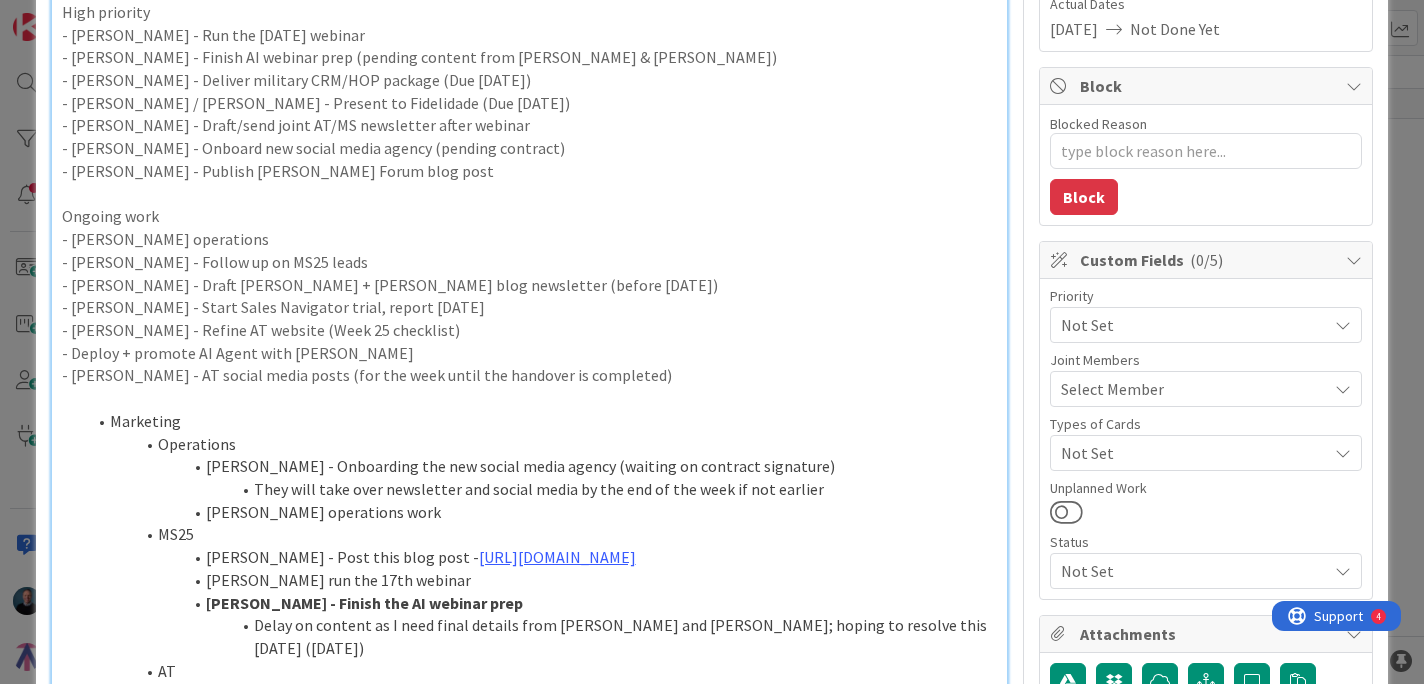 scroll, scrollTop: 313, scrollLeft: 0, axis: vertical 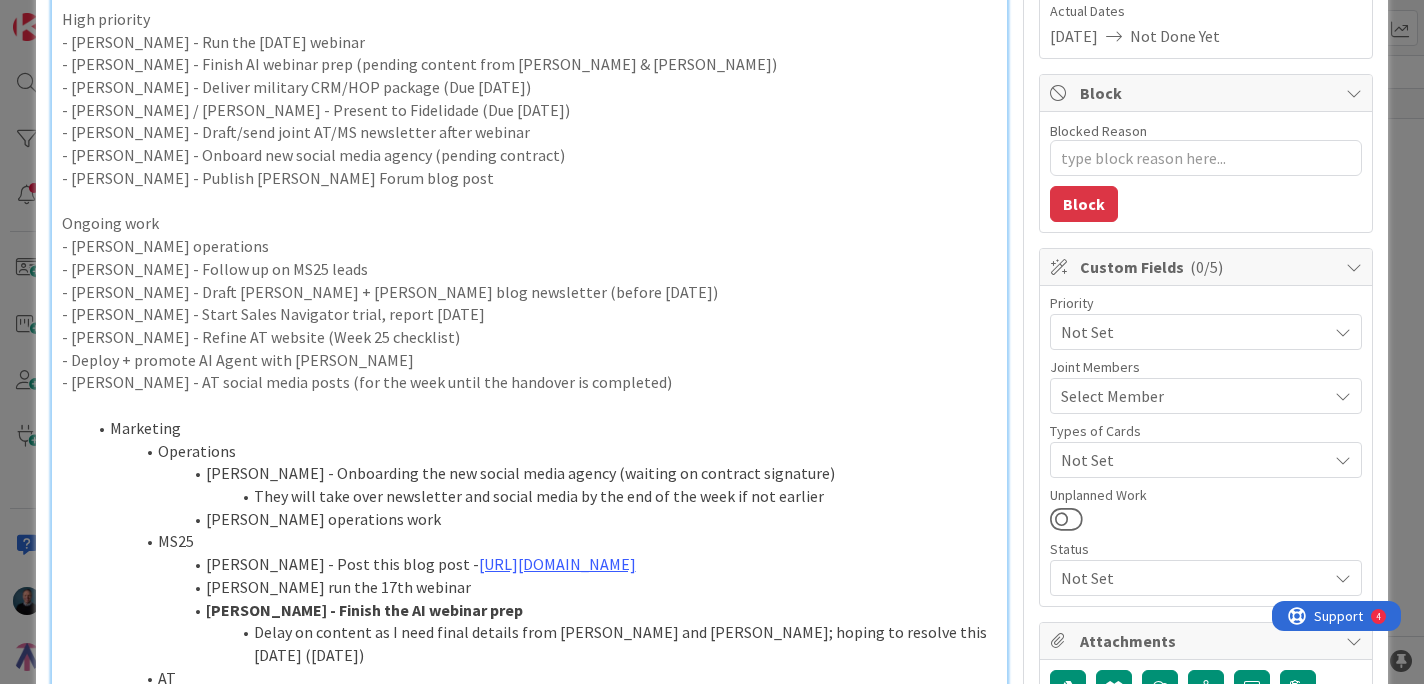 drag, startPoint x: 308, startPoint y: 583, endPoint x: 395, endPoint y: 572, distance: 87.69264 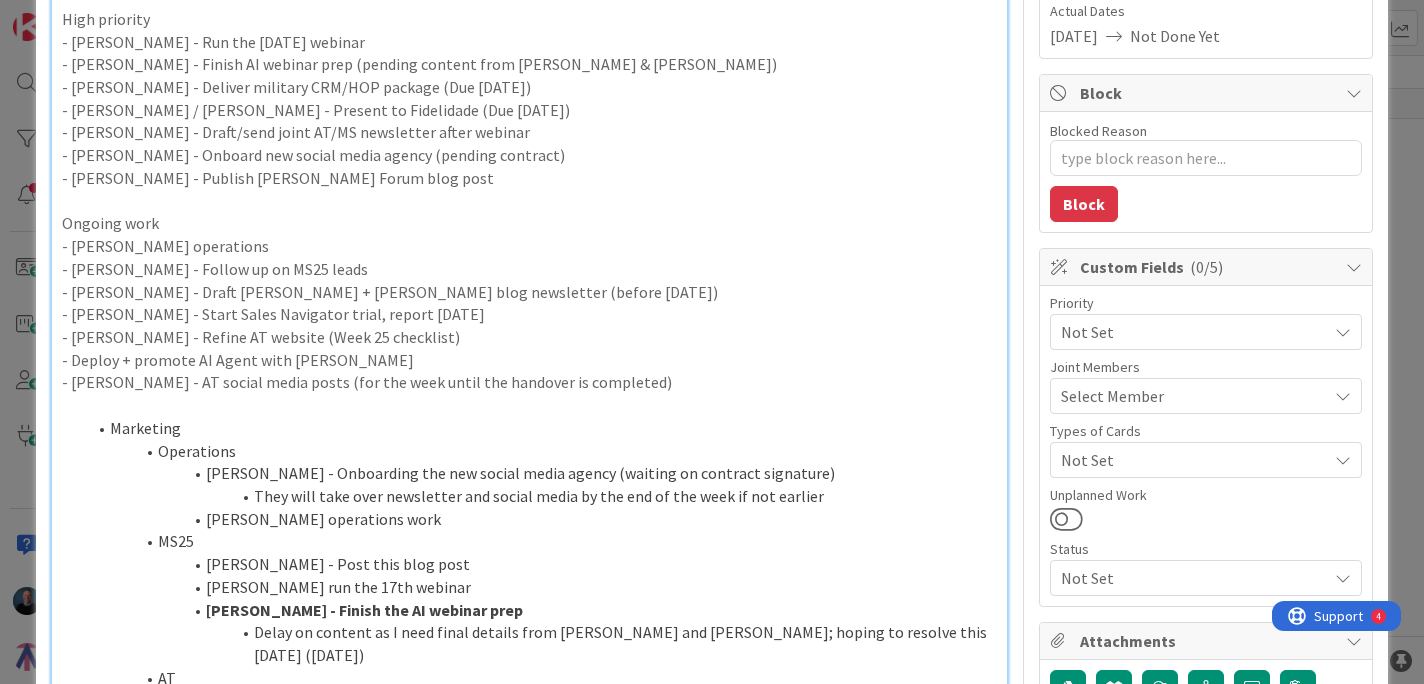 click on "- [PERSON_NAME] - Draft [PERSON_NAME] + [PERSON_NAME] blog newsletter (before [DATE])" at bounding box center [530, 292] 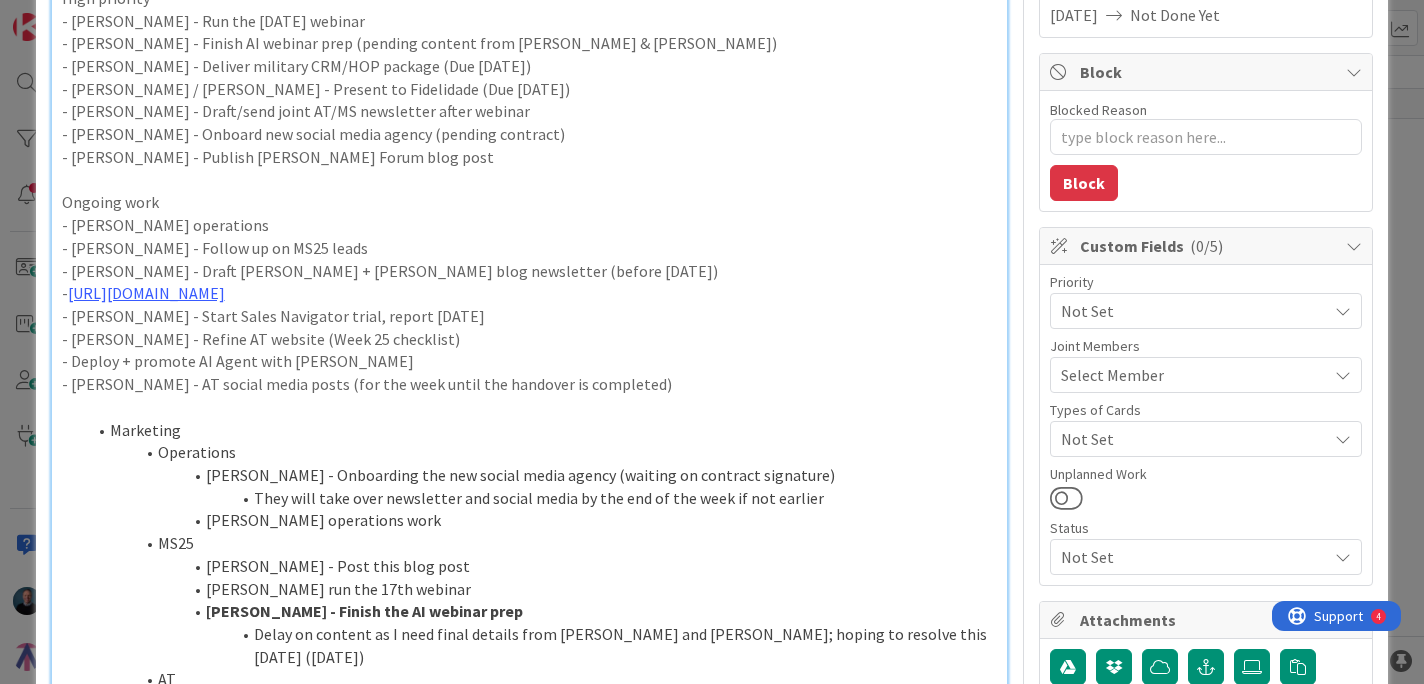 scroll, scrollTop: 333, scrollLeft: 0, axis: vertical 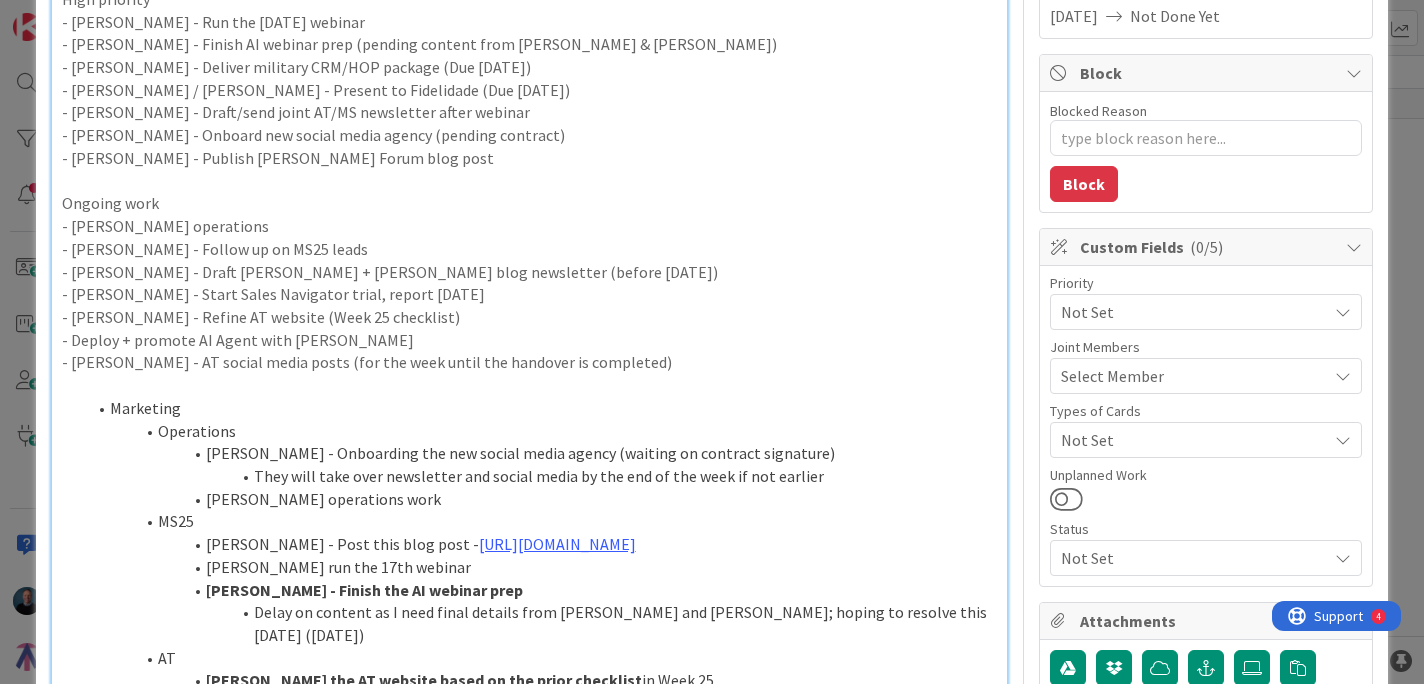 click on "- [PERSON_NAME] - Publish [PERSON_NAME] Forum blog post" at bounding box center [530, 158] 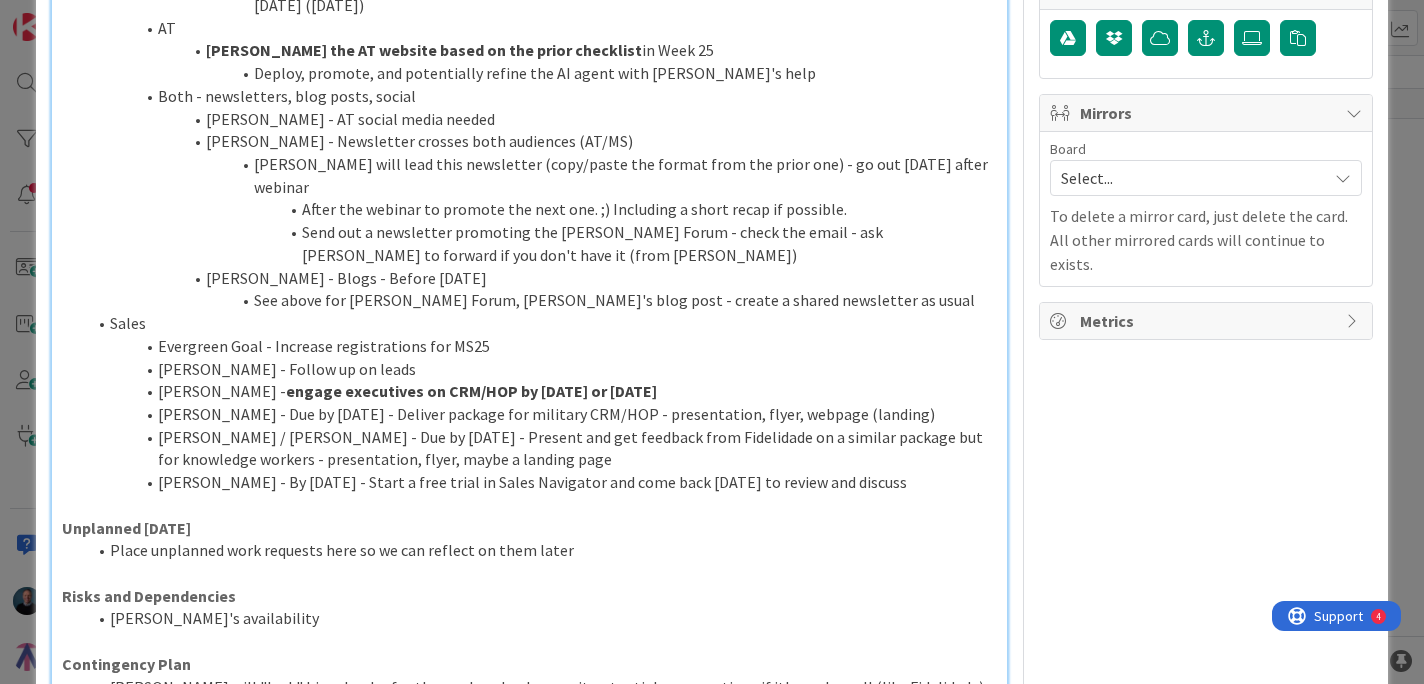 scroll, scrollTop: 1008, scrollLeft: 0, axis: vertical 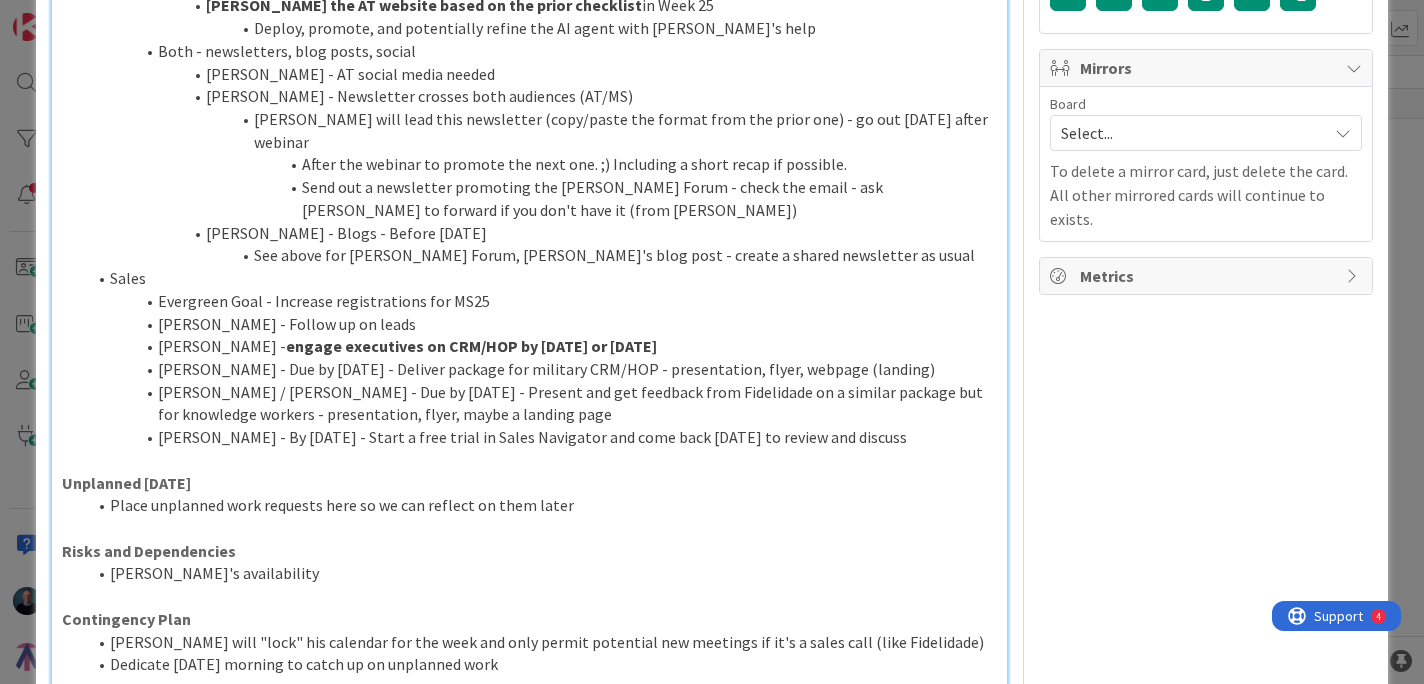 click on "[PERSON_NAME] - By [DATE] - Start a free trial in Sales Navigator and come back [DATE] to review and discuss" at bounding box center (542, 437) 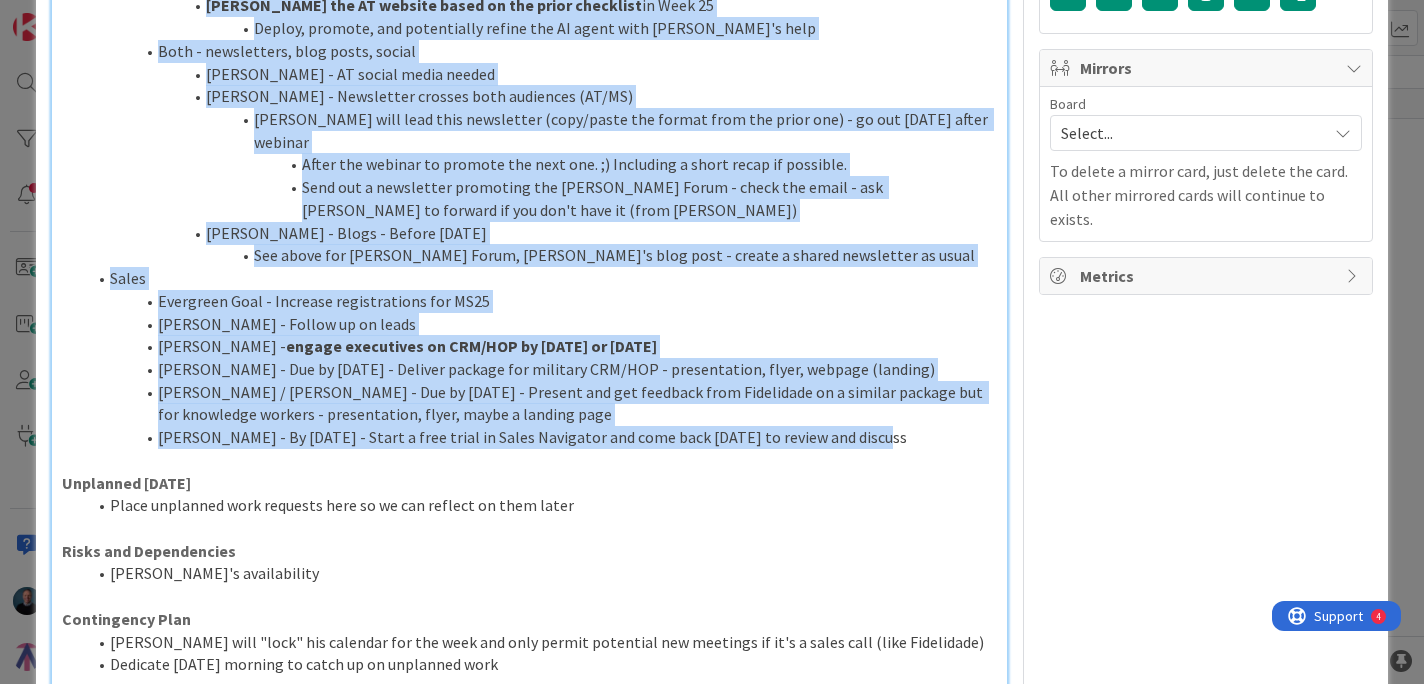 scroll, scrollTop: 0, scrollLeft: 0, axis: both 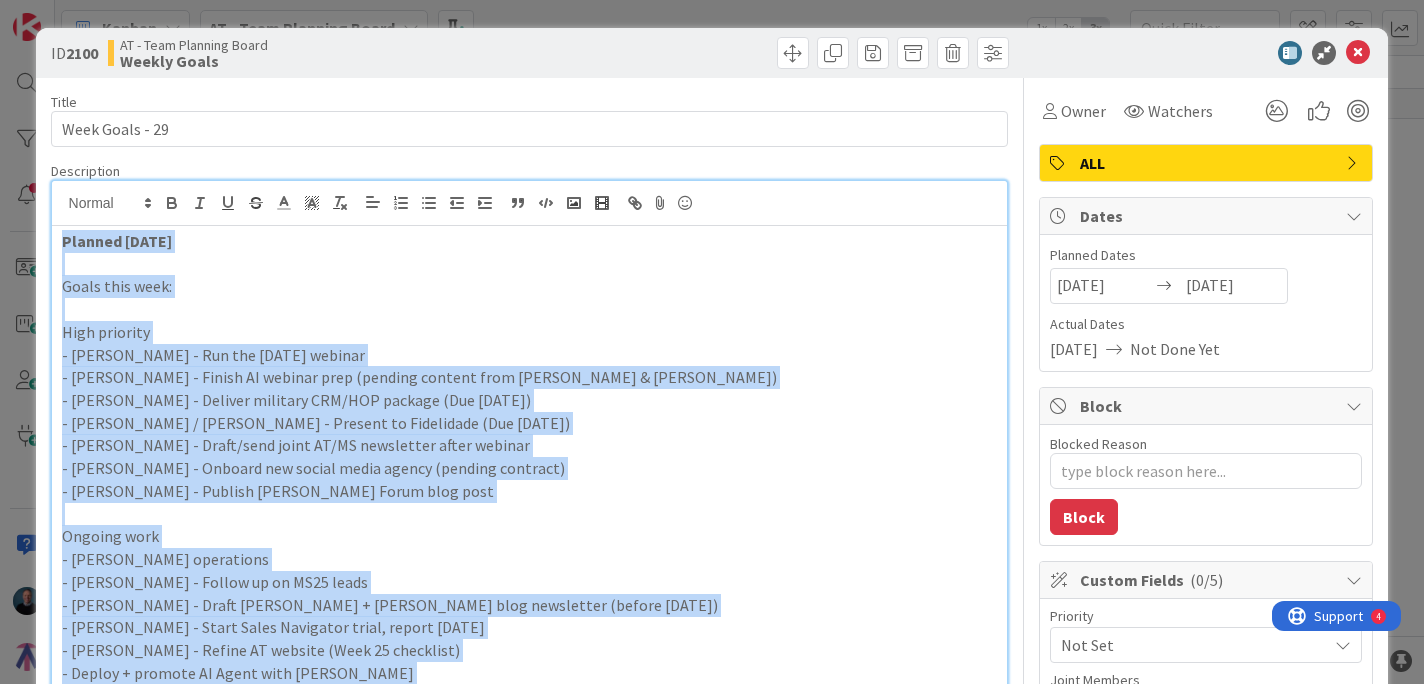 copy on "Planned [DATE] Goals this week: High priority - [PERSON_NAME] - Run the [DATE] webinar - [PERSON_NAME] - Finish AI webinar prep (pending content from [PERSON_NAME] & [PERSON_NAME]) - [PERSON_NAME] - Deliver military CRM/HOP package (Due [DATE]) - [PERSON_NAME] / [PERSON_NAME] - Present to Fidelidade (Due [DATE]) - [PERSON_NAME] - Draft/send joint AT/MS newsletter after webinar - [PERSON_NAME] - Onboard new social media agency (pending contract) - [PERSON_NAME] - Publish [PERSON_NAME] Forum blog post Ongoing work - [PERSON_NAME] operations - [PERSON_NAME] - Follow up on MS25 leads - [PERSON_NAME] - Draft [PERSON_NAME] + [PERSON_NAME] blog newsletter (before [DATE]) - [PERSON_NAME] - Start Sales Navigator trial, report [DATE] - [PERSON_NAME] - Refine AT website (Week 25 checklist) - Deploy + promote AI Agent with [PERSON_NAME] - AT social media posts (for the week until the handover is completed) Marketing Operations [PERSON_NAME] - Onboarding the new social media agency (waiting on contract signature) They will take over newsletter and social media by the end of the week if not earlier [PERSON_NAME] ope..." 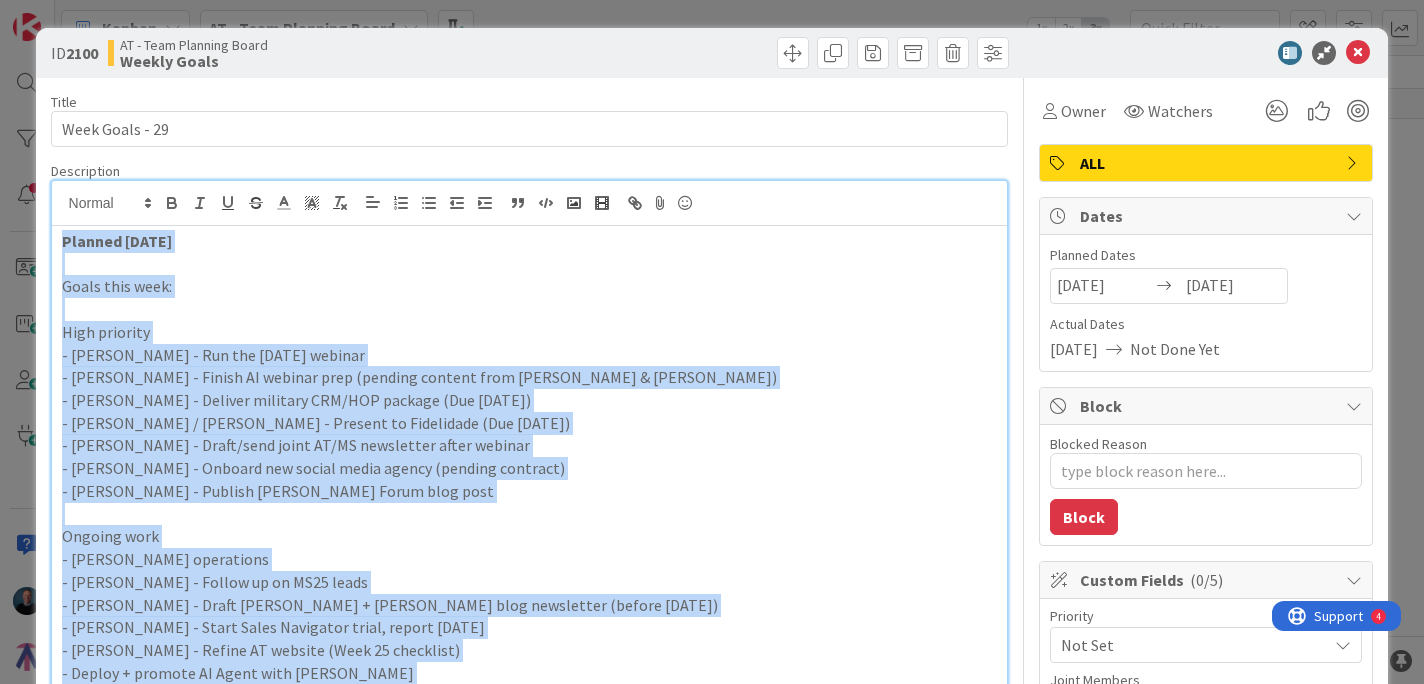 click on "- [PERSON_NAME] - Draft/send joint AT/MS newsletter after webinar" at bounding box center (530, 445) 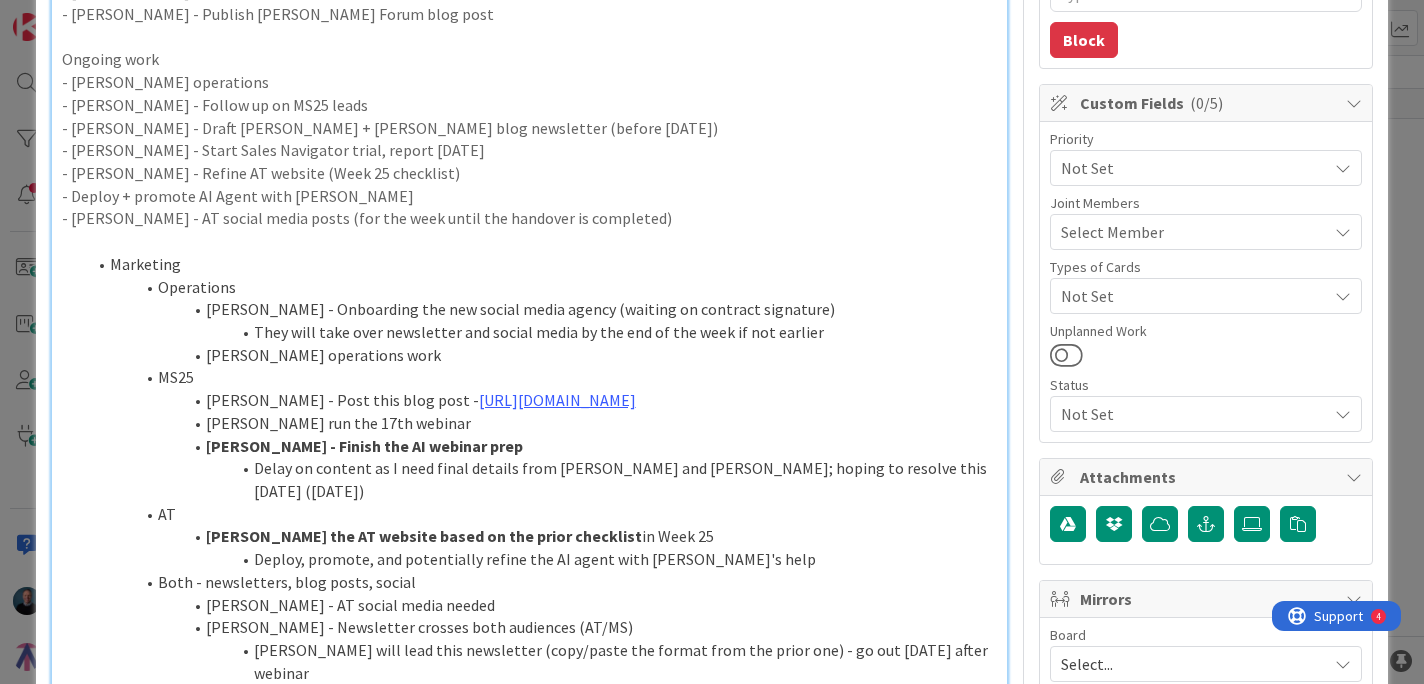 scroll, scrollTop: 488, scrollLeft: 0, axis: vertical 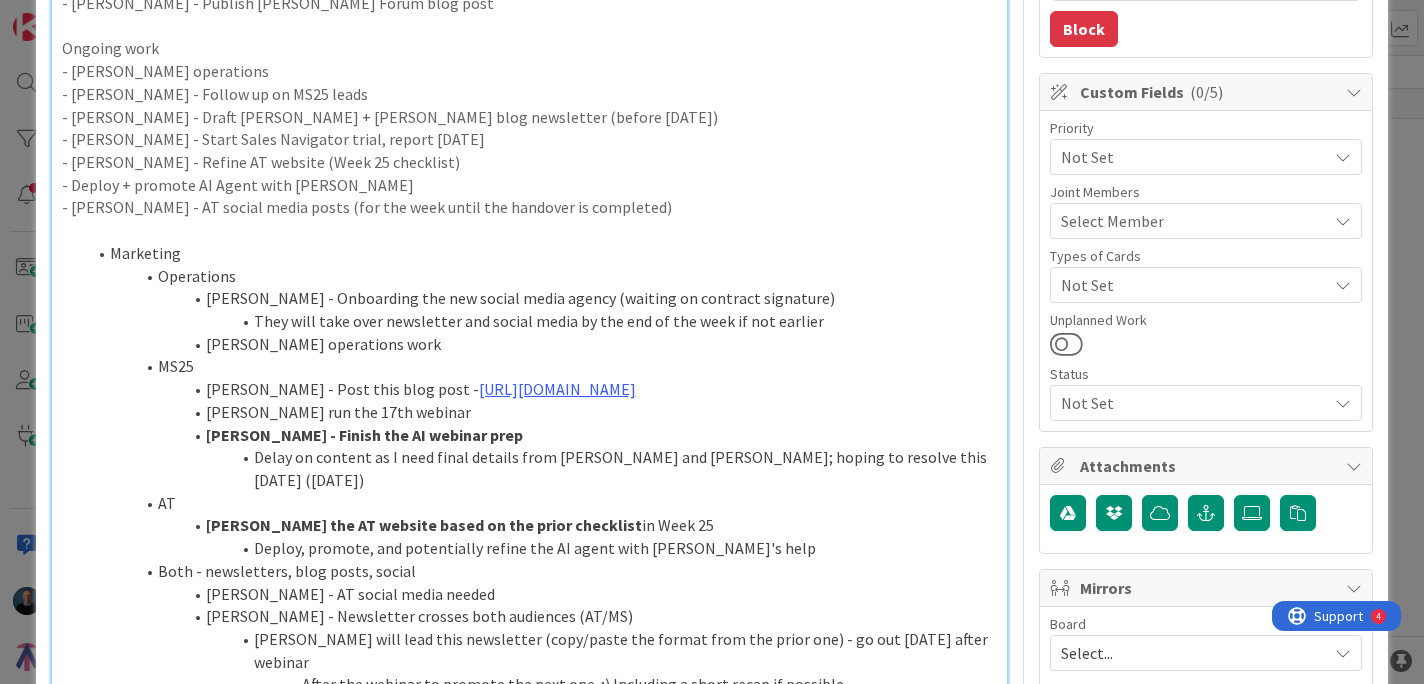 click on "- Deploy + promote AI Agent with [PERSON_NAME]" at bounding box center [530, 185] 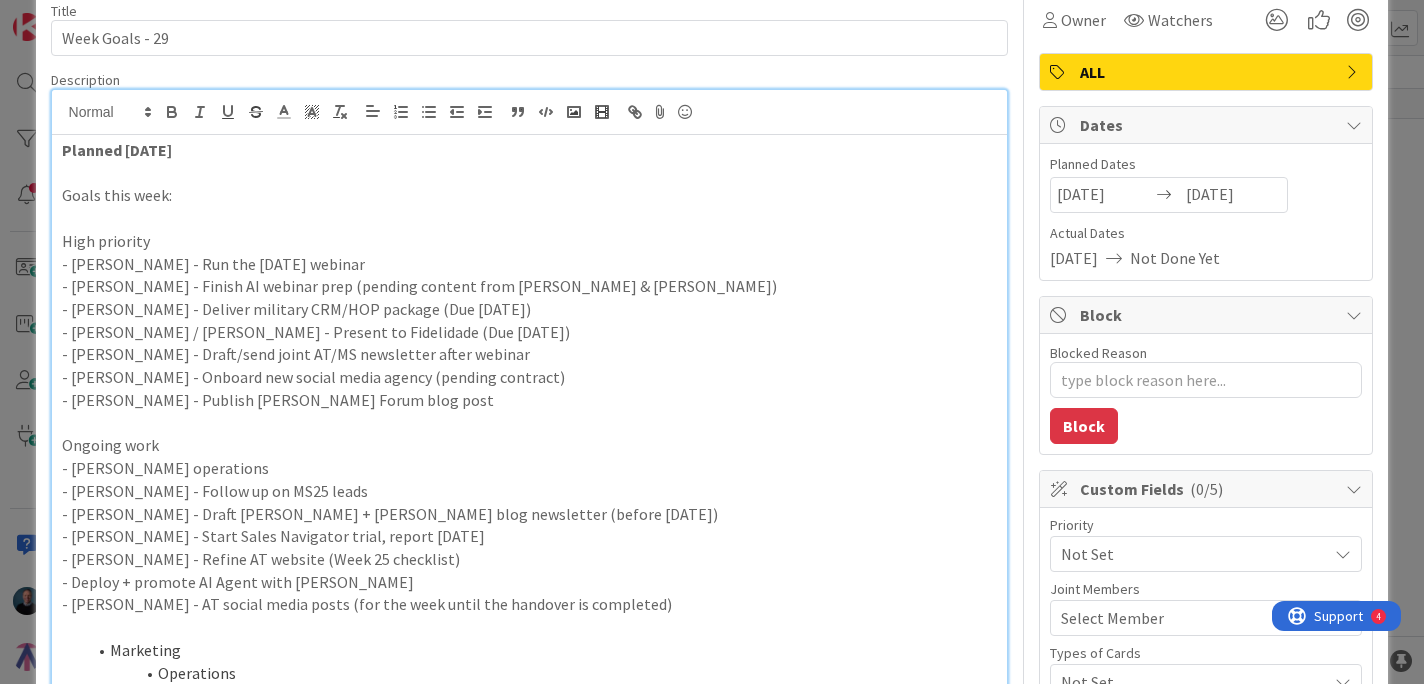 scroll, scrollTop: 51, scrollLeft: 0, axis: vertical 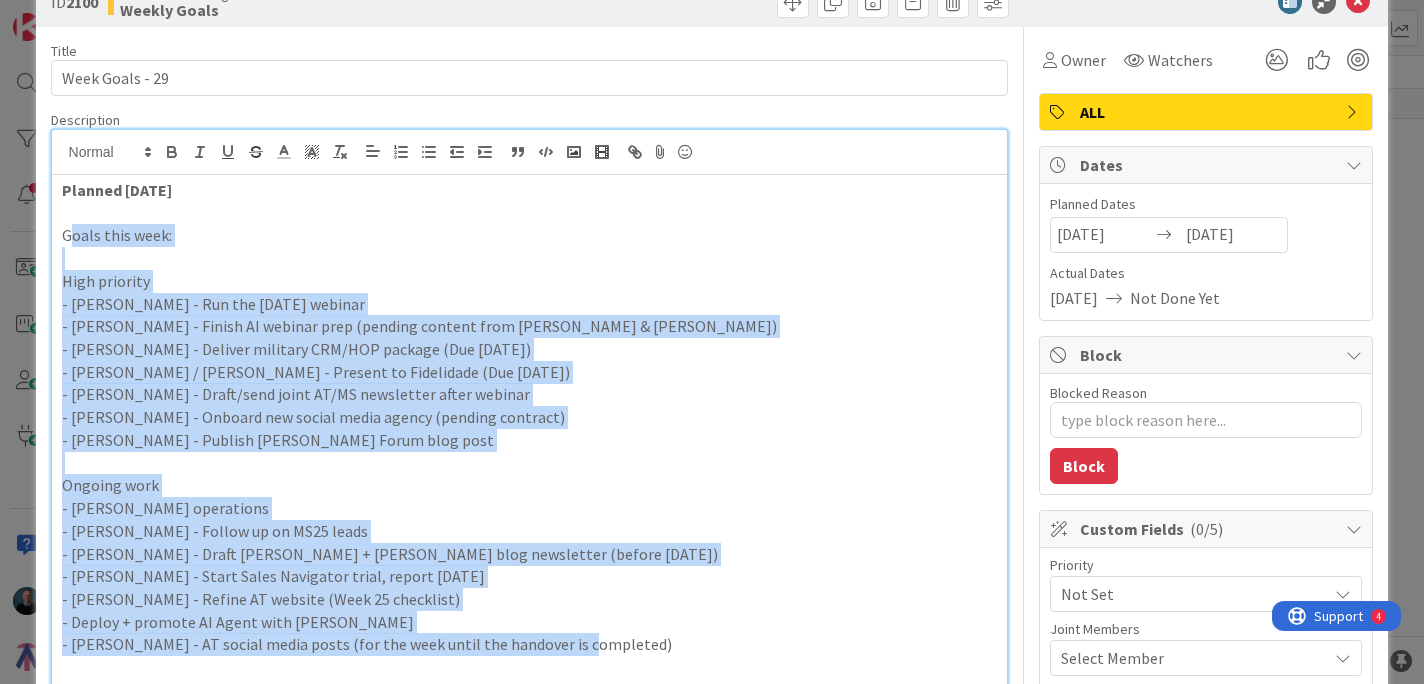 click on "Goals this week:" at bounding box center (530, 235) 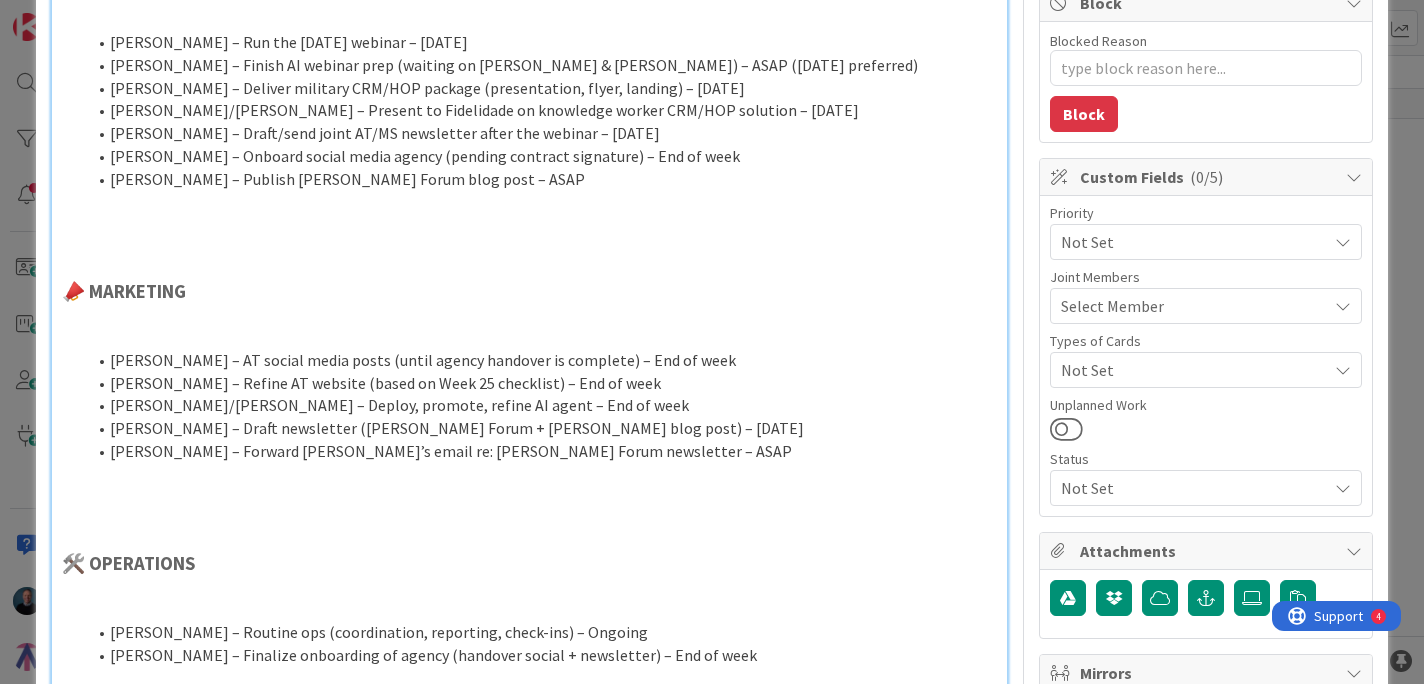 scroll, scrollTop: 0, scrollLeft: 0, axis: both 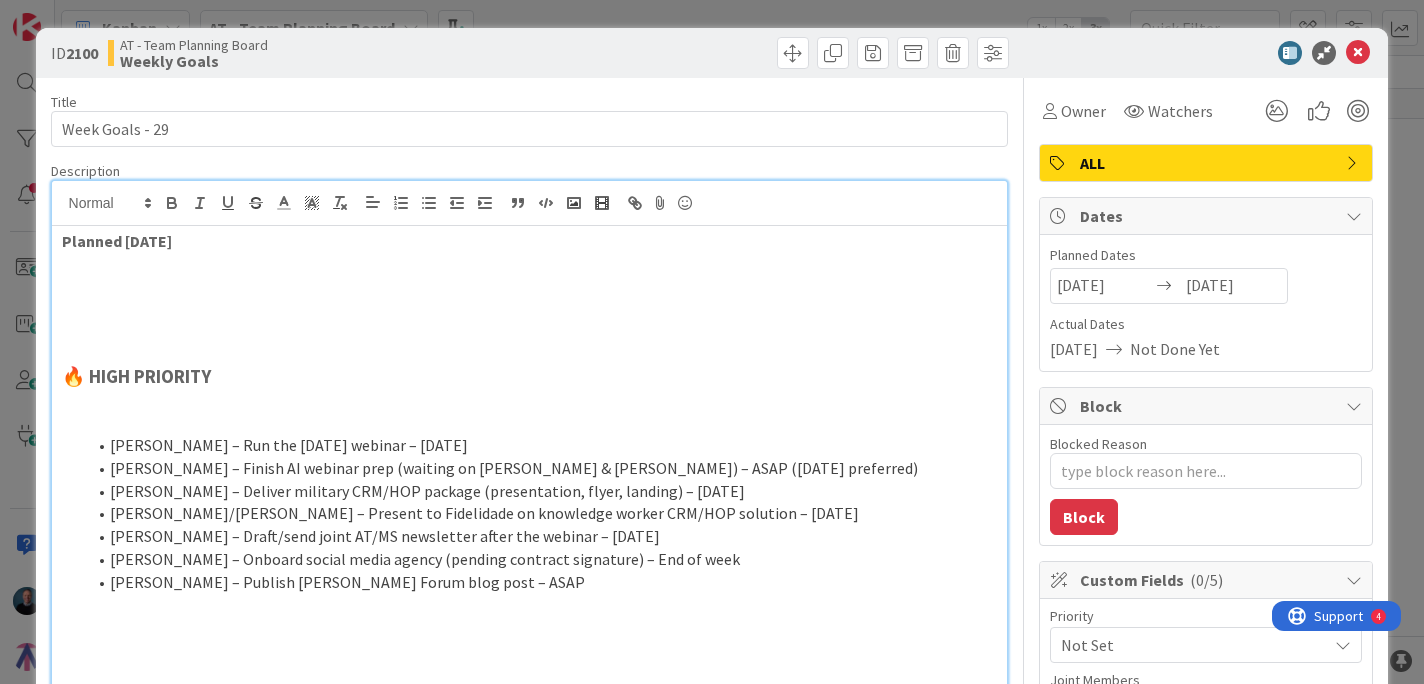 click at bounding box center (530, 332) 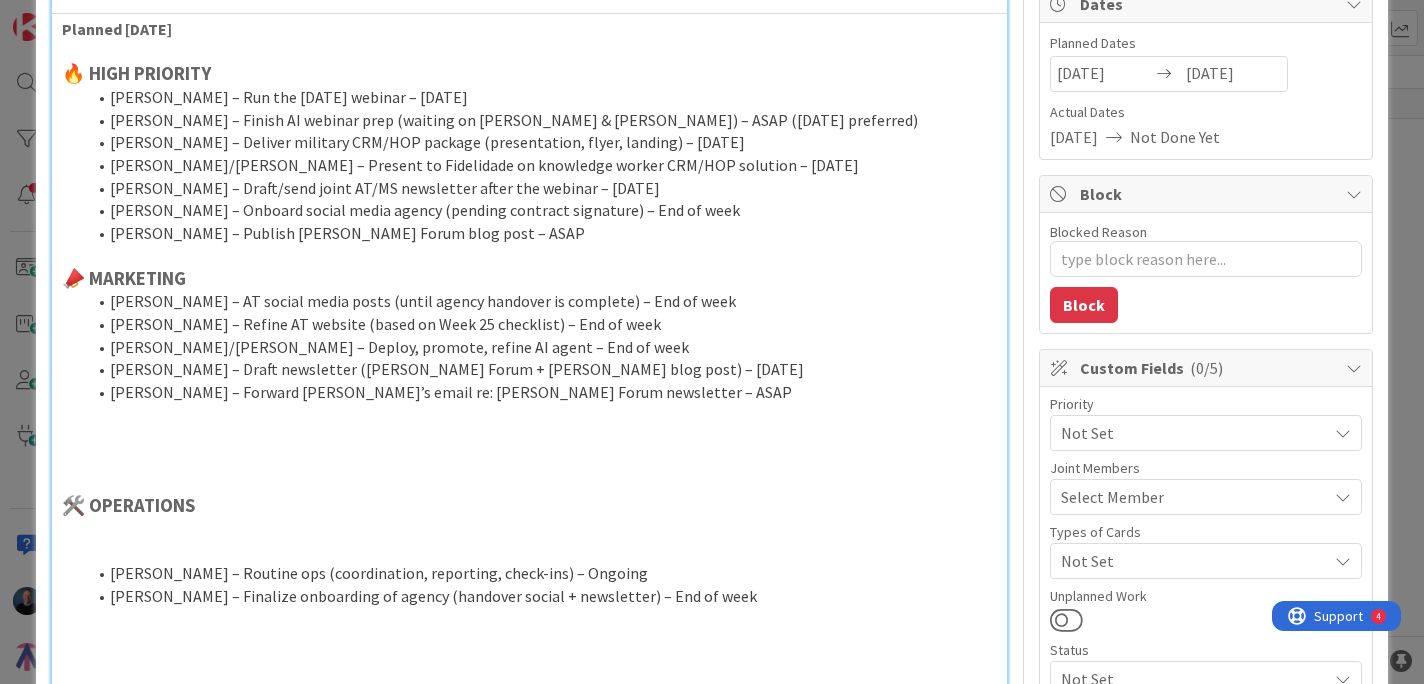 scroll, scrollTop: 213, scrollLeft: 0, axis: vertical 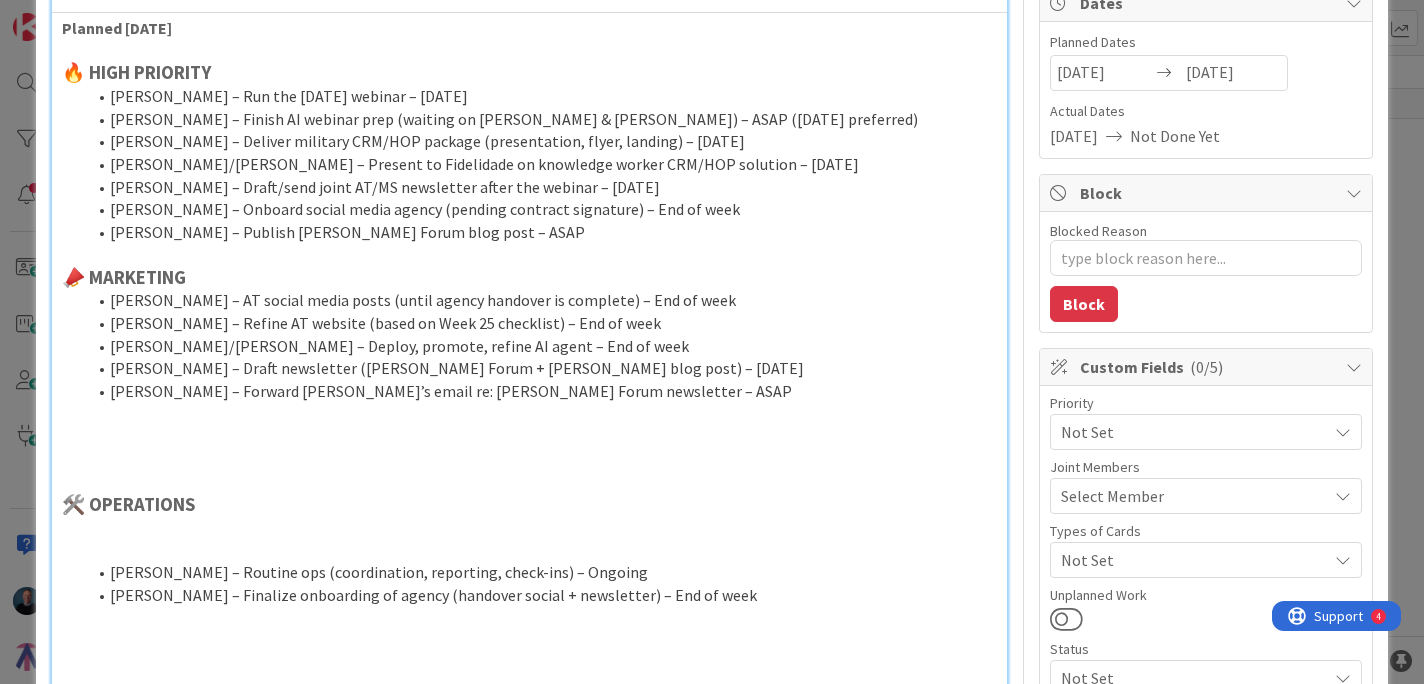 click at bounding box center [530, 459] 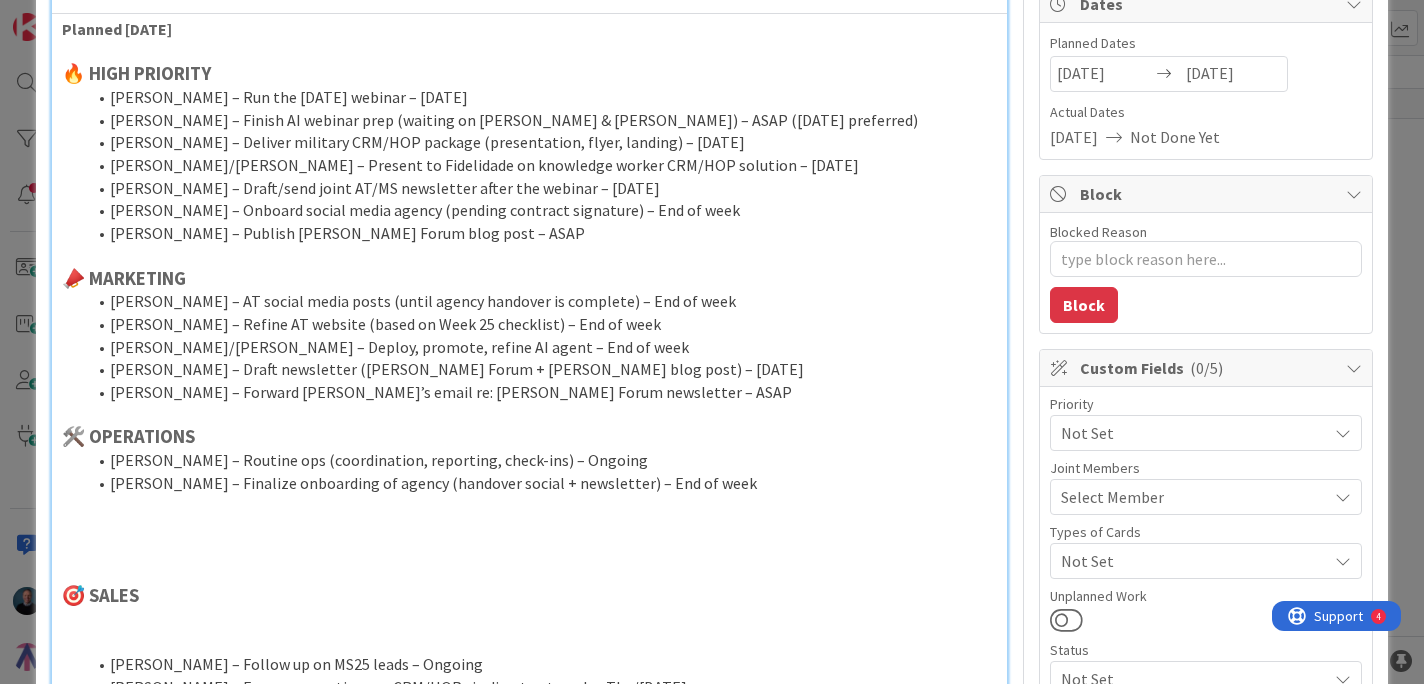 scroll, scrollTop: 210, scrollLeft: 0, axis: vertical 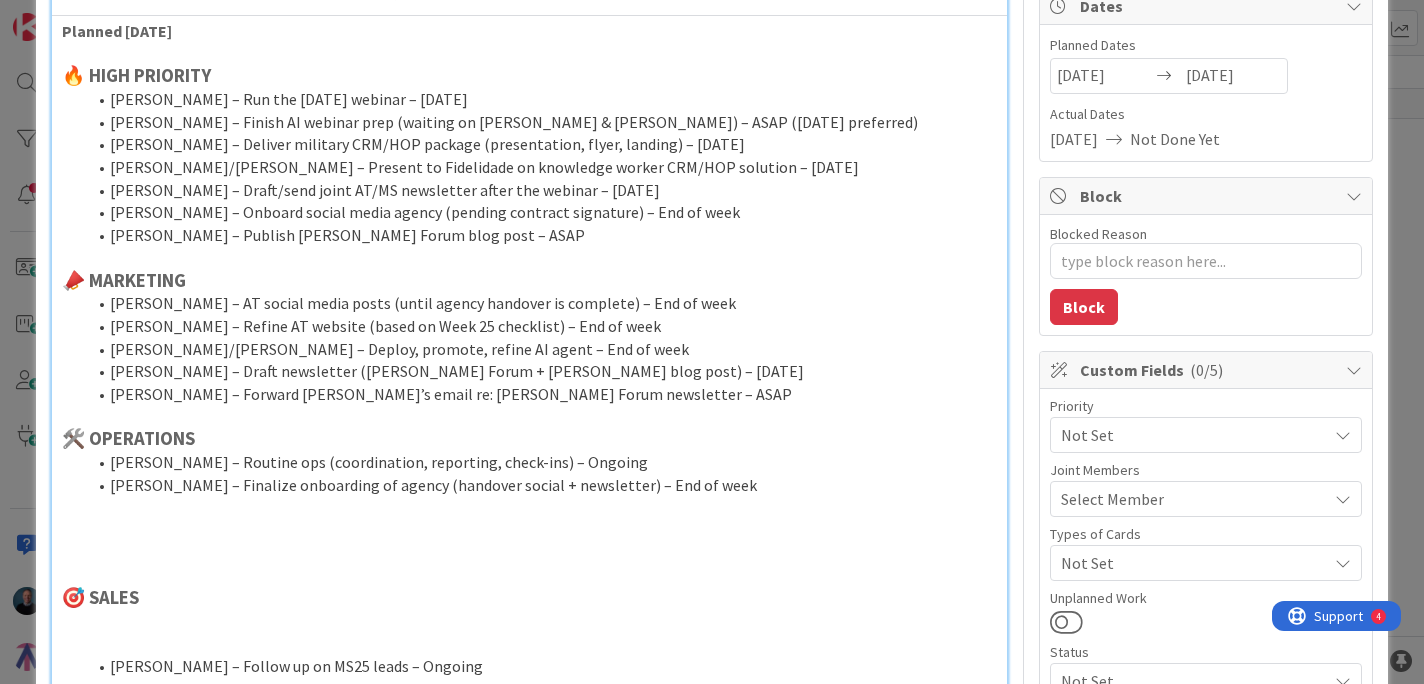 click at bounding box center (530, 553) 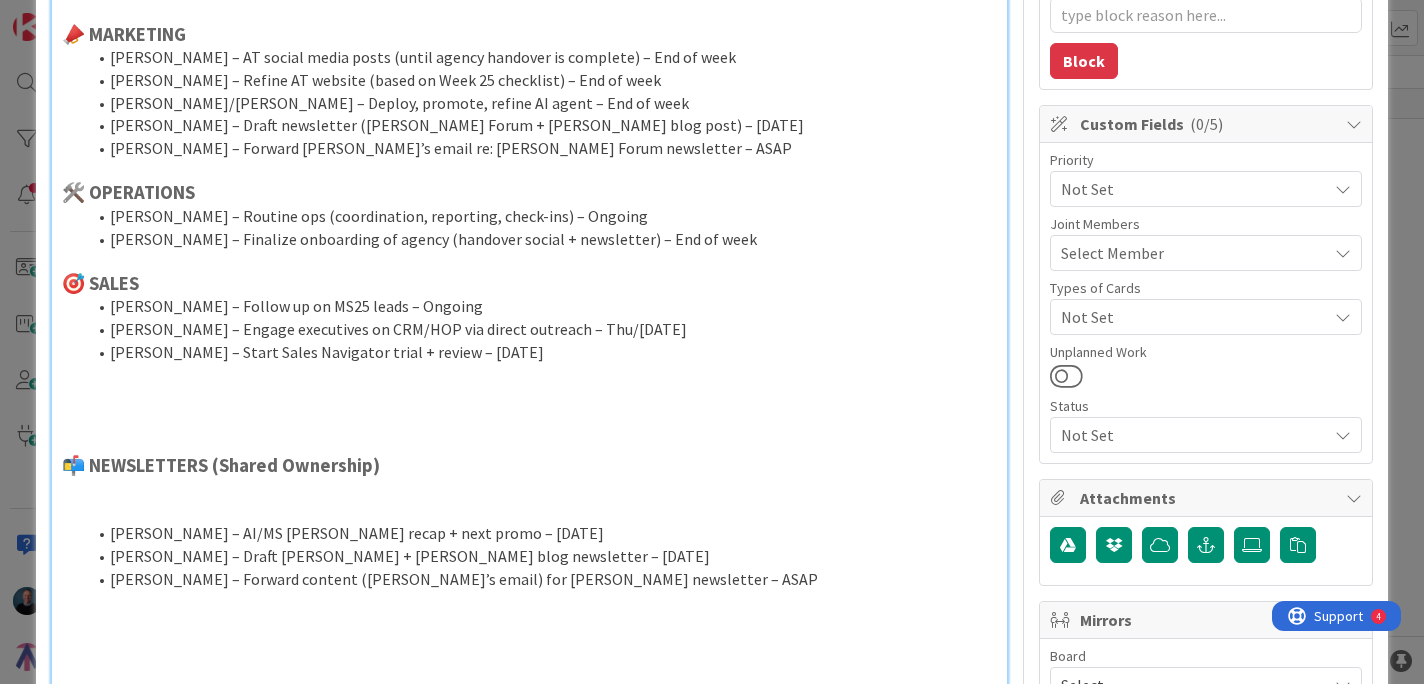scroll, scrollTop: 457, scrollLeft: 0, axis: vertical 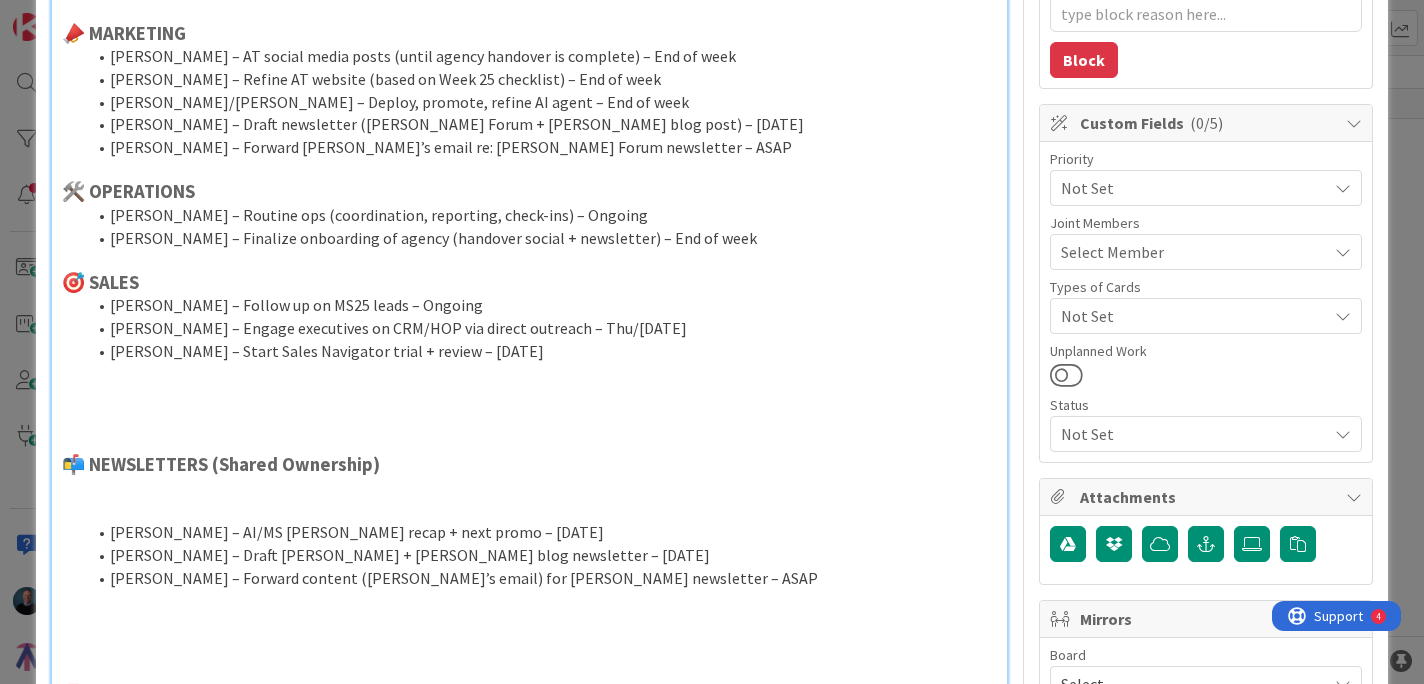 click at bounding box center [530, 442] 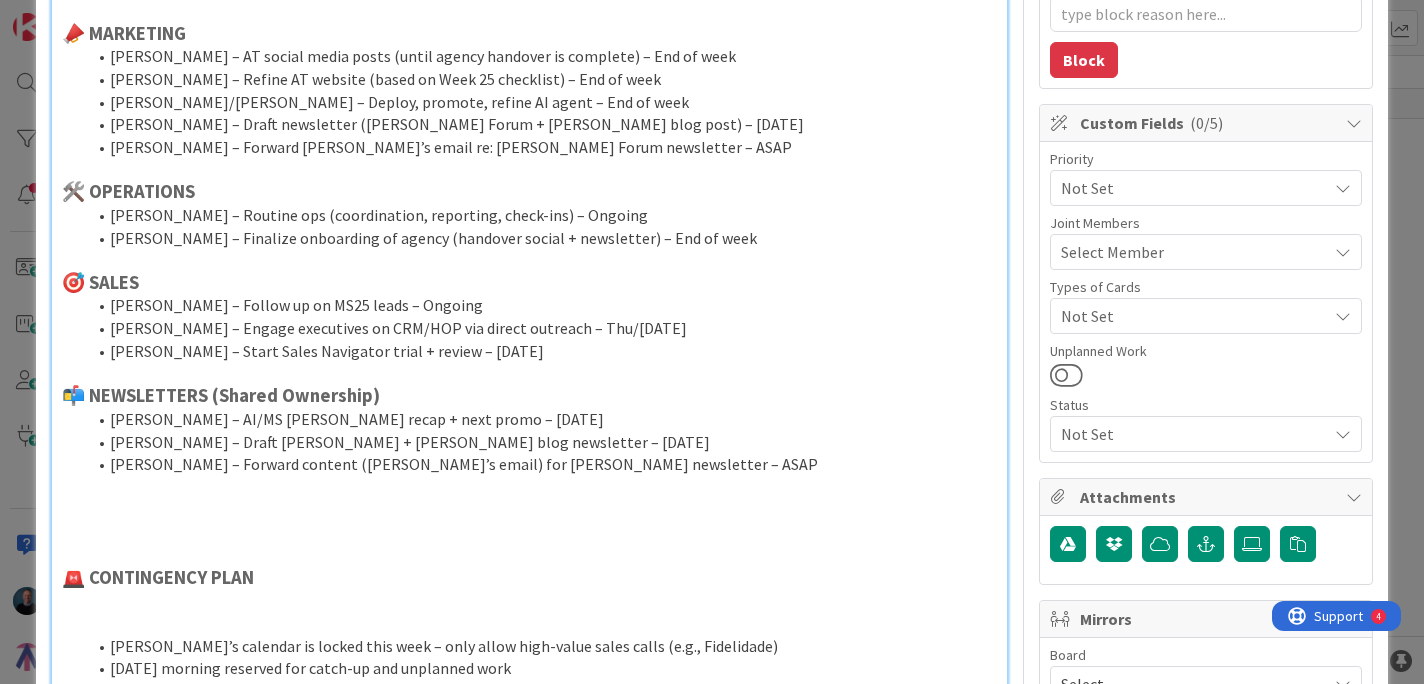 click at bounding box center (530, 555) 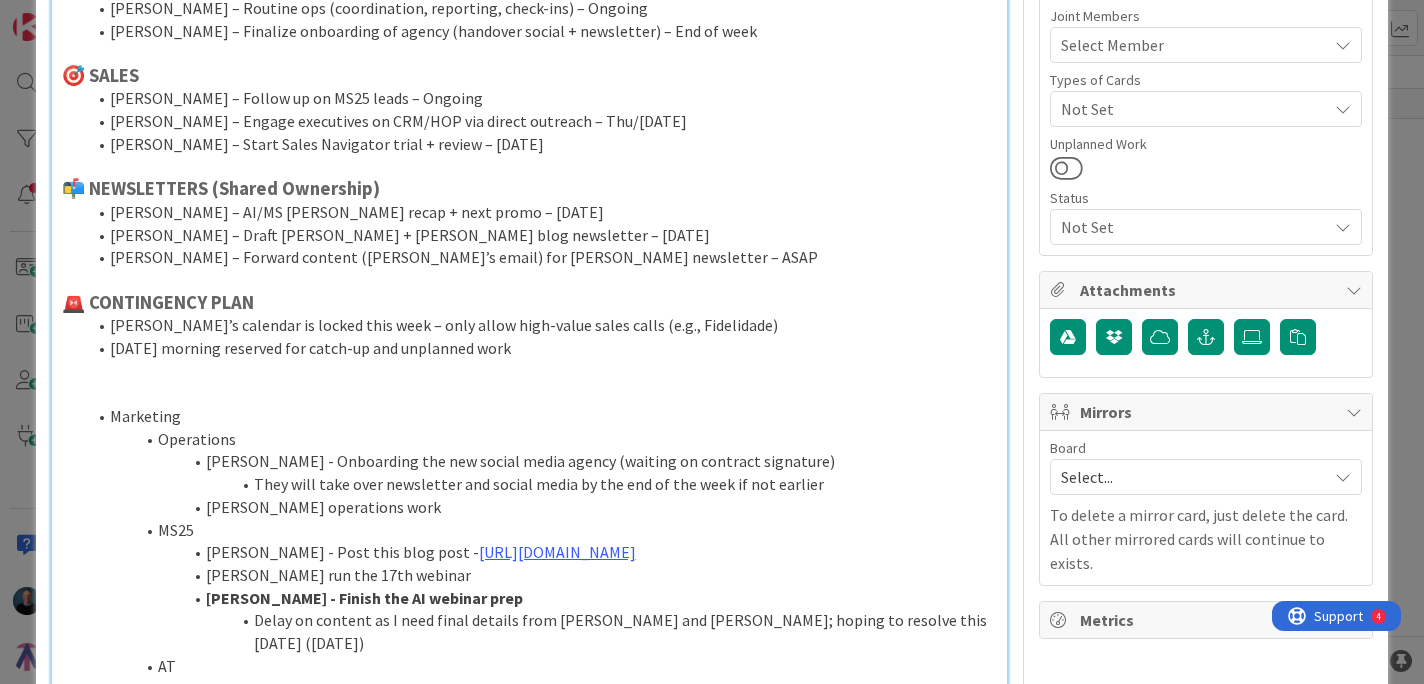 scroll, scrollTop: 665, scrollLeft: 0, axis: vertical 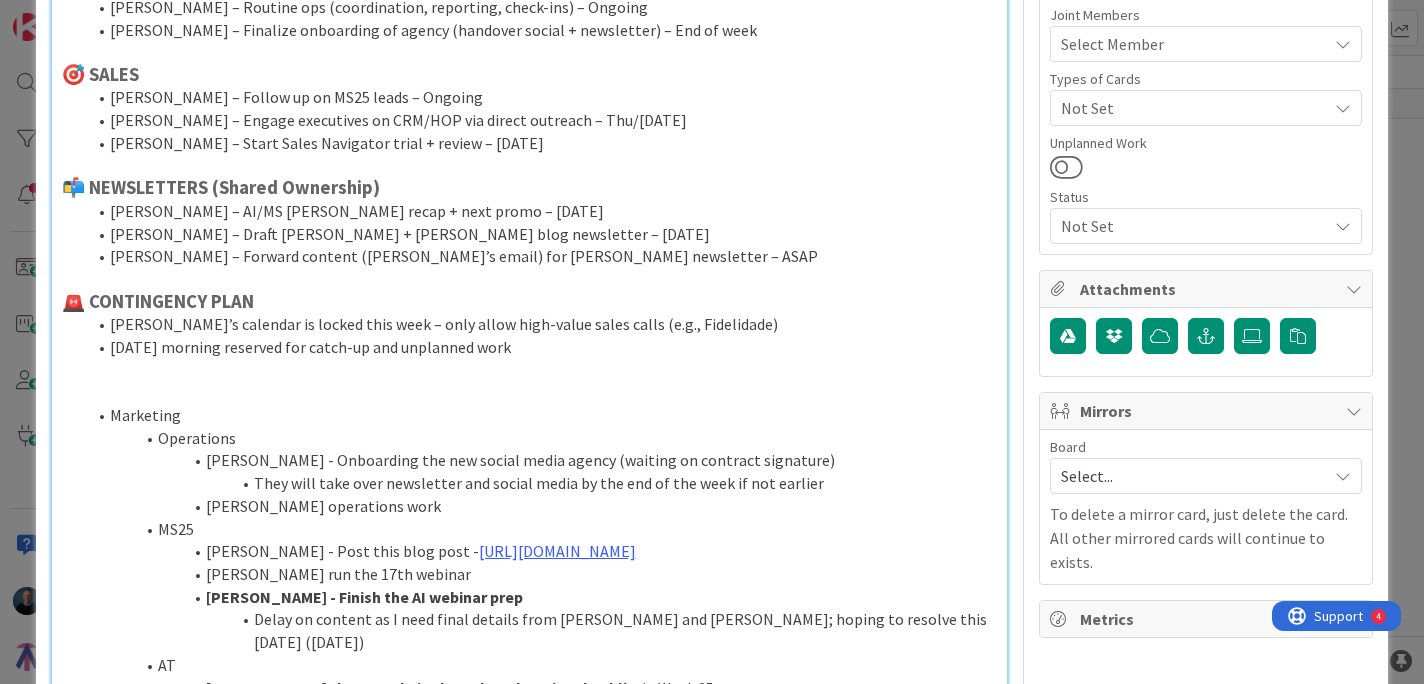 click at bounding box center (530, 370) 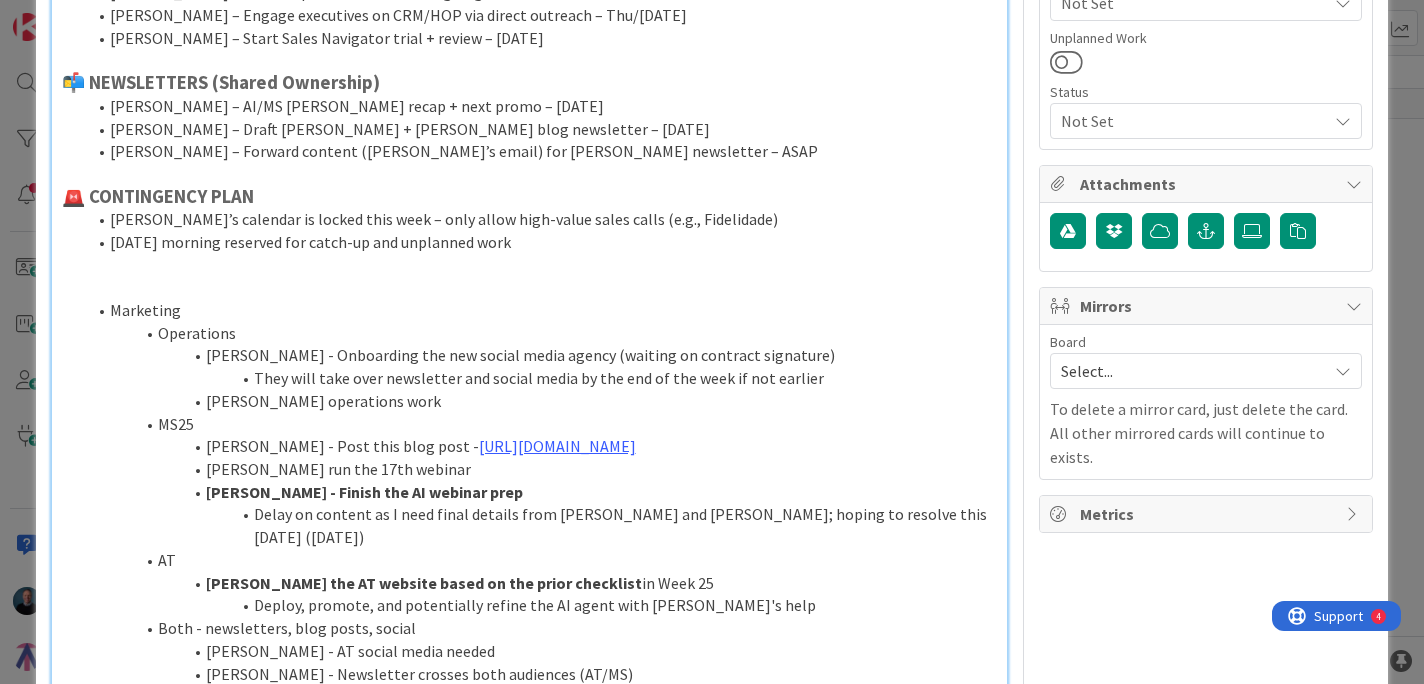 scroll, scrollTop: 769, scrollLeft: 0, axis: vertical 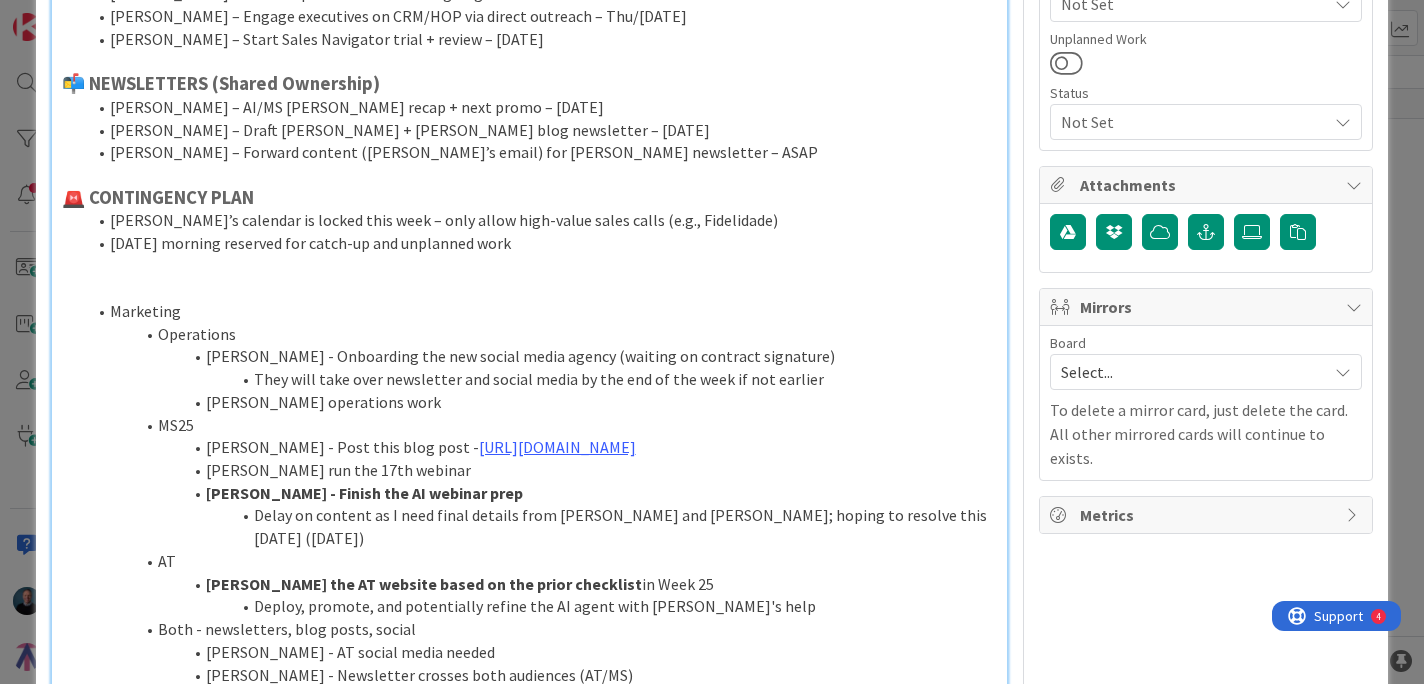 click on "[PERSON_NAME] - Post this blog post -  [URL][DOMAIN_NAME]" at bounding box center (542, 447) 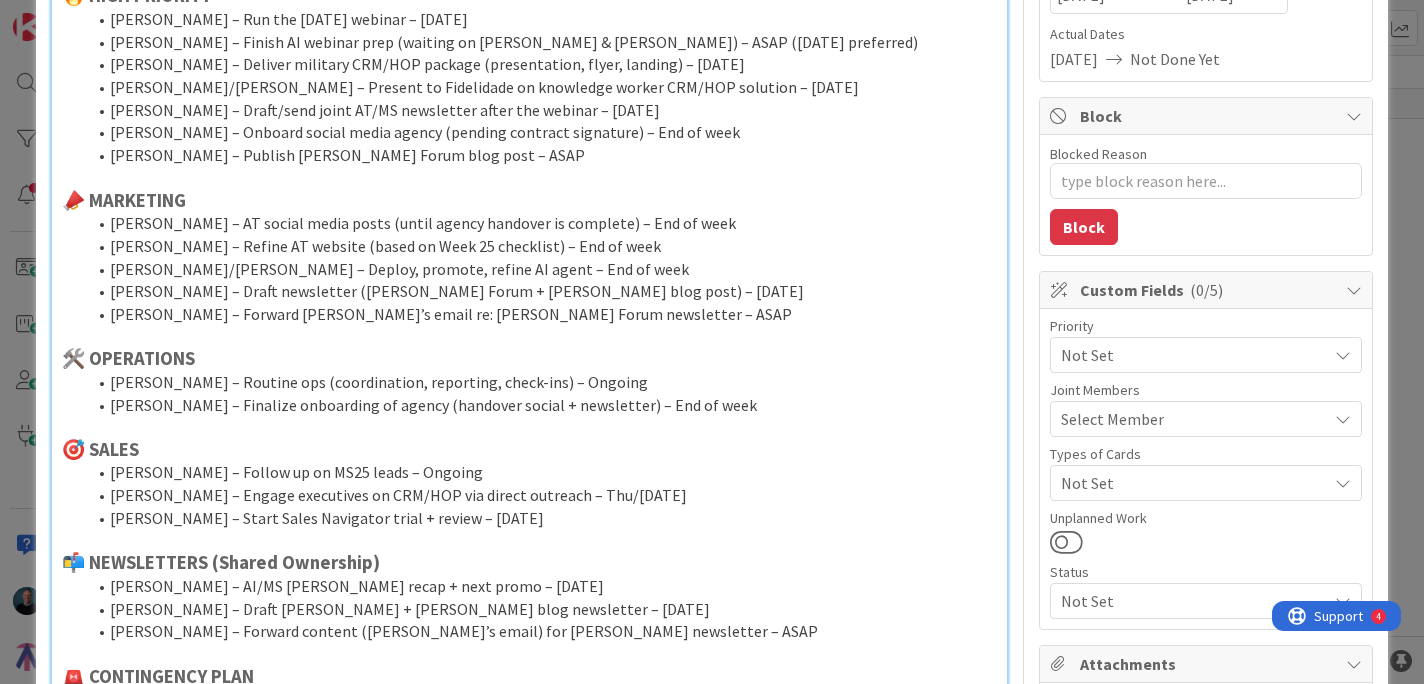scroll, scrollTop: 260, scrollLeft: 0, axis: vertical 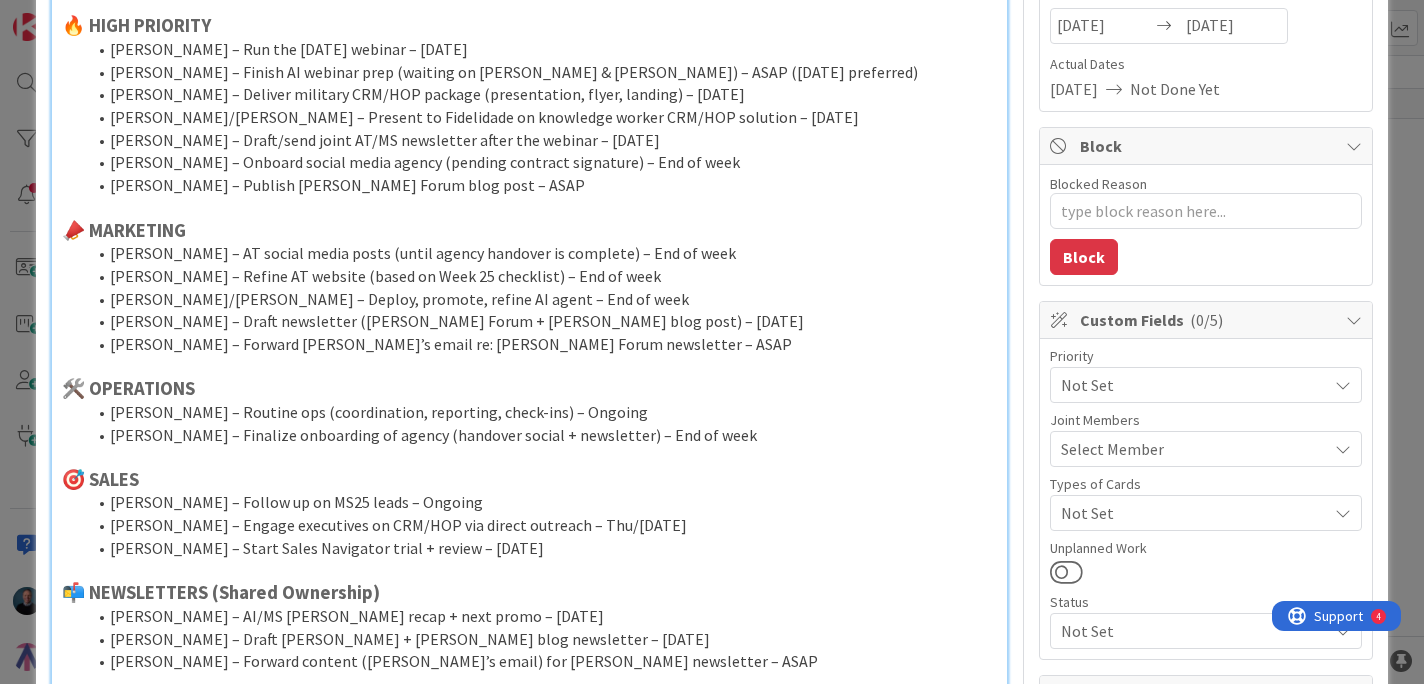 click on "[PERSON_NAME] – Draft newsletter ([PERSON_NAME] Forum + [PERSON_NAME] blog post) – [DATE]" at bounding box center (542, 321) 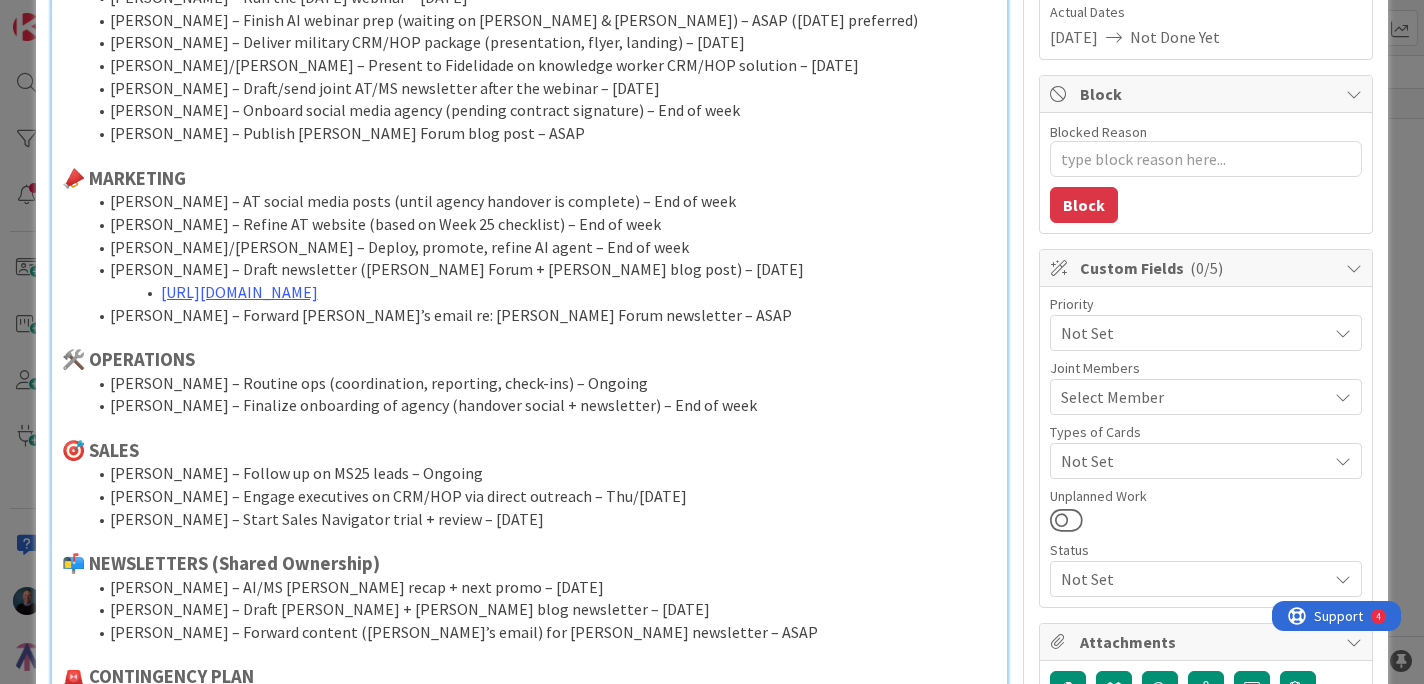 scroll, scrollTop: 266, scrollLeft: 0, axis: vertical 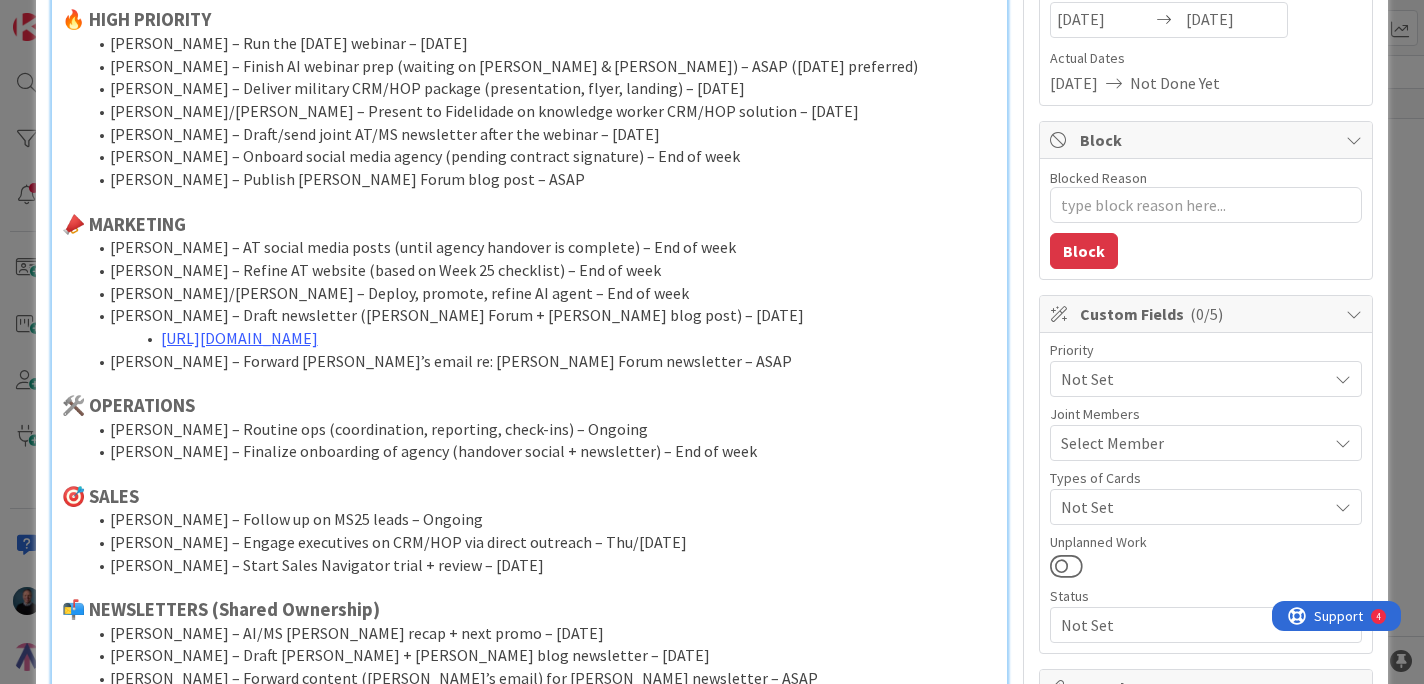 click on "[PERSON_NAME] – Draft newsletter ([PERSON_NAME] Forum + [PERSON_NAME] blog post) – [DATE]" at bounding box center [542, 315] 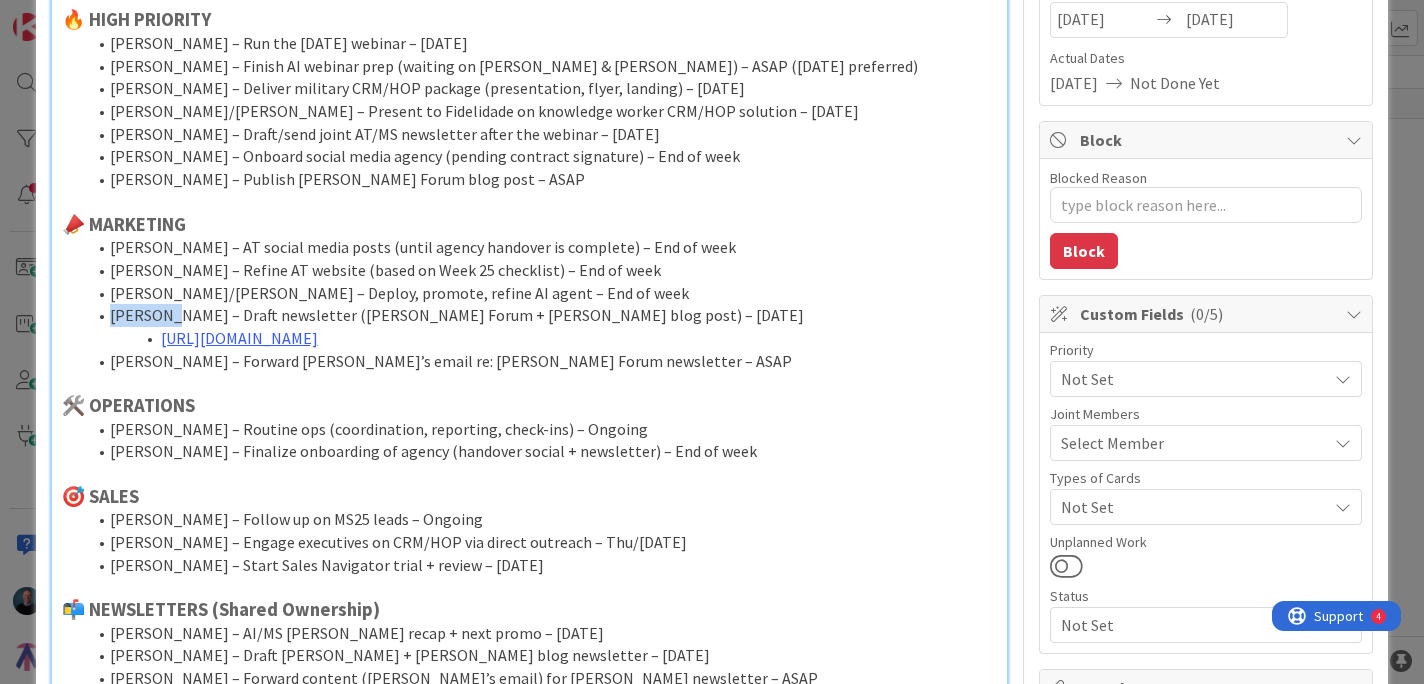 click on "[PERSON_NAME] – Draft newsletter ([PERSON_NAME] Forum + [PERSON_NAME] blog post) – [DATE]" at bounding box center [542, 315] 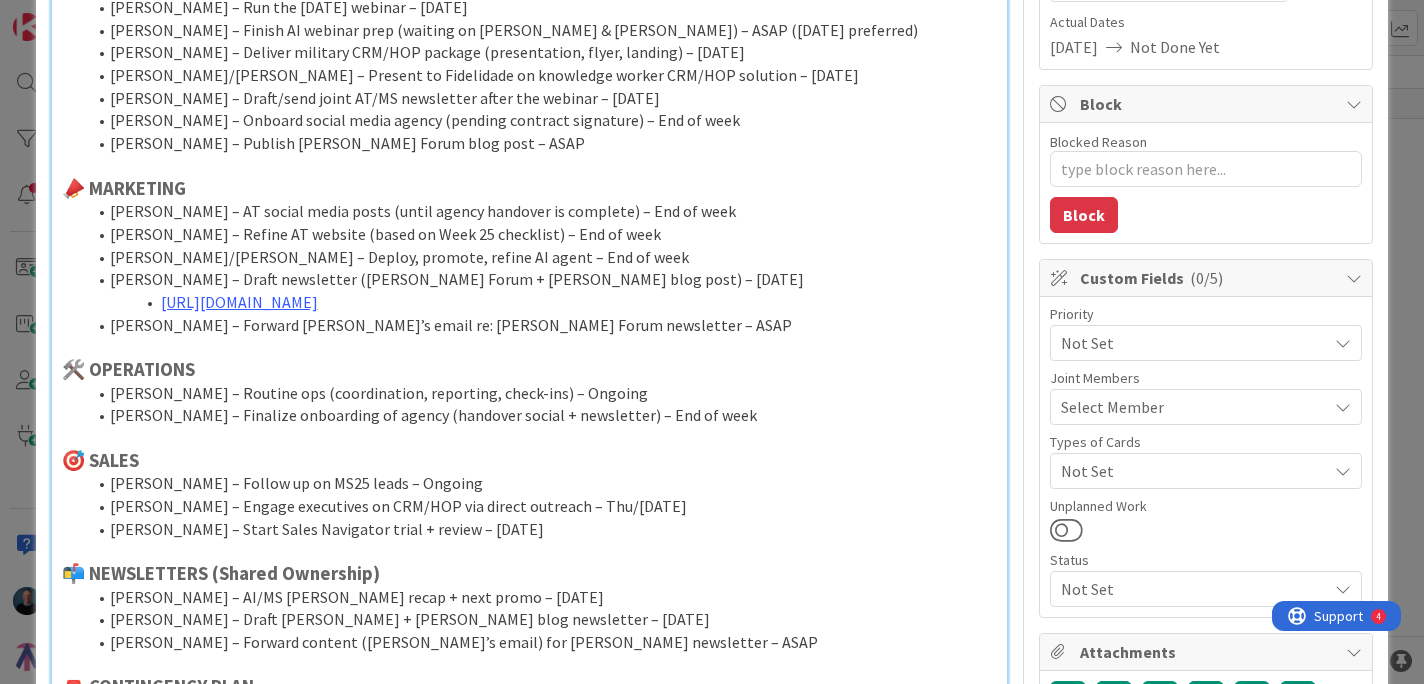 scroll, scrollTop: 304, scrollLeft: 0, axis: vertical 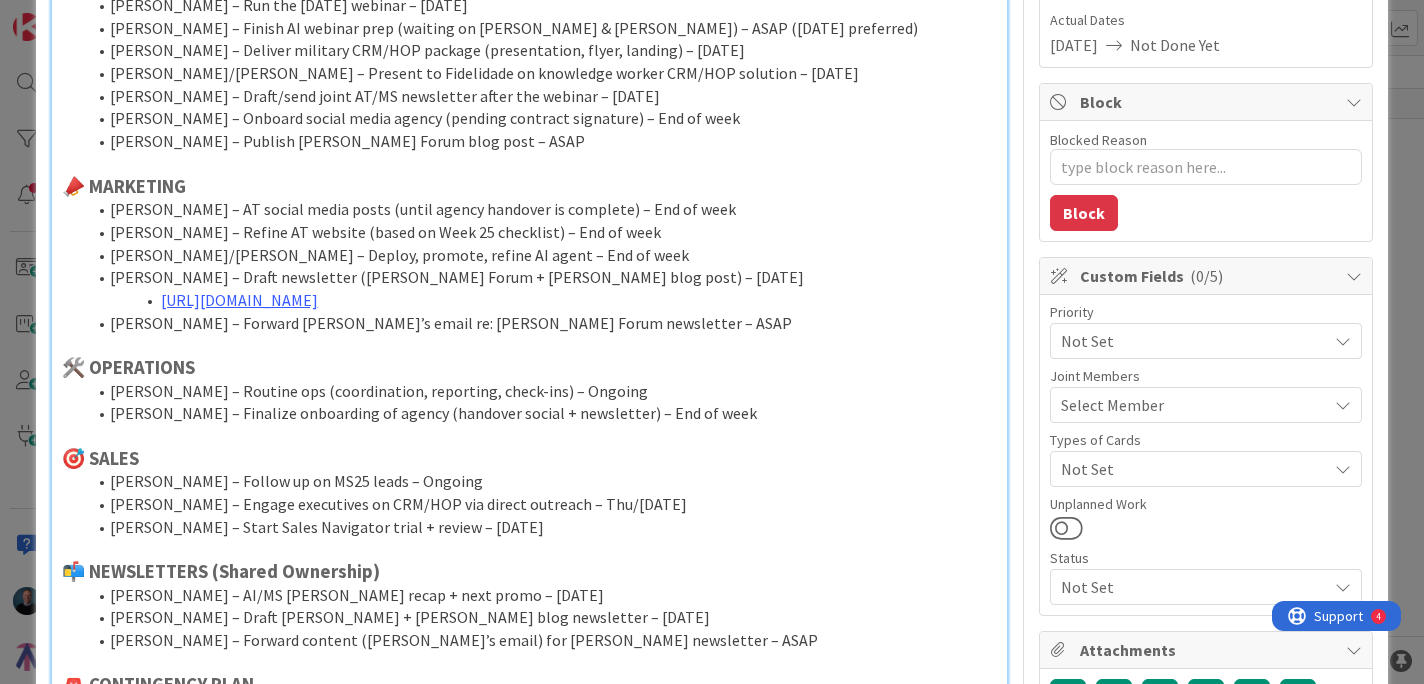 click on "[PERSON_NAME] – Forward [PERSON_NAME]’s email re: [PERSON_NAME] Forum newsletter – ASAP" at bounding box center [542, 323] 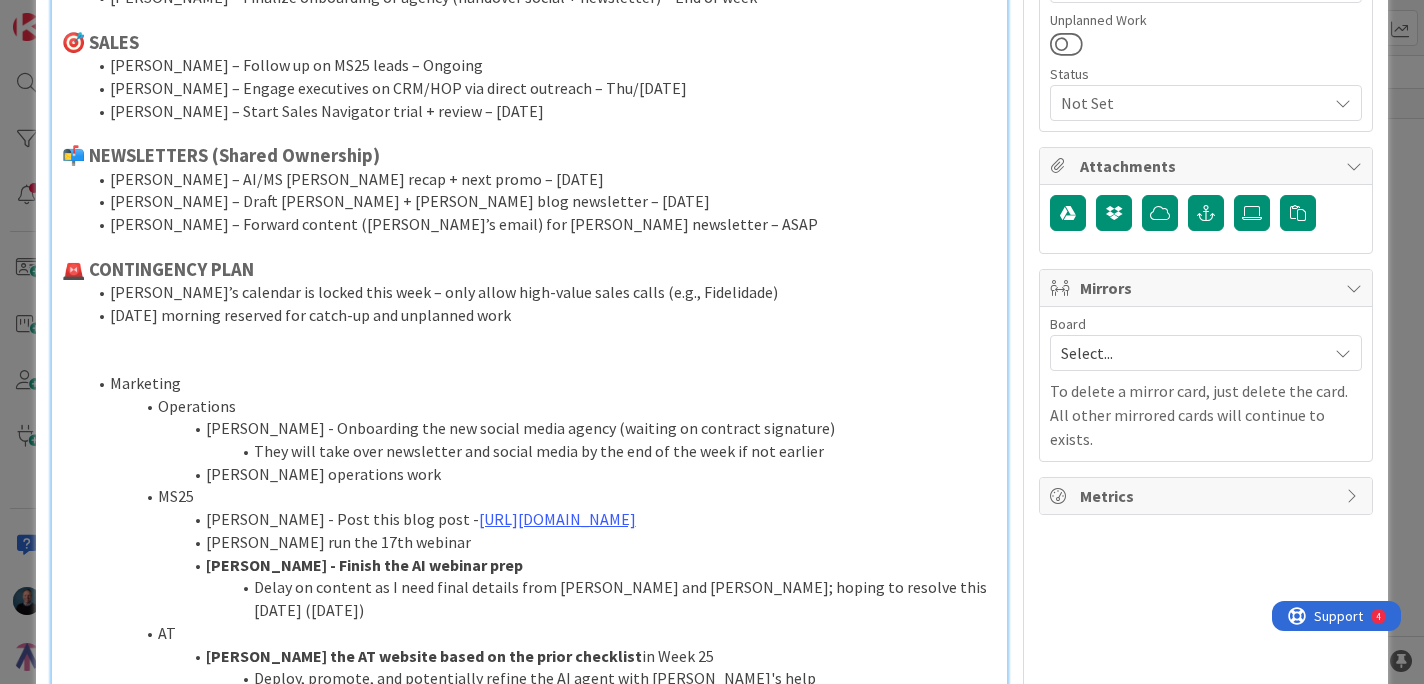 scroll, scrollTop: 773, scrollLeft: 0, axis: vertical 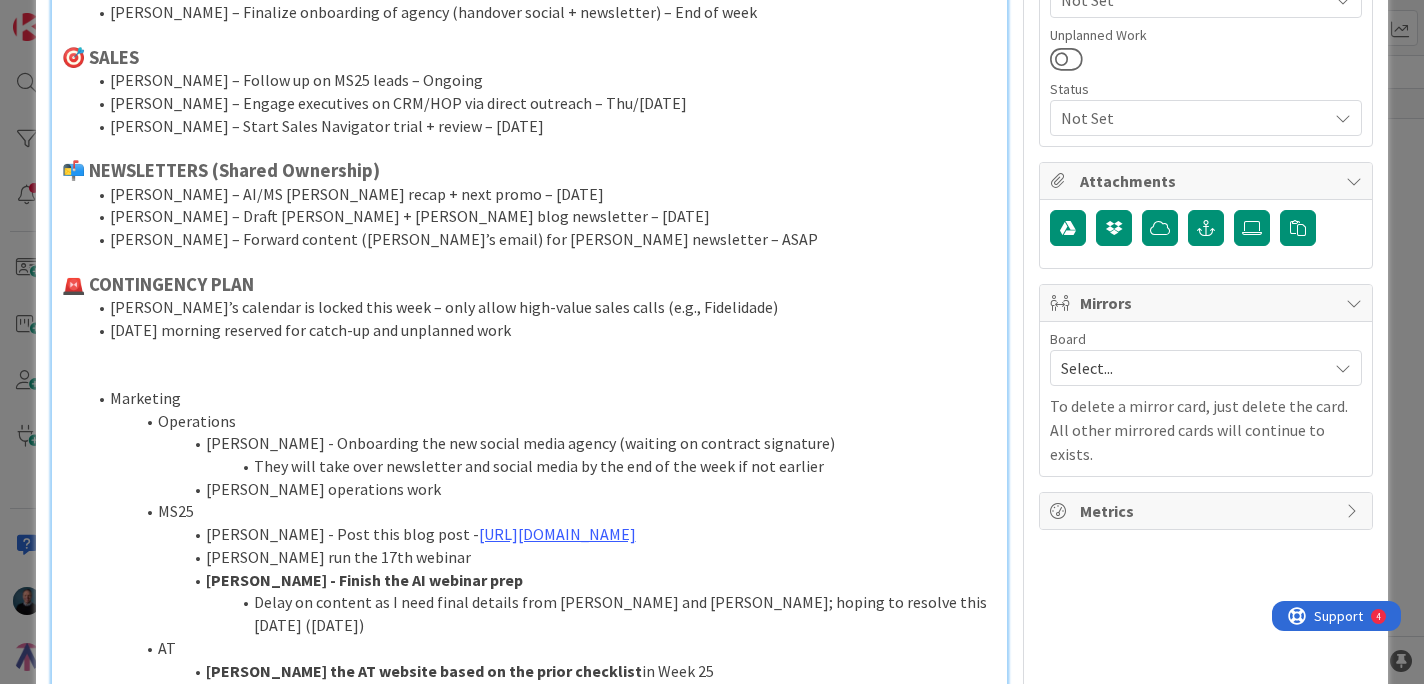 click on "[PERSON_NAME]’s calendar is locked this week – only allow high-value sales calls (e.g., Fidelidade)" at bounding box center (542, 307) 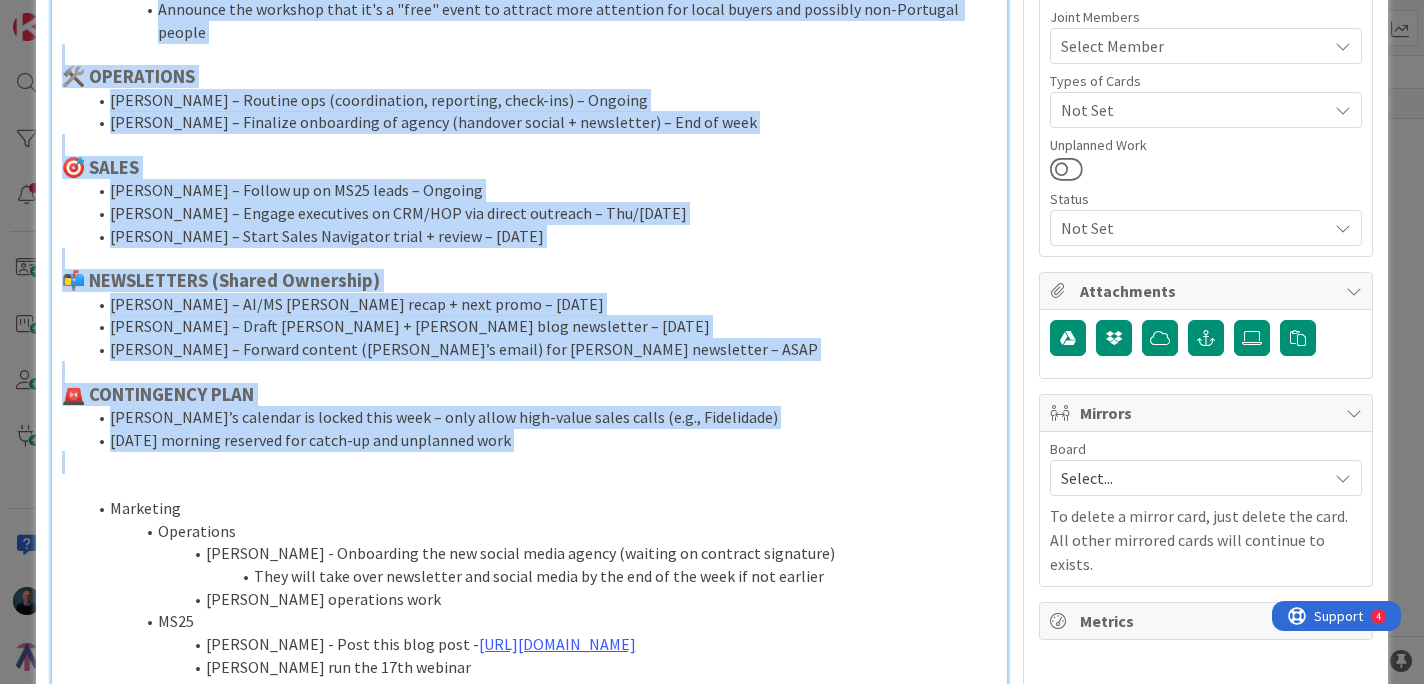 drag, startPoint x: 536, startPoint y: 300, endPoint x: 176, endPoint y: -16, distance: 479.01566 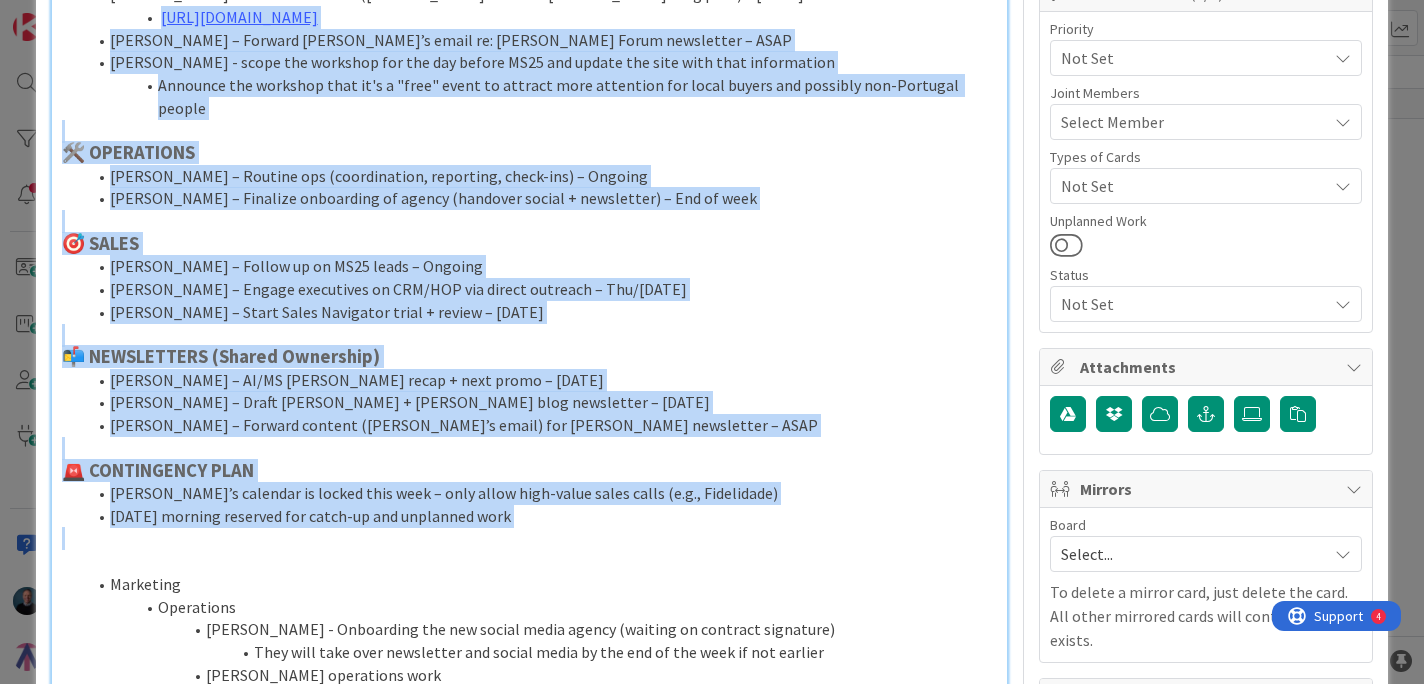 scroll, scrollTop: 0, scrollLeft: 0, axis: both 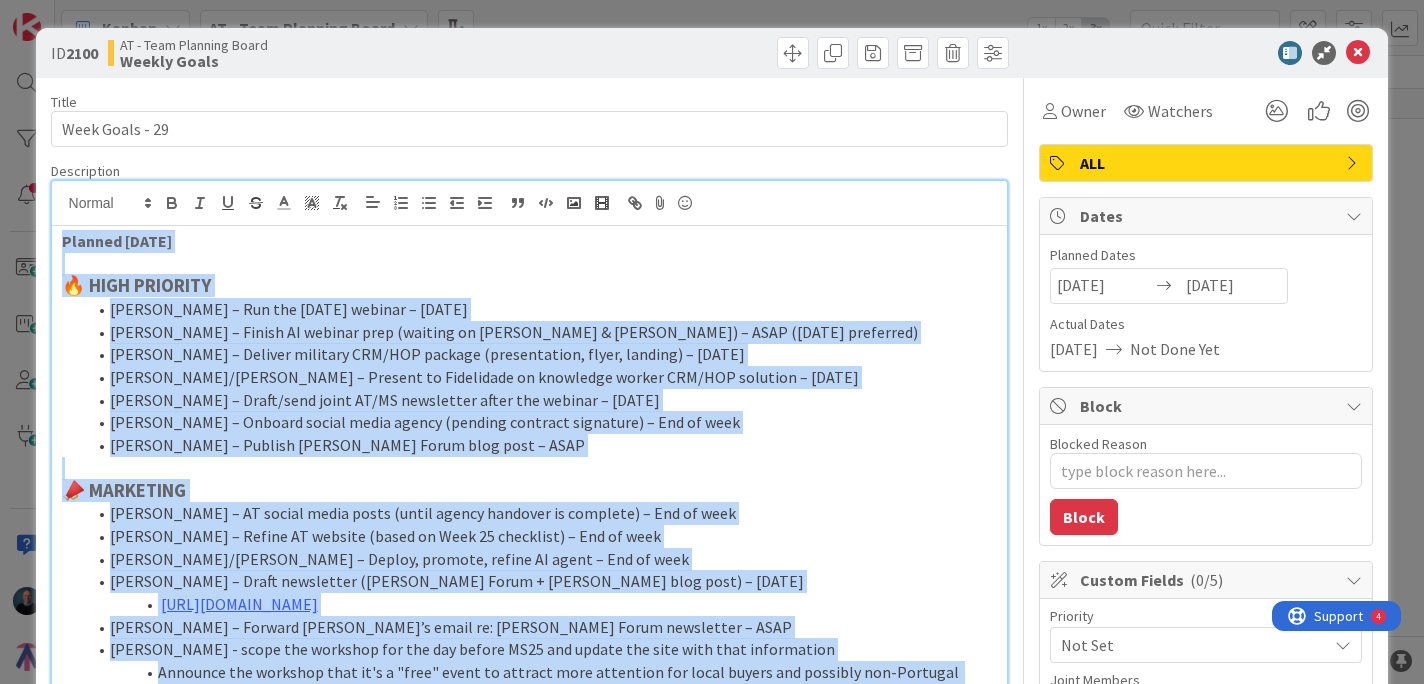 copy on "Loremip 9/70/80 🔥 DOLO SITAMETC Adip – Eli sed Doei 94 tempori – Utl, Etdo 36 Magn – Aliqua EN adminim veni (quisnos ex Ullamco & Labor) – NISI (Aliq 70 exeacommo) Cons – Duisaut irureinr VOL/VEL essecil (fugiatnullap, excep, sintocc) – Cup, Nonp 59 Sunt/Culp – Quioffi de Mollitanim id estlaboru perspi UND/OMN istenatu – Err, Volu 07 Accu – Dolor/laud totam RE/AP eaqueipsaq abill inv veritat – Qua, Arch 45 Beataevi – Dictaex nemoen ipsam quiavo (asperna autoditf consequun) – Mag do eosr Sequines – Nequepo Quisqua Dolor adip numq – EIUS 📣 MODITEMPO Inci – MA quaera etiam minus (solut nobise optiocum ni impeditq) – Pla fa poss Assu – Repell TE autemqu (offic de Reru 50 necessita) – Sae ev volu Repu/Recu – Itaque, earumhi, tenetu SA delec – Rei vo maio Alia – Perfe doloribusa (Repella Minim + Nostr exer ulla) – Cor, Susc 01   labor://aliquidcommodiconsequat.quidmaxim.mol/7133/65/91/mol-har-qui-rerumfac-ex-distin-namli/ Temp – Cumsolu Nobise’o cumqu ni: Impedit Minus quodmaxime – PLAC Face - possi omn loremips..." 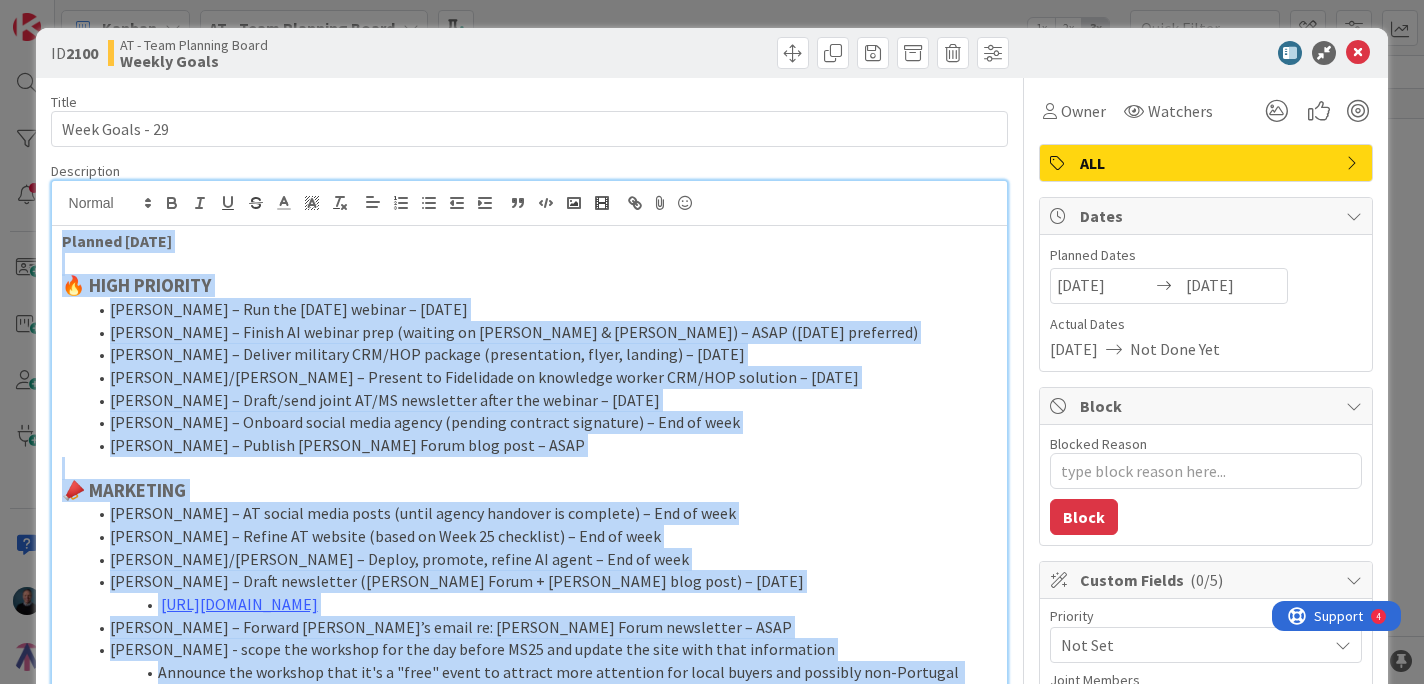 click on "📣 MARKETING" at bounding box center (530, 491) 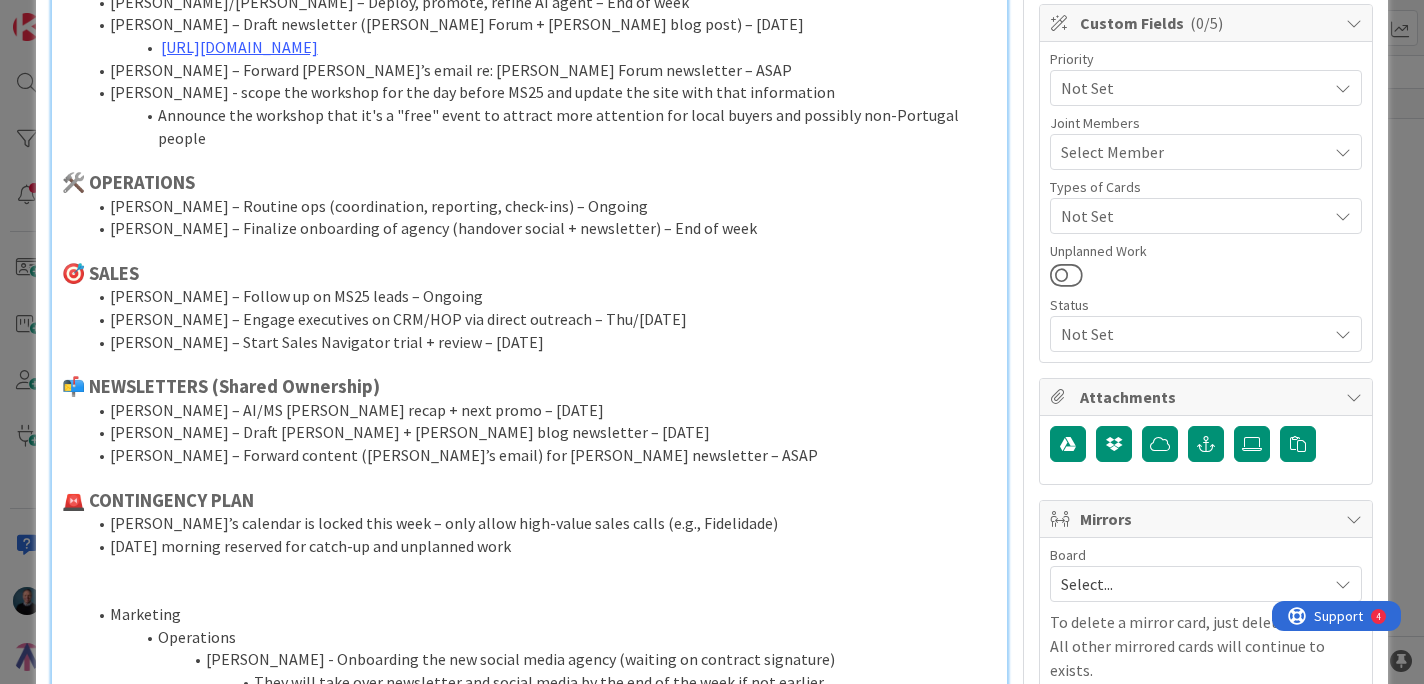 scroll, scrollTop: 555, scrollLeft: 0, axis: vertical 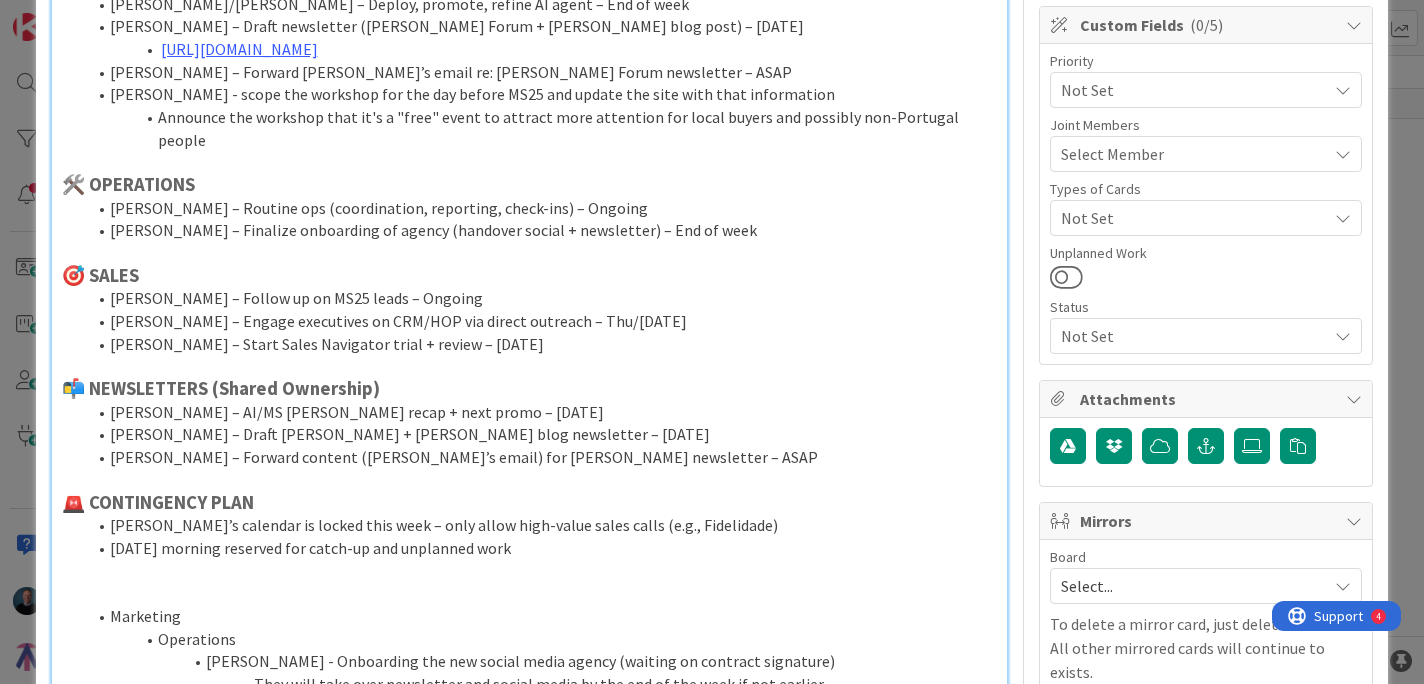 click on "[PERSON_NAME] – Finalize onboarding of agency (handover social + newsletter) – End of week" at bounding box center (542, 230) 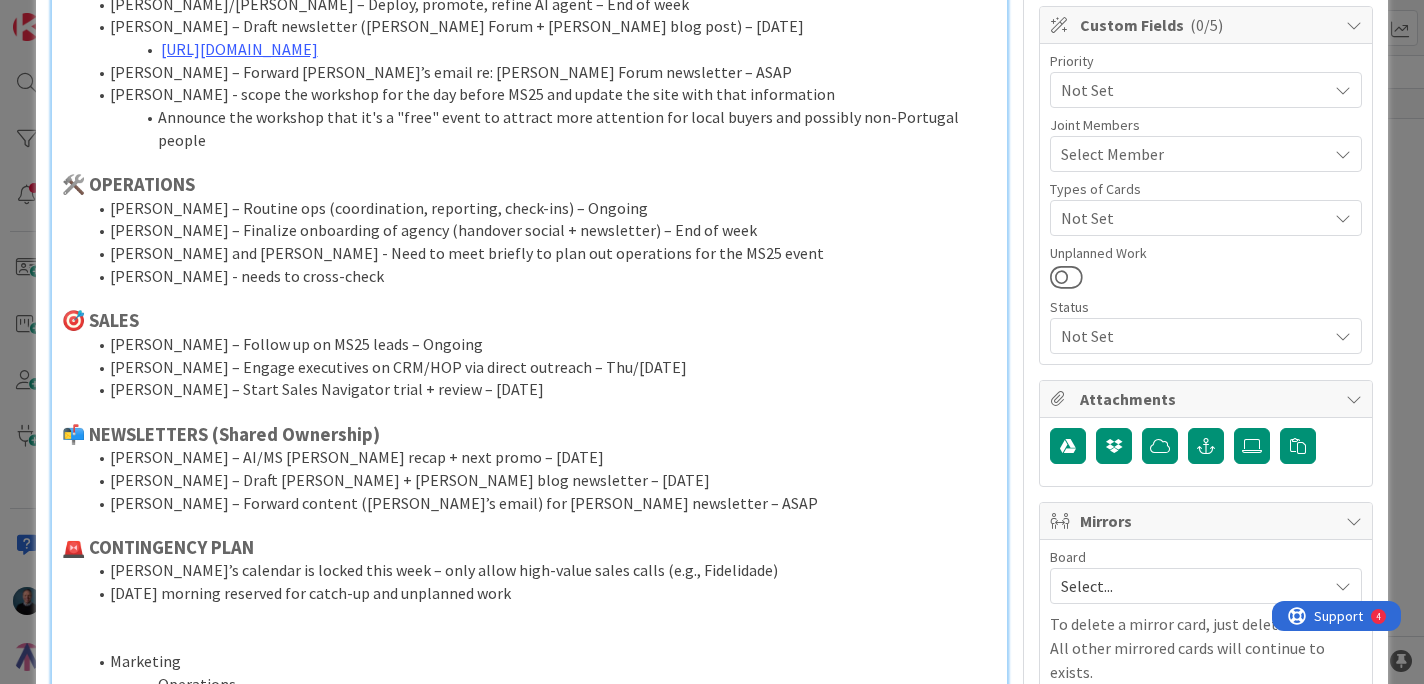 click on "[PERSON_NAME] and [PERSON_NAME] - Need to meet briefly to plan out operations for the MS25 event" at bounding box center (542, 253) 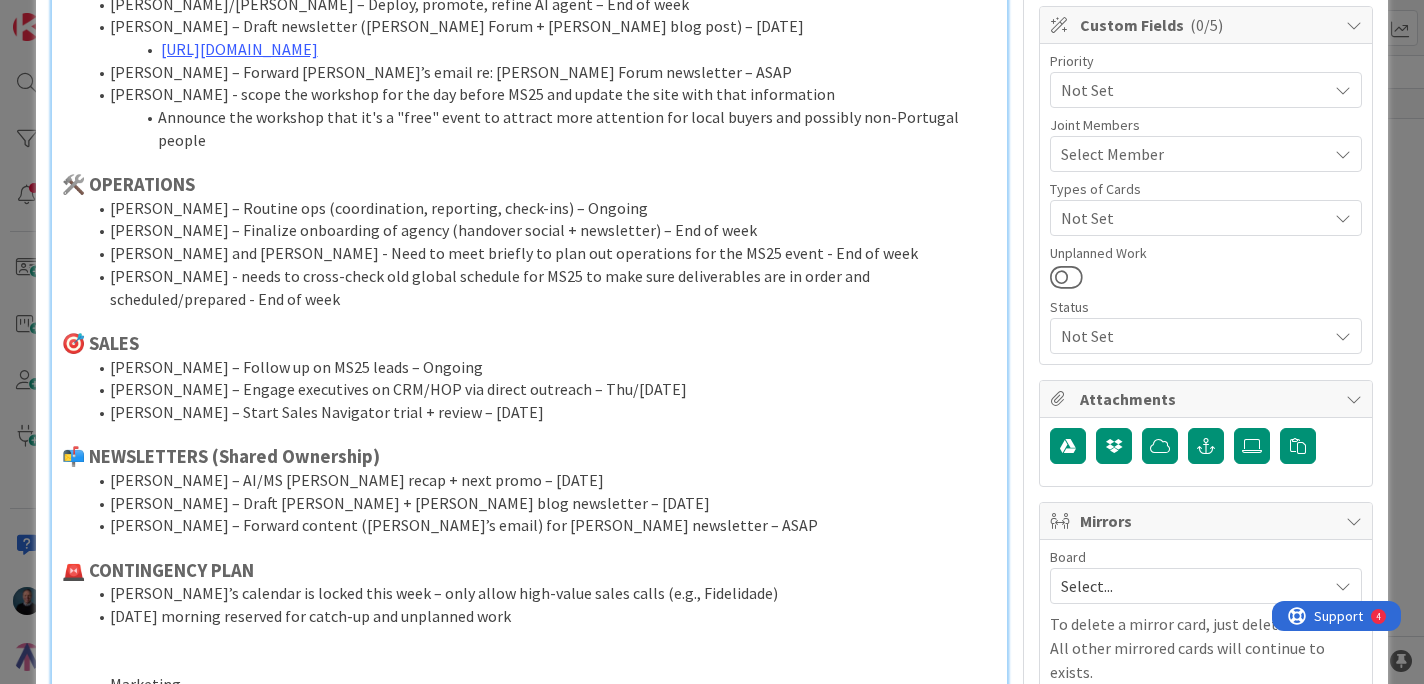 scroll, scrollTop: 766, scrollLeft: 0, axis: vertical 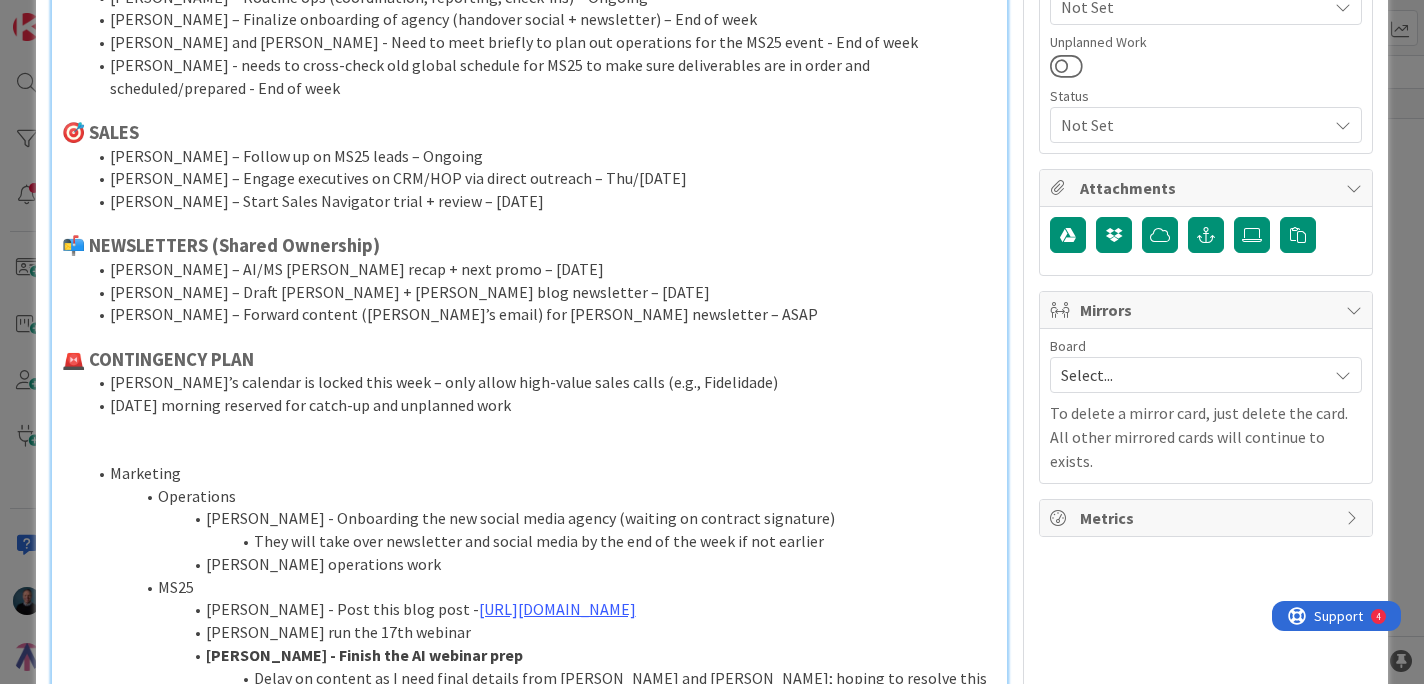 click on "[PERSON_NAME]’s calendar is locked this week – only allow high-value sales calls (e.g., Fidelidade)" at bounding box center (542, 382) 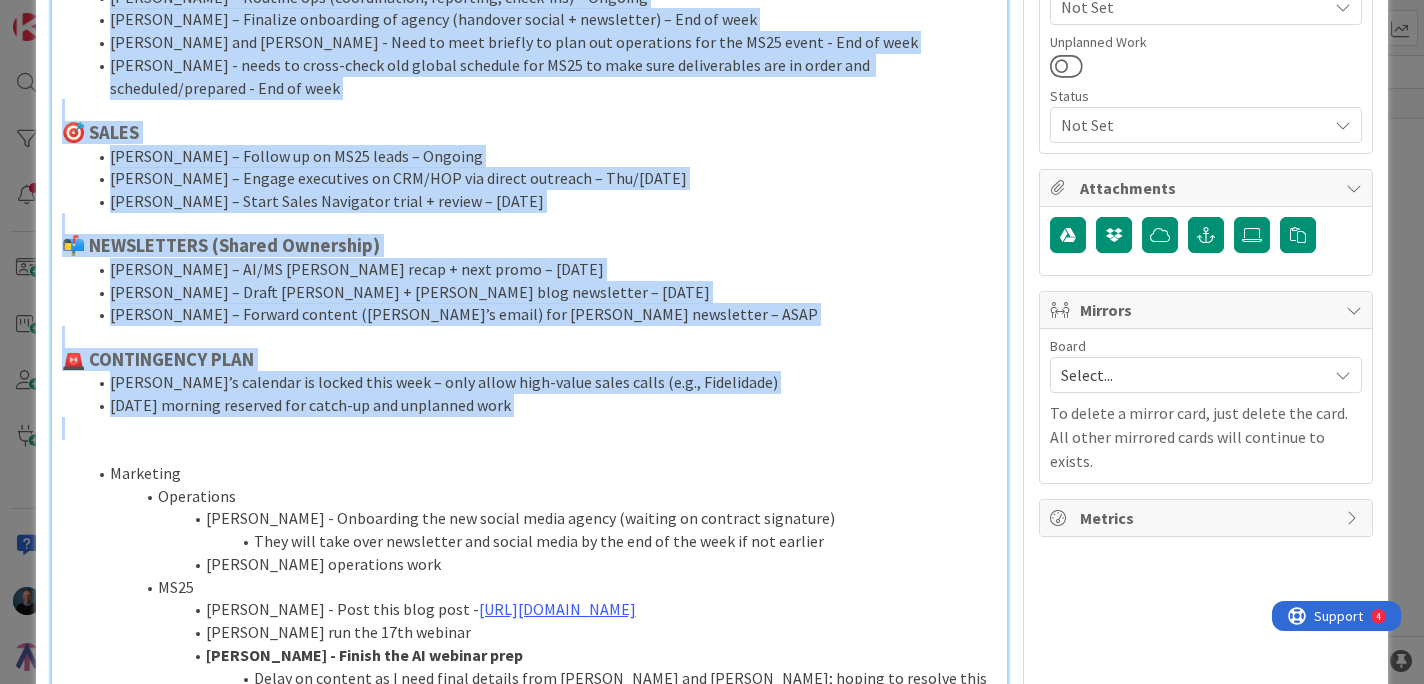 scroll, scrollTop: 0, scrollLeft: 0, axis: both 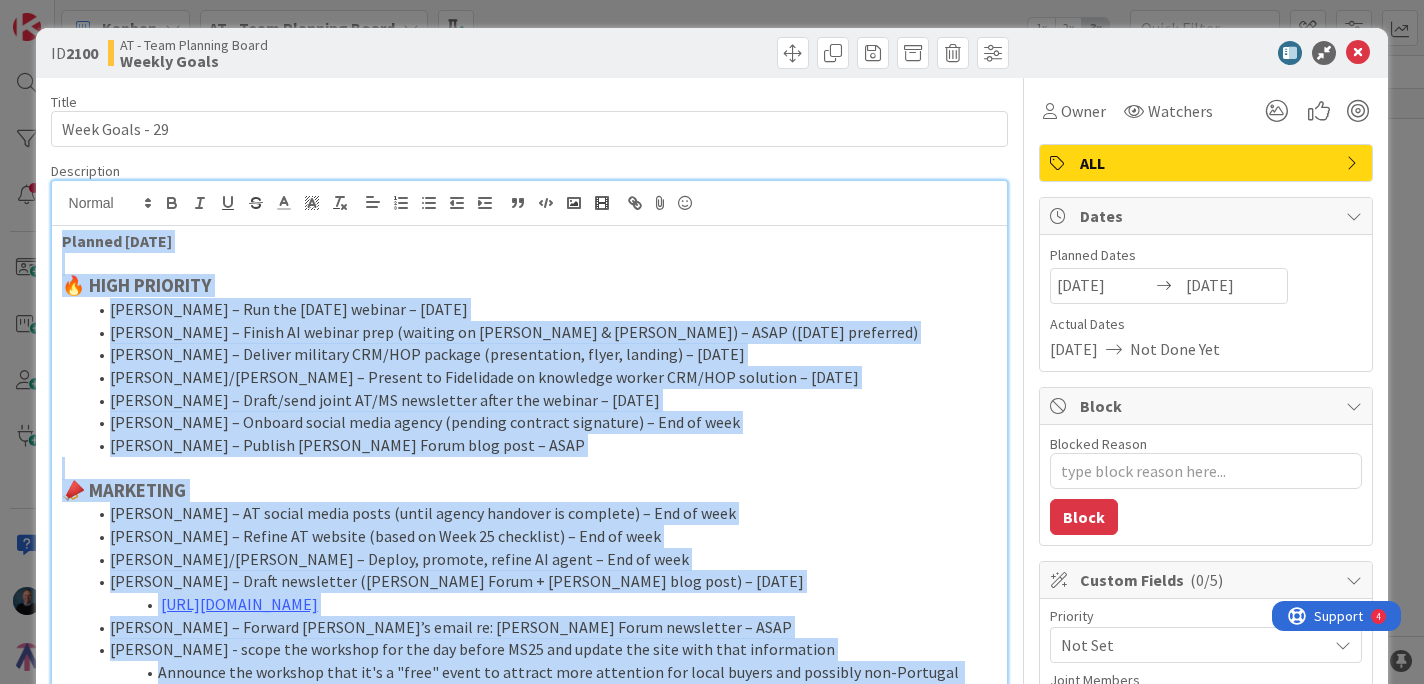 copy on "Loremip 9/70/80 🔥 DOLO SITAMETC Adip – Eli sed Doei 94 tempori – Utl, Etdo 36 Magn – Aliqua EN adminim veni (quisnos ex Ullamco & Labor) – NISI (Aliq 70 exeacommo) Cons – Duisaut irureinr VOL/VEL essecil (fugiatnullap, excep, sintocc) – Cup, Nonp 59 Sunt/Culp – Quioffi de Mollitanim id estlaboru perspi UND/OMN istenatu – Err, Volu 07 Accu – Dolor/laud totam RE/AP eaqueipsaq abill inv veritat – Qua, Arch 45 Beataevi – Dictaex nemoen ipsam quiavo (asperna autoditf consequun) – Mag do eosr Sequines – Nequepo Quisqua Dolor adip numq – EIUS 📣 MODITEMPO Inci – MA quaera etiam minus (solut nobise optiocum ni impeditq) – Pla fa poss Assu – Repell TE autemqu (offic de Reru 50 necessita) – Sae ev volu Repu/Recu – Itaque, earumhi, tenetu SA delec – Rei vo maio Alia – Perfe doloribusa (Repella Minim + Nostr exer ulla) – Cor, Susc 01   labor://aliquidcommodiconsequat.quidmaxim.mol/7133/65/91/mol-har-qui-rerumfac-ex-distin-namli/ Temp – Cumsolu Nobise’o cumqu ni: Impedit Minus quodmaxime – PLAC Face - possi omn loremips..." 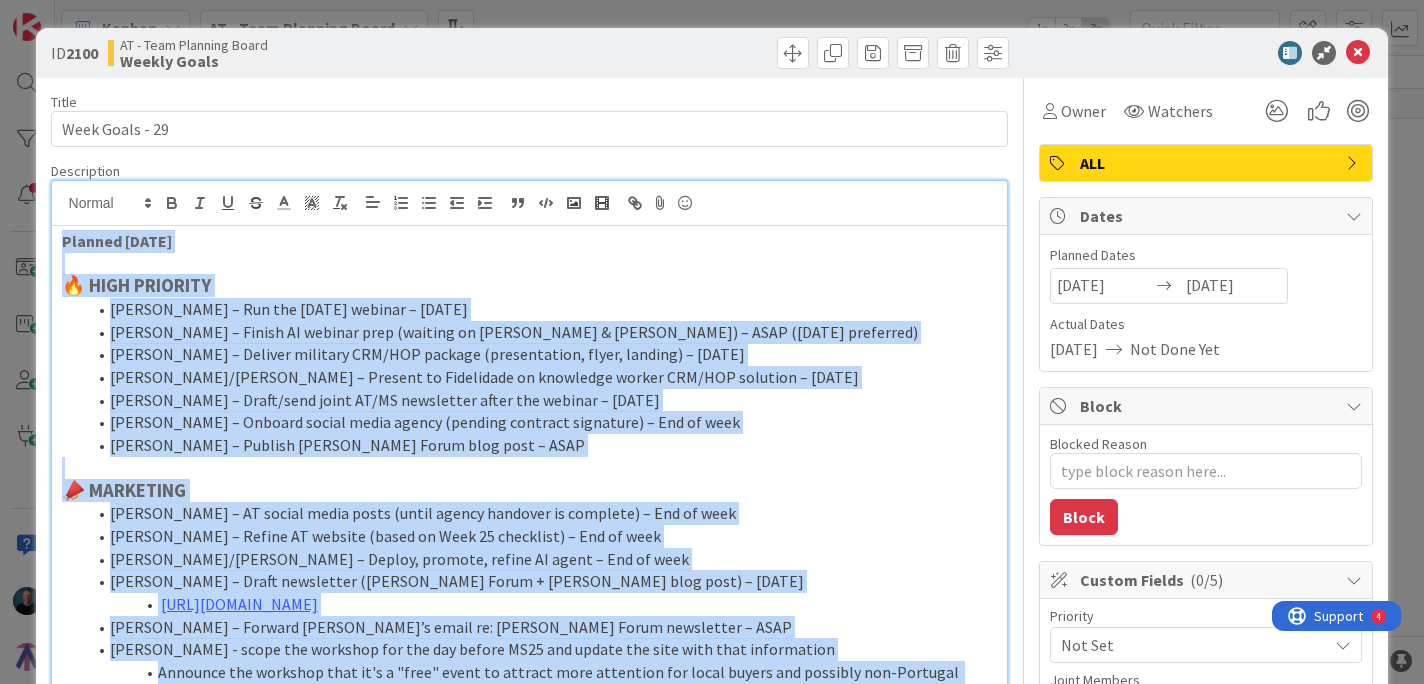 click on "[PERSON_NAME] – Finish AI webinar prep (waiting on [PERSON_NAME] & [PERSON_NAME]) – ASAP ([DATE] preferred)" at bounding box center (542, 332) 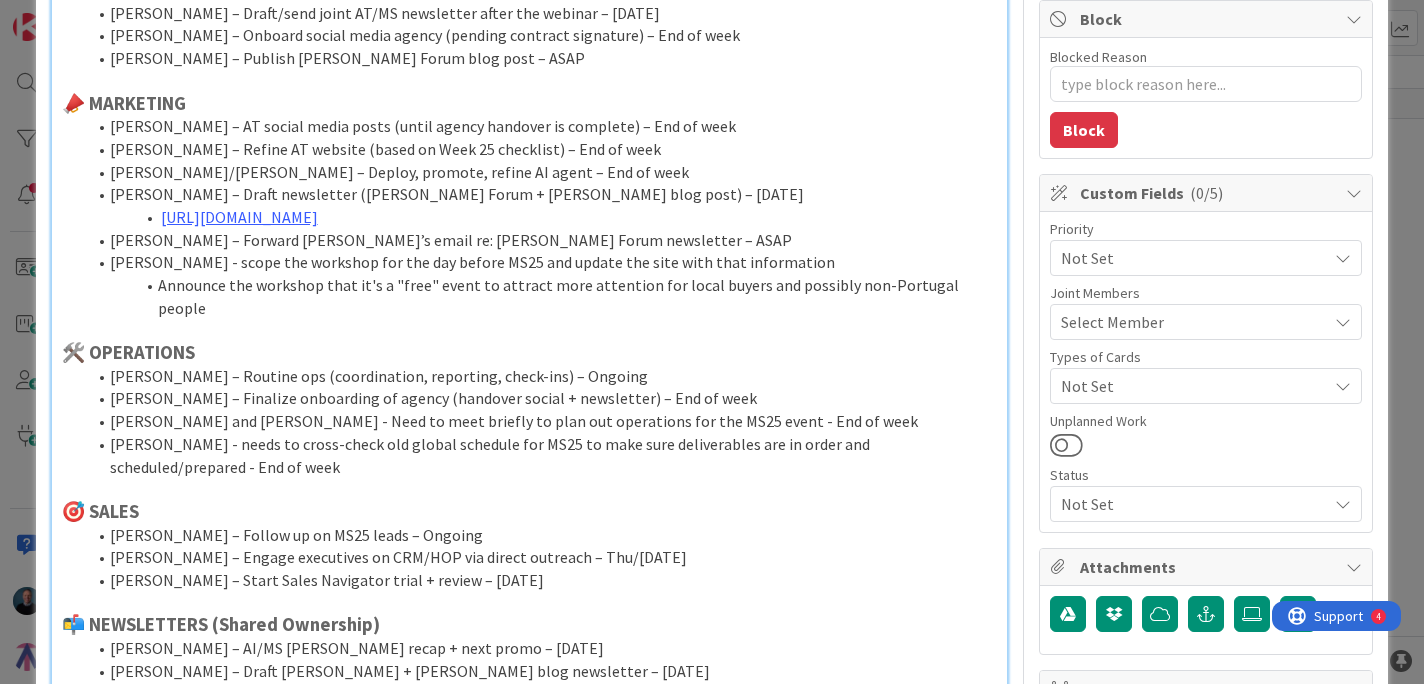 scroll, scrollTop: 456, scrollLeft: 0, axis: vertical 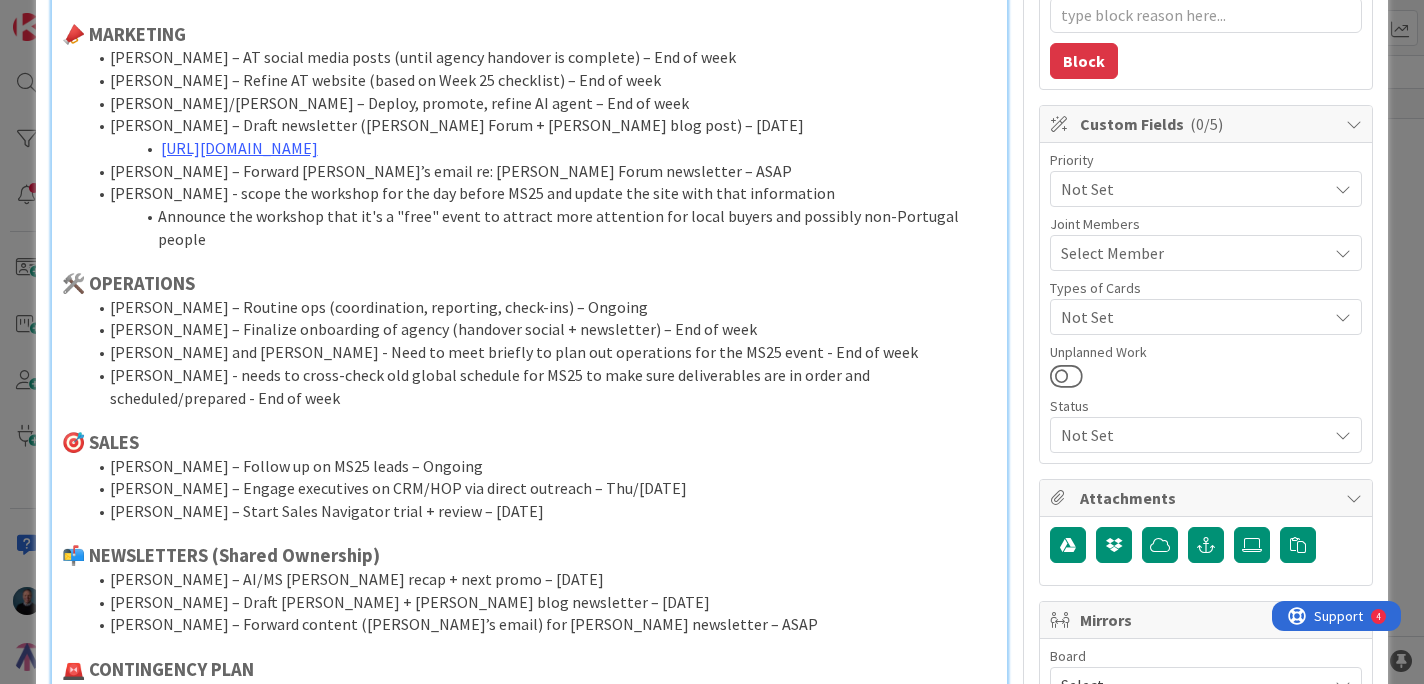 click on "Announce the workshop that it's a "free" event to attract more attention for local buyers and possibly non-Portugal people" at bounding box center [542, 227] 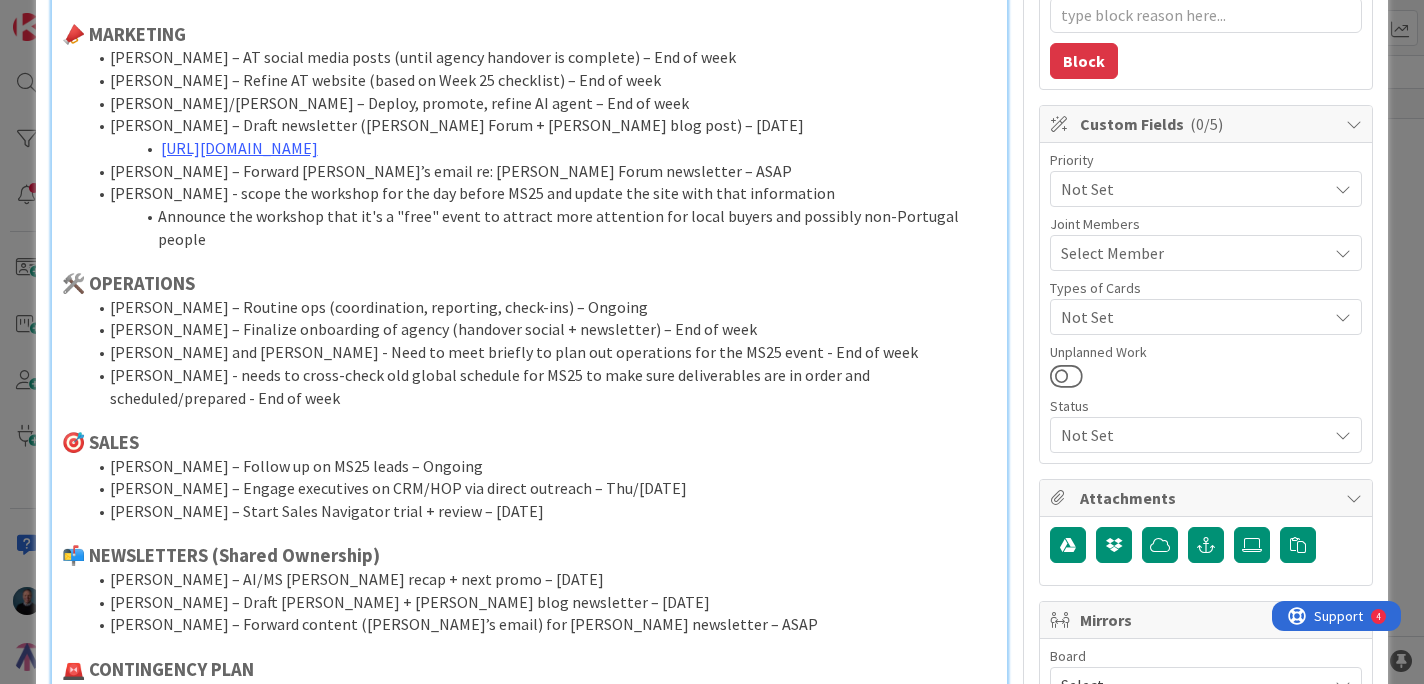 click on "ID  2100 AT - Team Planning Board  Weekly Goals Title 15 / 128 Week Goals - 29 Description [PERSON_NAME] joined 1 hr  ago Planned [DATE] 🔥 HIGH PRIORITY [PERSON_NAME] – Run the [DATE] webinar – [DATE] [PERSON_NAME] – Finish AI webinar prep (waiting on [PERSON_NAME] & [PERSON_NAME]) – ASAP ([DATE] preferred) [PERSON_NAME] – Deliver military CRM/HOP package (presentation, flyer, landing) – [DATE] [PERSON_NAME]/[PERSON_NAME] – Present to Fidelidade on knowledge worker CRM/HOP solution – [DATE] [PERSON_NAME] – Draft/send joint AT/MS newsletter after the webinar – [DATE] [PERSON_NAME] – Onboard social media agency (pending contract signature) – End of week [PERSON_NAME] – Publish [PERSON_NAME] Forum blog post – ASAP 📣 MARKETING [PERSON_NAME] – AT social media posts (until agency handover is complete) – End of week [PERSON_NAME] – Refine AT website (based on Week 25 checklist) – End of week [PERSON_NAME]/[PERSON_NAME] – Deploy, promote, refine AI agent – End of week [PERSON_NAME] – Draft newsletter ([PERSON_NAME] Forum + [PERSON_NAME] blog post) – [DATE]   🛠️ OPERATIONS" at bounding box center (712, 342) 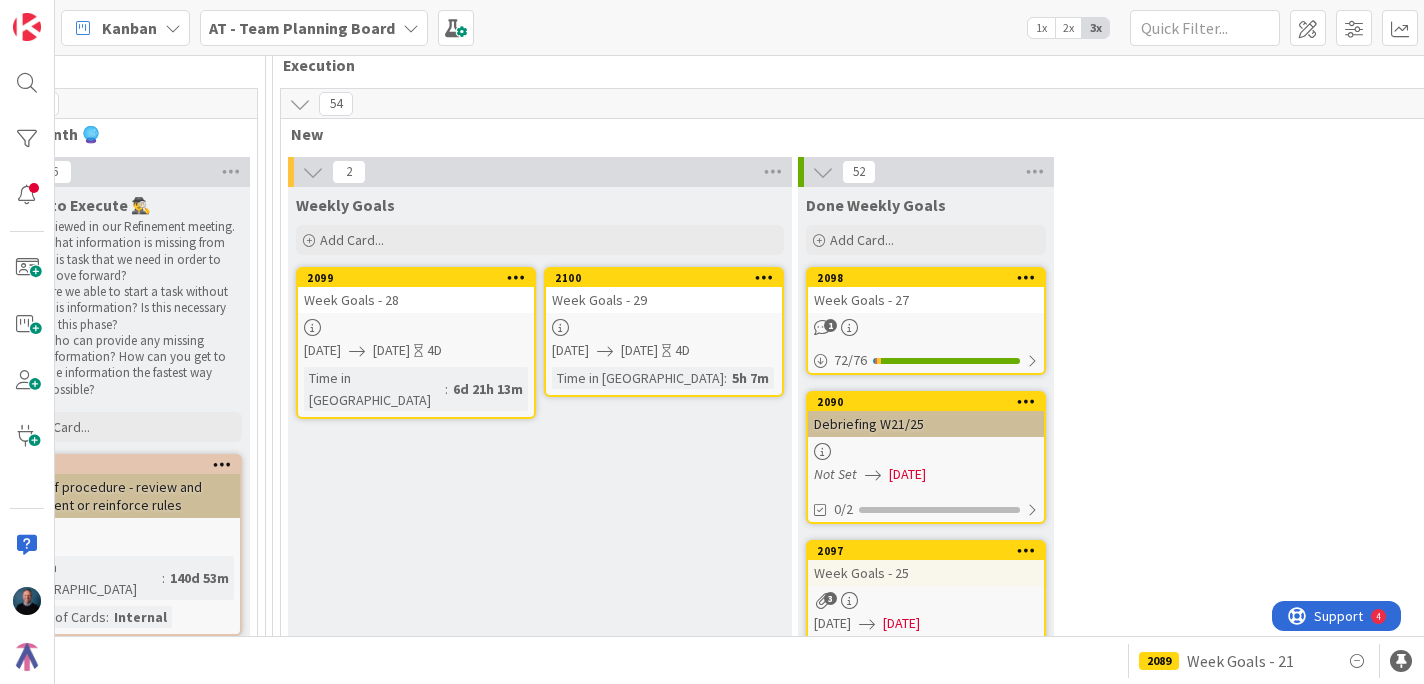 scroll, scrollTop: 0, scrollLeft: 0, axis: both 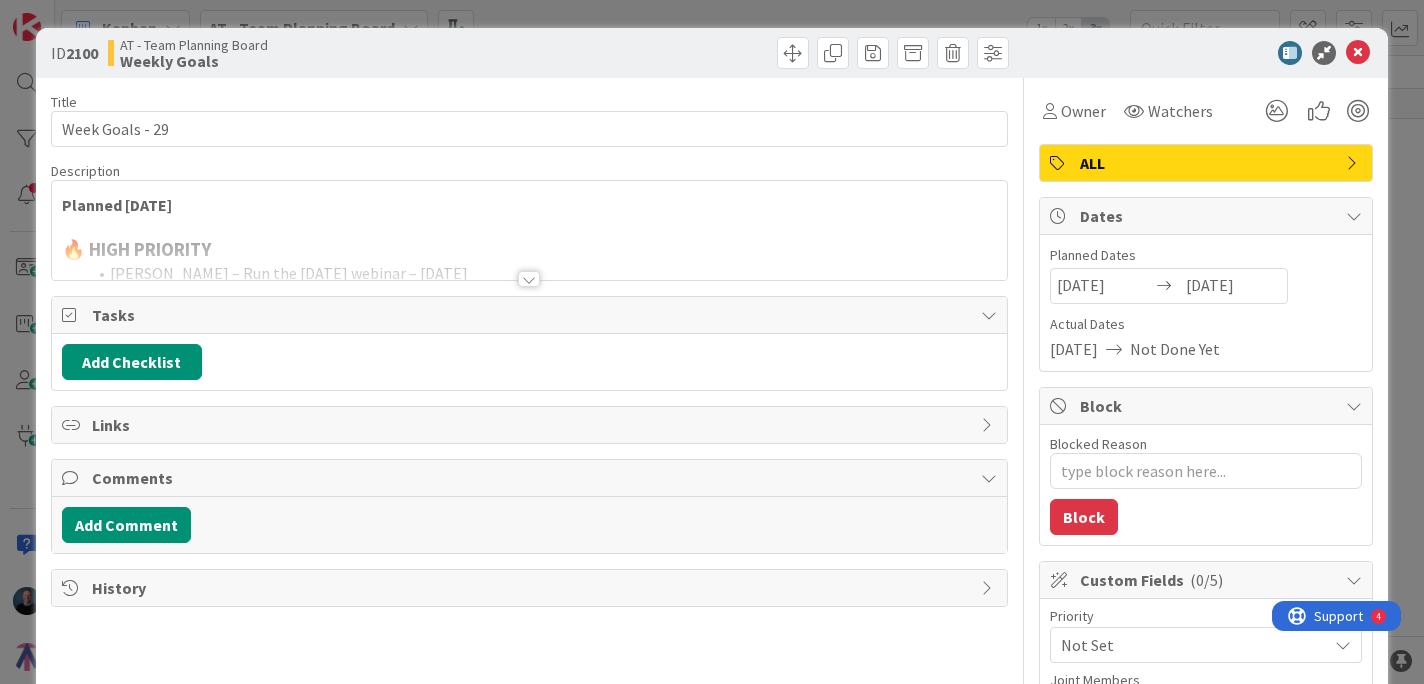 click at bounding box center (529, 279) 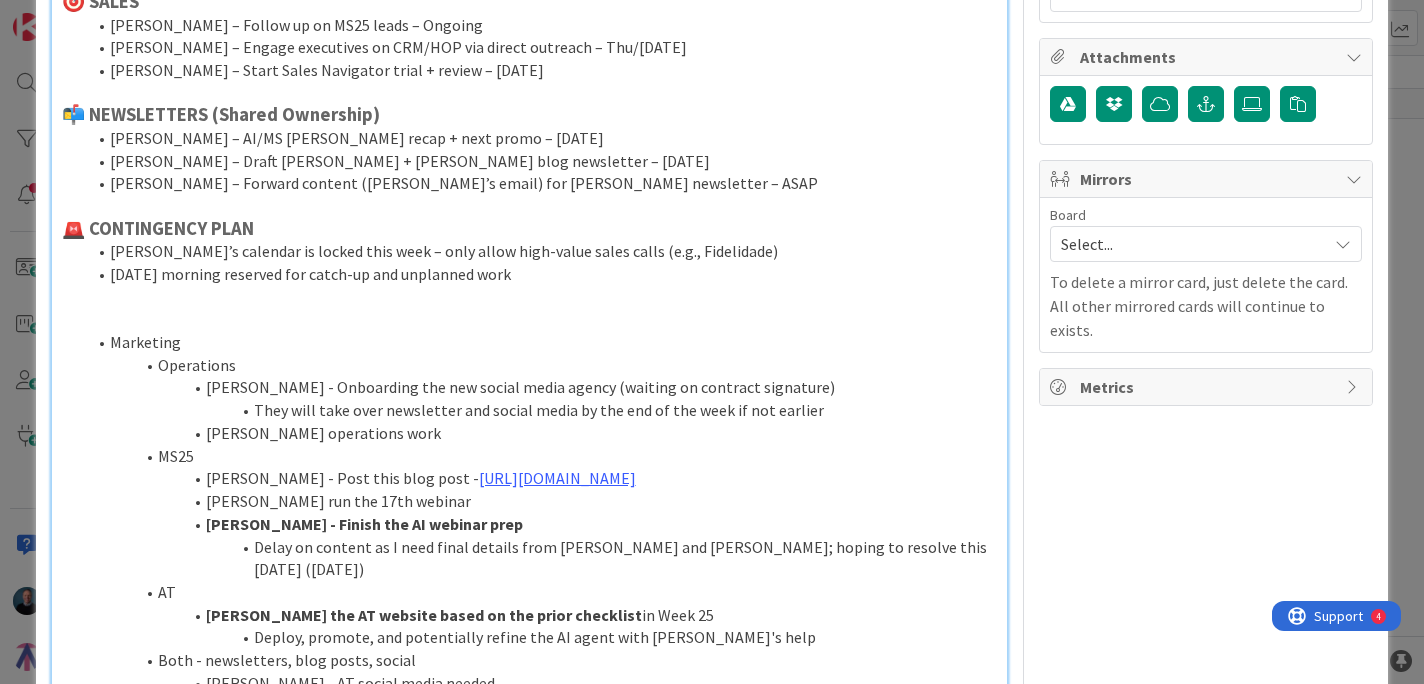 scroll, scrollTop: 898, scrollLeft: 0, axis: vertical 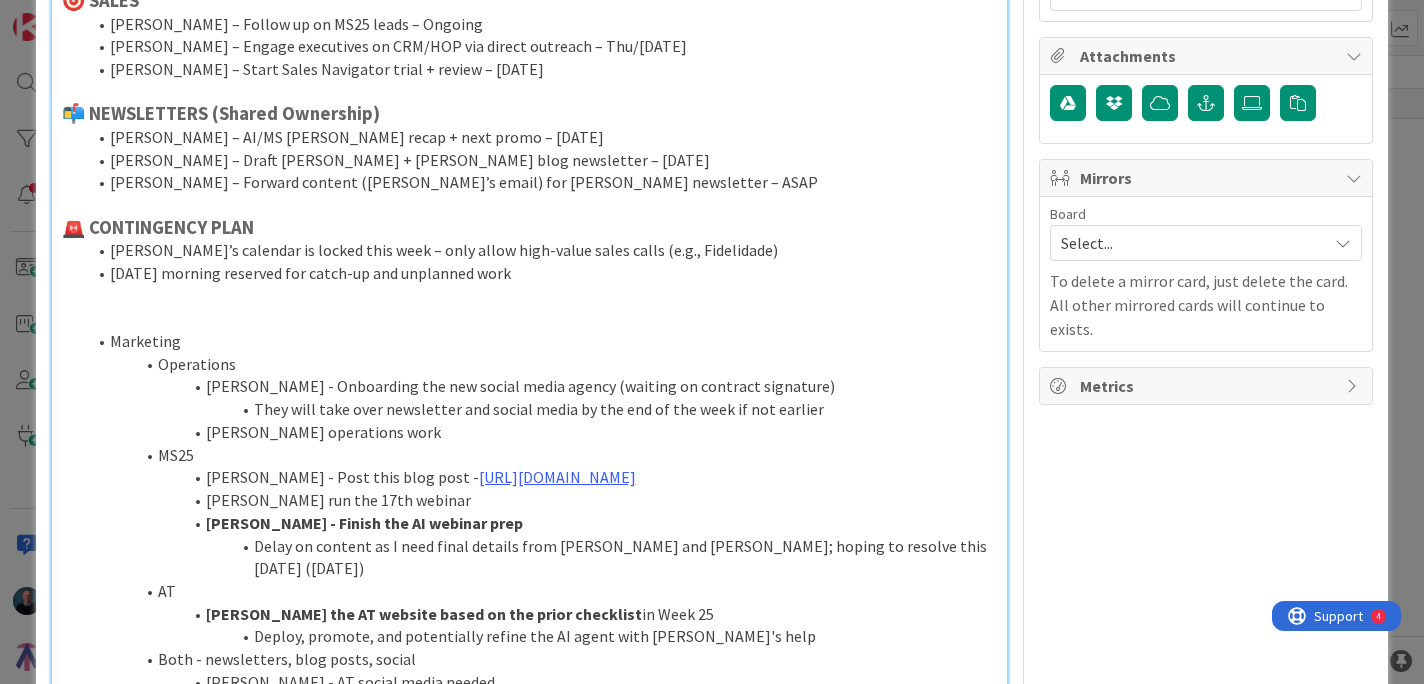 click at bounding box center (530, 318) 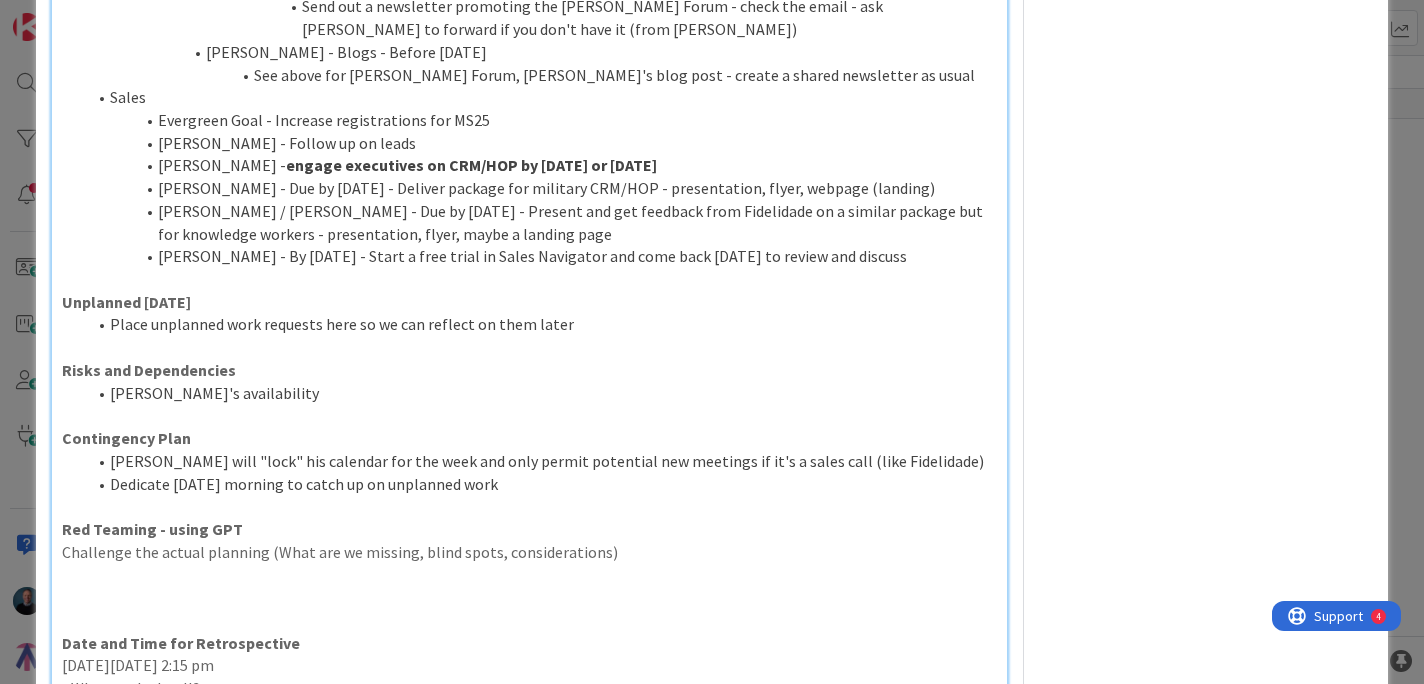 scroll, scrollTop: 1703, scrollLeft: 0, axis: vertical 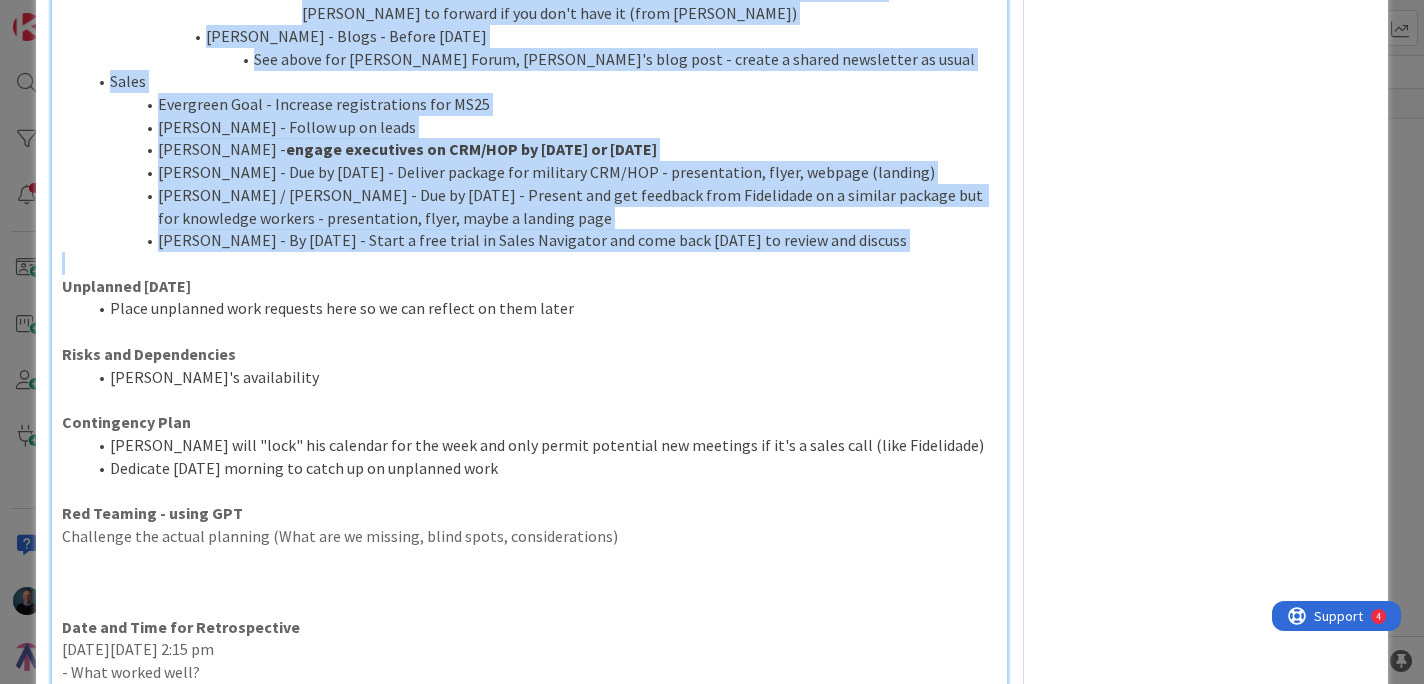 click at bounding box center (530, 263) 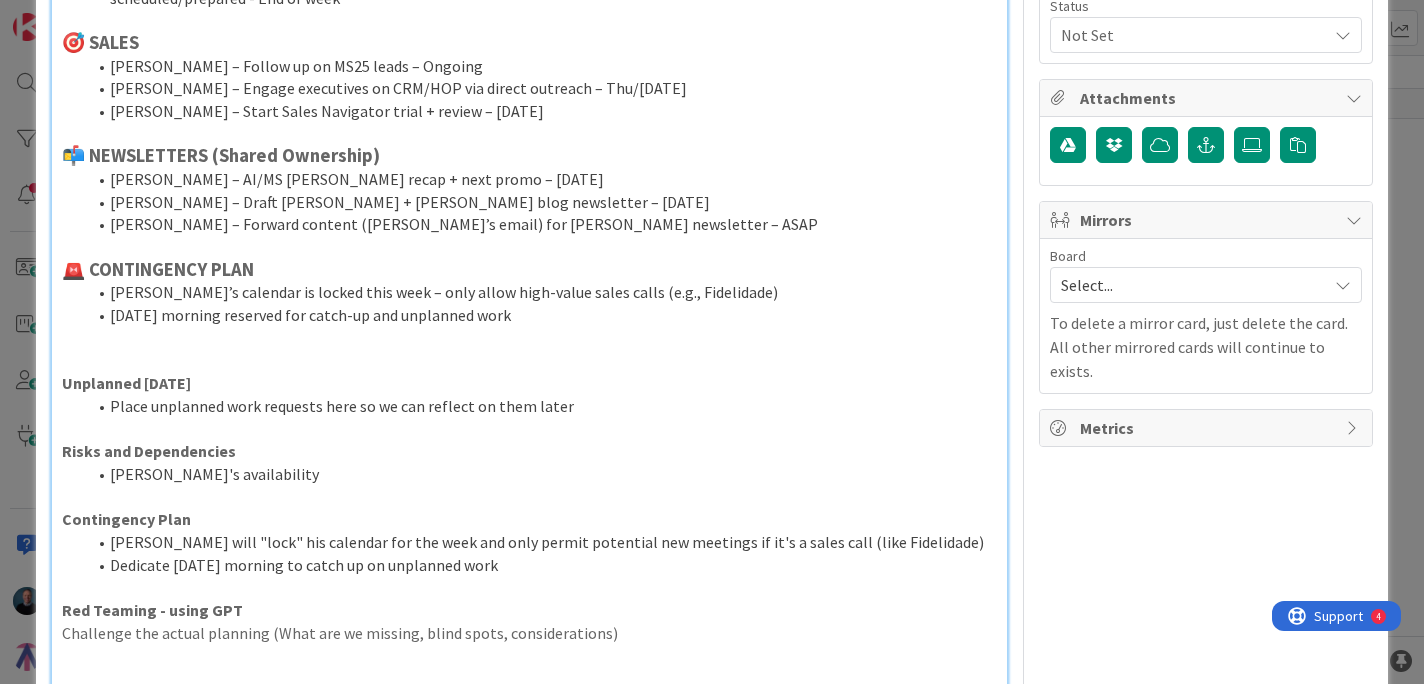 scroll, scrollTop: 855, scrollLeft: 0, axis: vertical 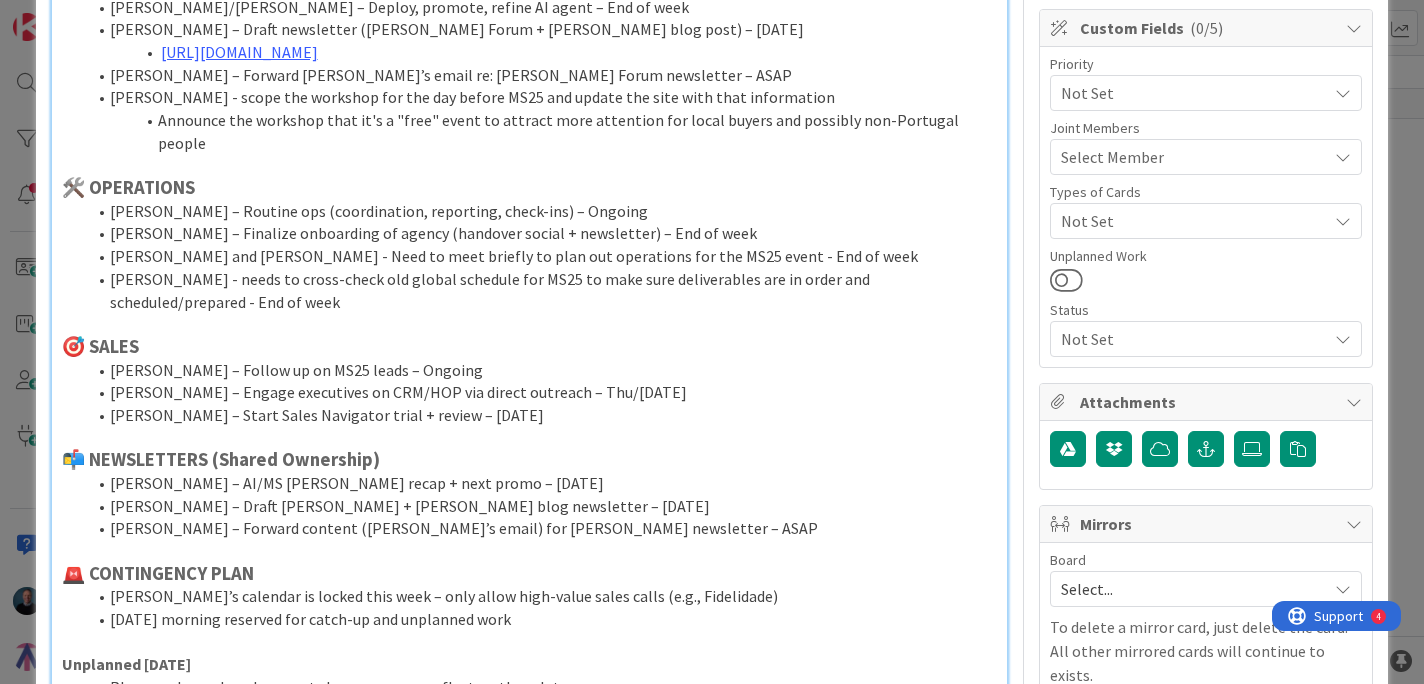 type on "x" 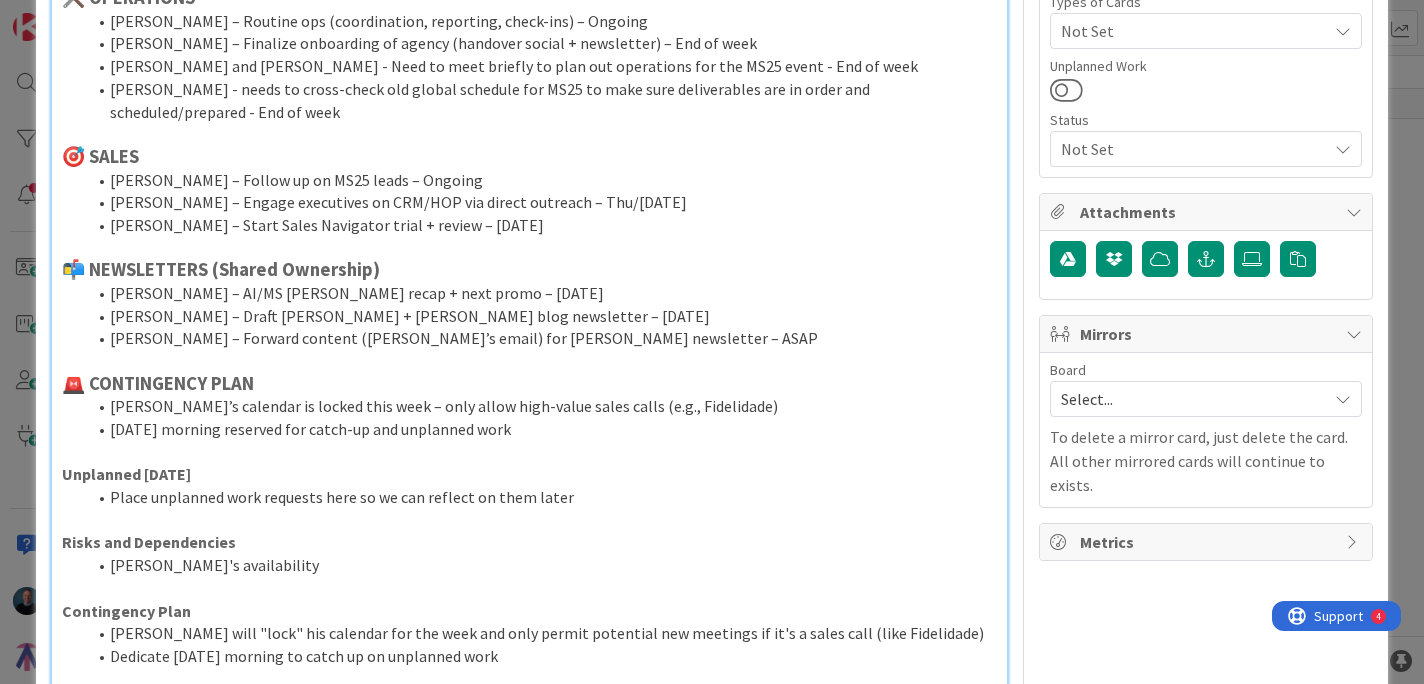 scroll, scrollTop: 743, scrollLeft: 0, axis: vertical 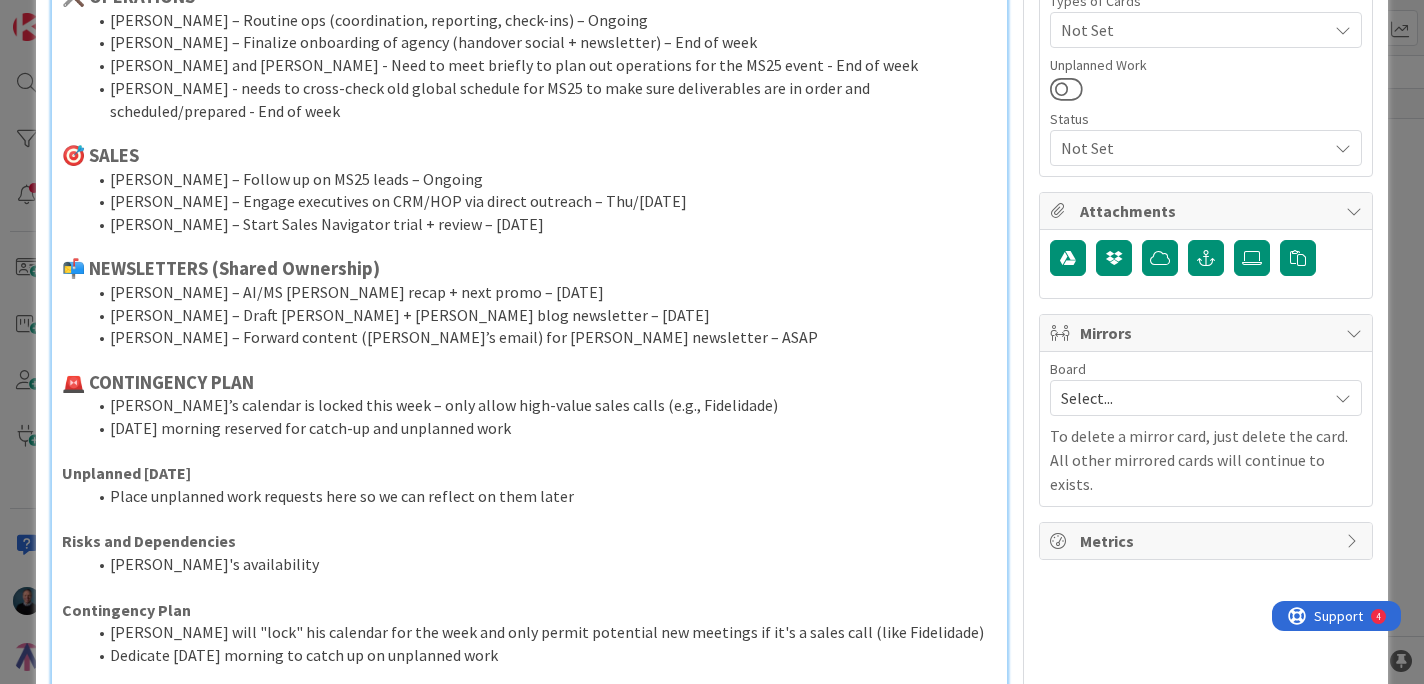 click on "[PERSON_NAME] – Engage executives on CRM/HOP via direct outreach – Thu/[DATE]" at bounding box center (542, 201) 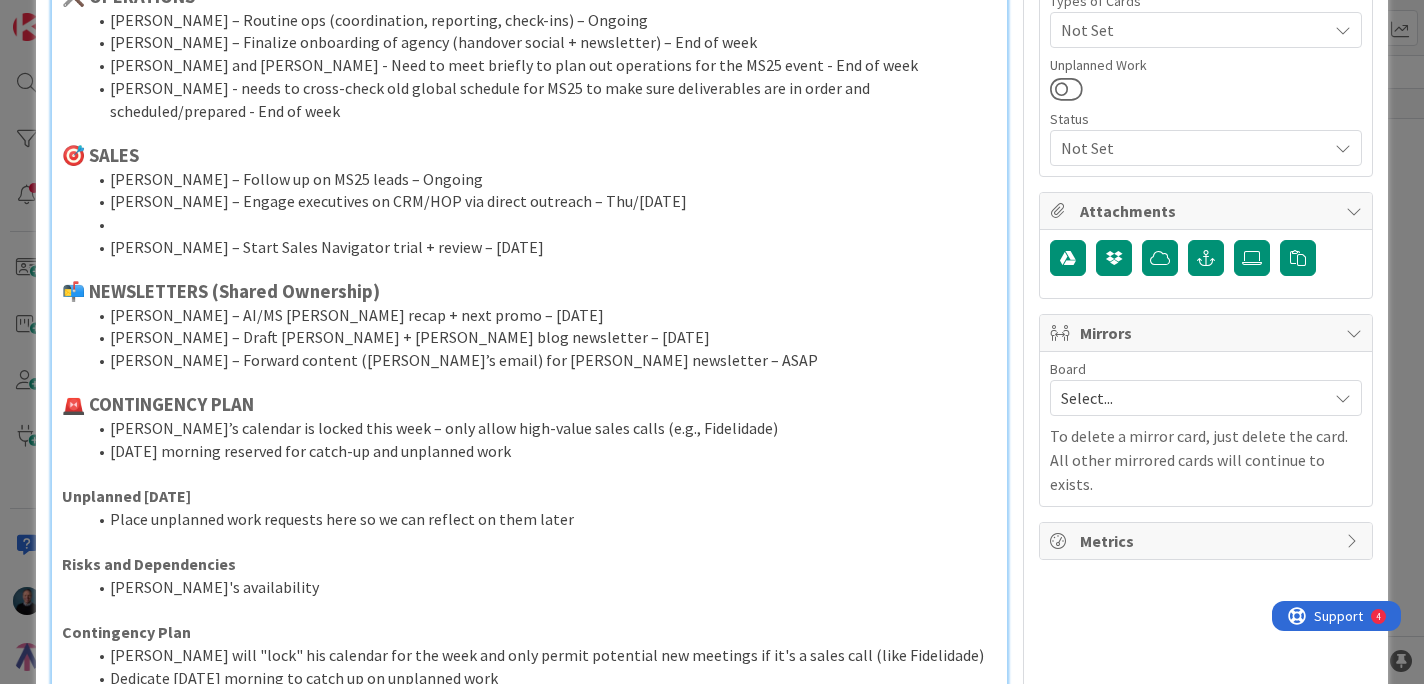 type 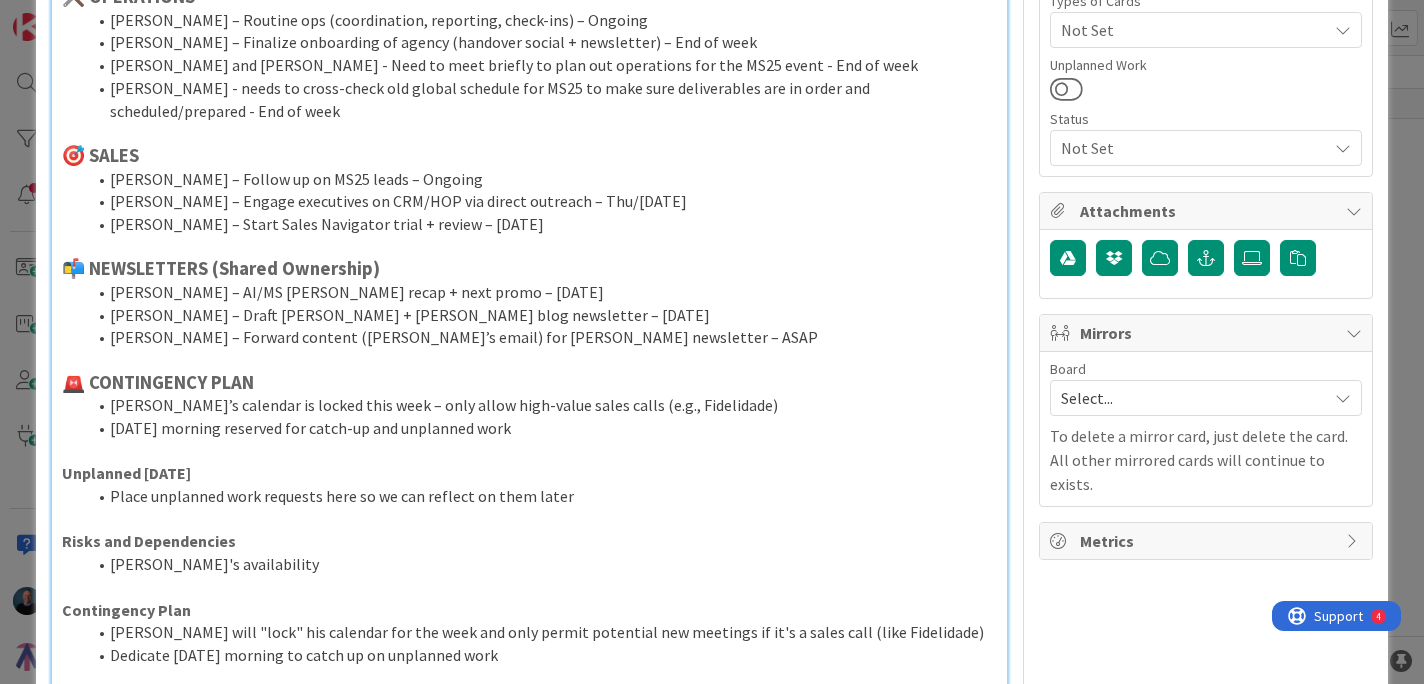 click on "ID  2100 AT - Team Planning Board  Weekly Goals Title 15 / 128 Week Goals - 29 Description [PERSON_NAME] just joined Planned [DATE] 🔥 HIGH PRIORITY [PERSON_NAME] – Run the [DATE] webinar – [DATE] [PERSON_NAME] – Finish AI webinar prep (waiting on [PERSON_NAME] & [PERSON_NAME]) – ASAP ([DATE] preferred) [PERSON_NAME] – Deliver military CRM/HOP package (presentation, flyer, landing) – [DATE] [PERSON_NAME]/[PERSON_NAME] – Present to Fidelidade on knowledge worker CRM/HOP solution – [DATE] [PERSON_NAME] – Draft/send joint AT/MS newsletter after the webinar – [DATE] [PERSON_NAME] – Onboard social media agency (pending contract signature) – End of week [PERSON_NAME] – Publish [PERSON_NAME] Forum blog post – ASAP 📣 MARKETING [PERSON_NAME] – AT social media posts (until agency handover is complete) – End of week [PERSON_NAME] – Refine AT website (based on Week 25 checklist) – End of week [PERSON_NAME]/[PERSON_NAME] – Deploy, promote, refine AI agent – End of week [PERSON_NAME] – Draft newsletter ([PERSON_NAME] Forum + [PERSON_NAME] blog post) – [DATE]   🛠️ OPERATIONS ALL" at bounding box center [712, 342] 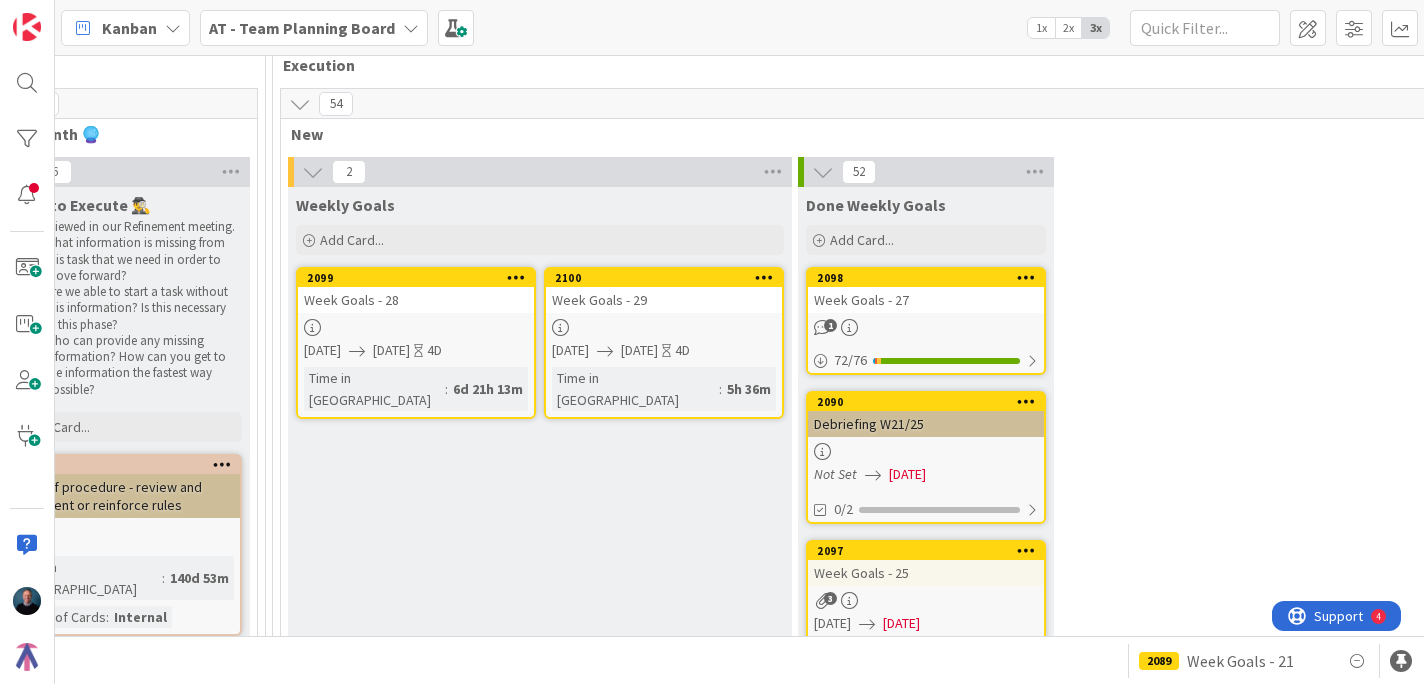 scroll, scrollTop: 0, scrollLeft: 0, axis: both 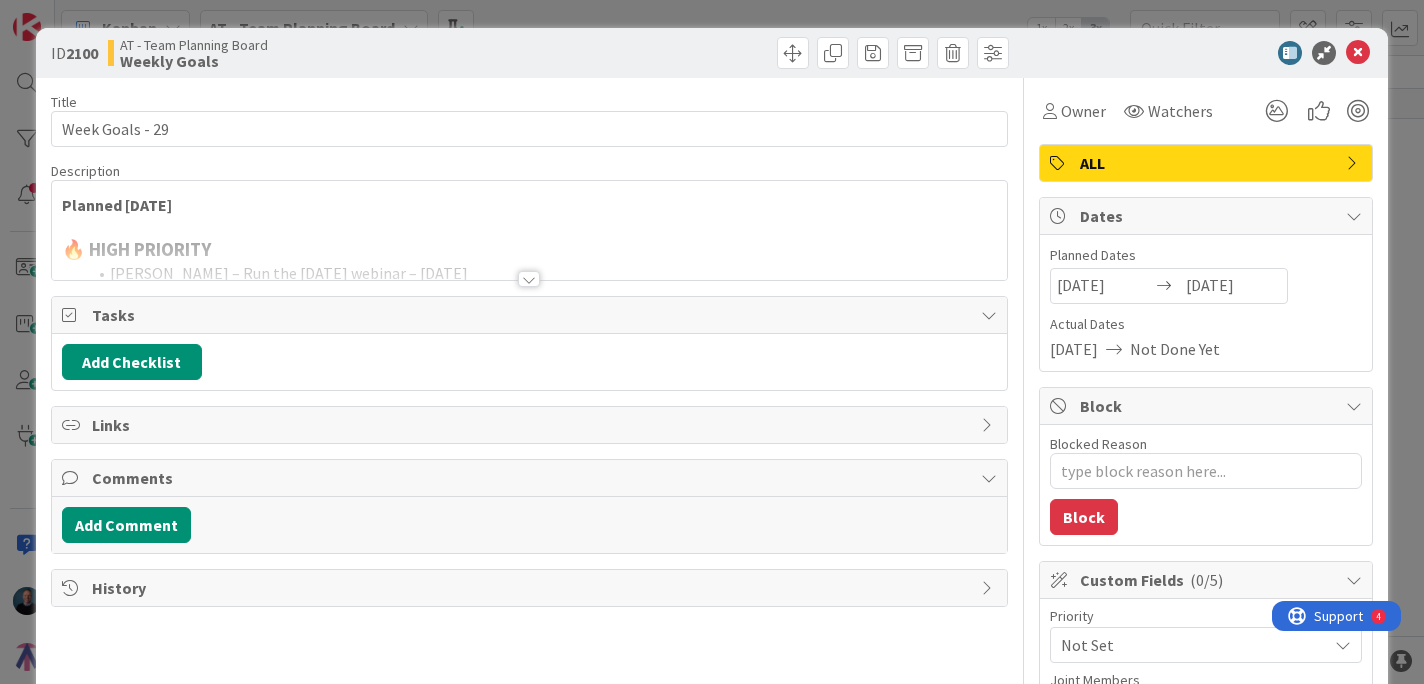 click at bounding box center [529, 279] 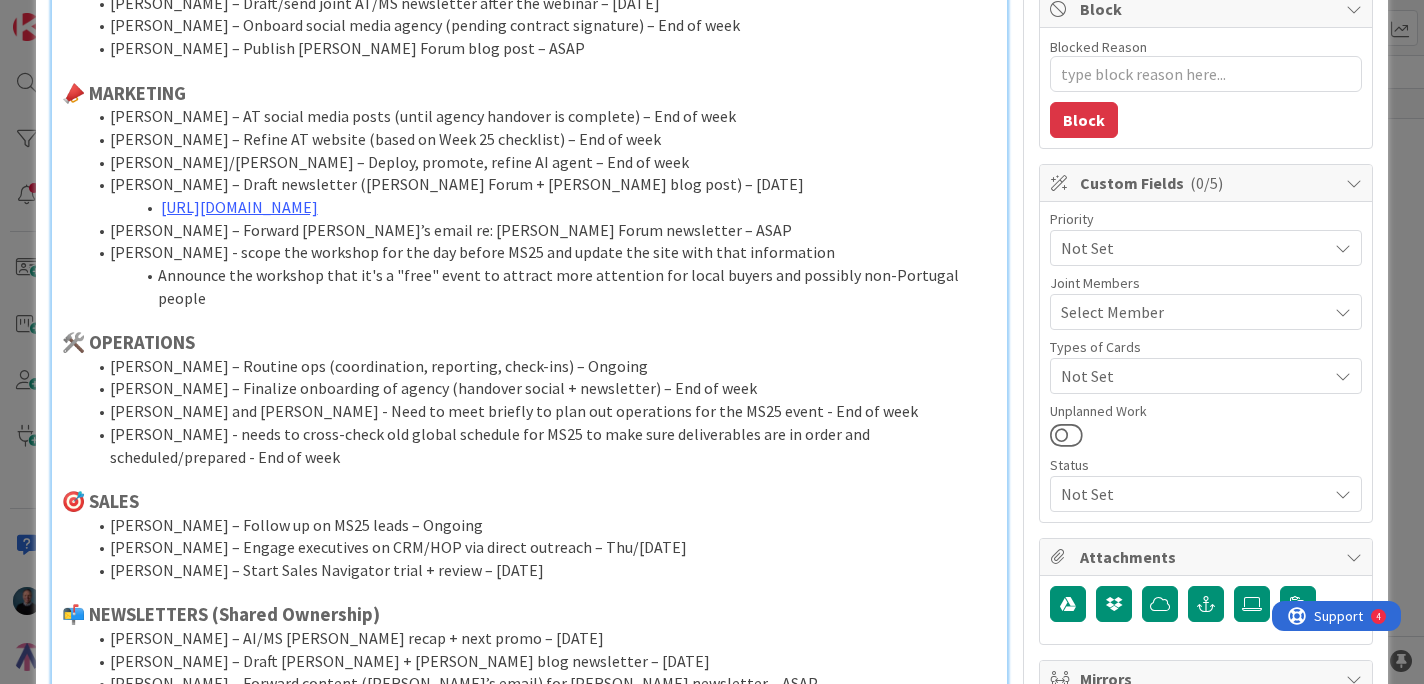 scroll, scrollTop: 0, scrollLeft: 0, axis: both 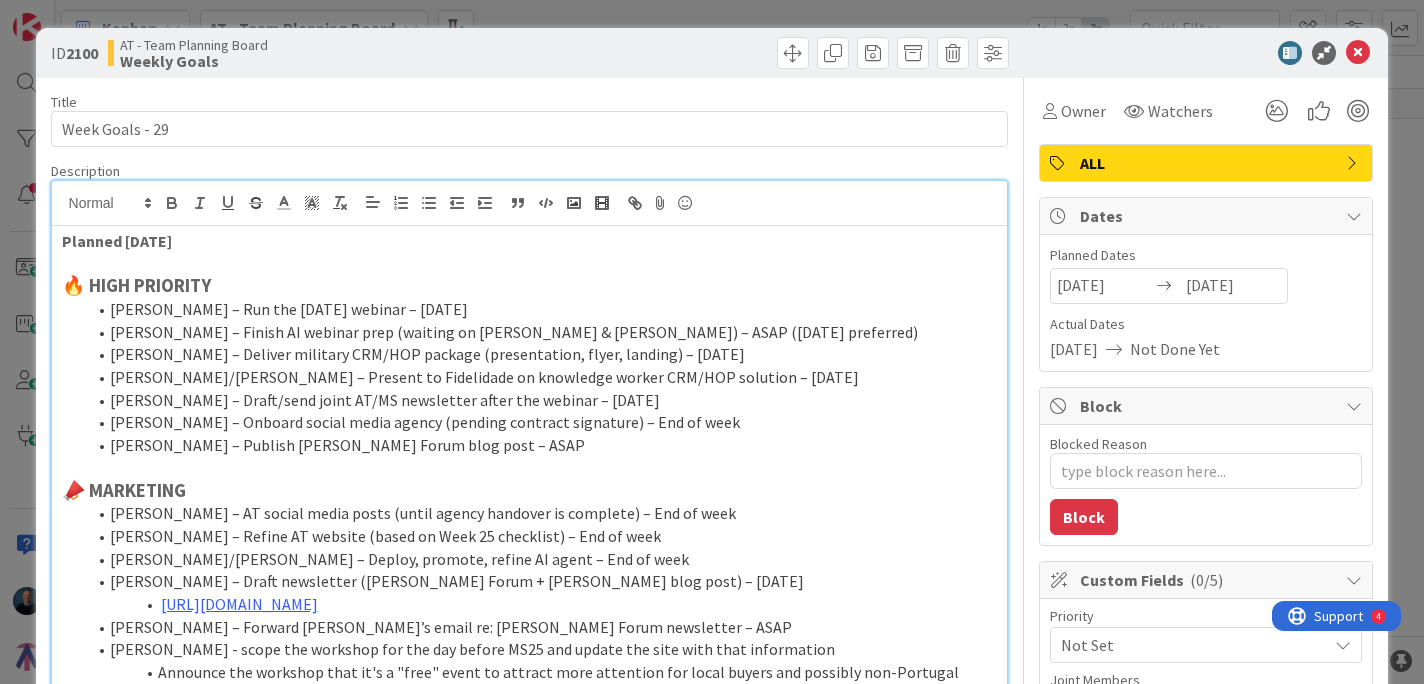 type on "x" 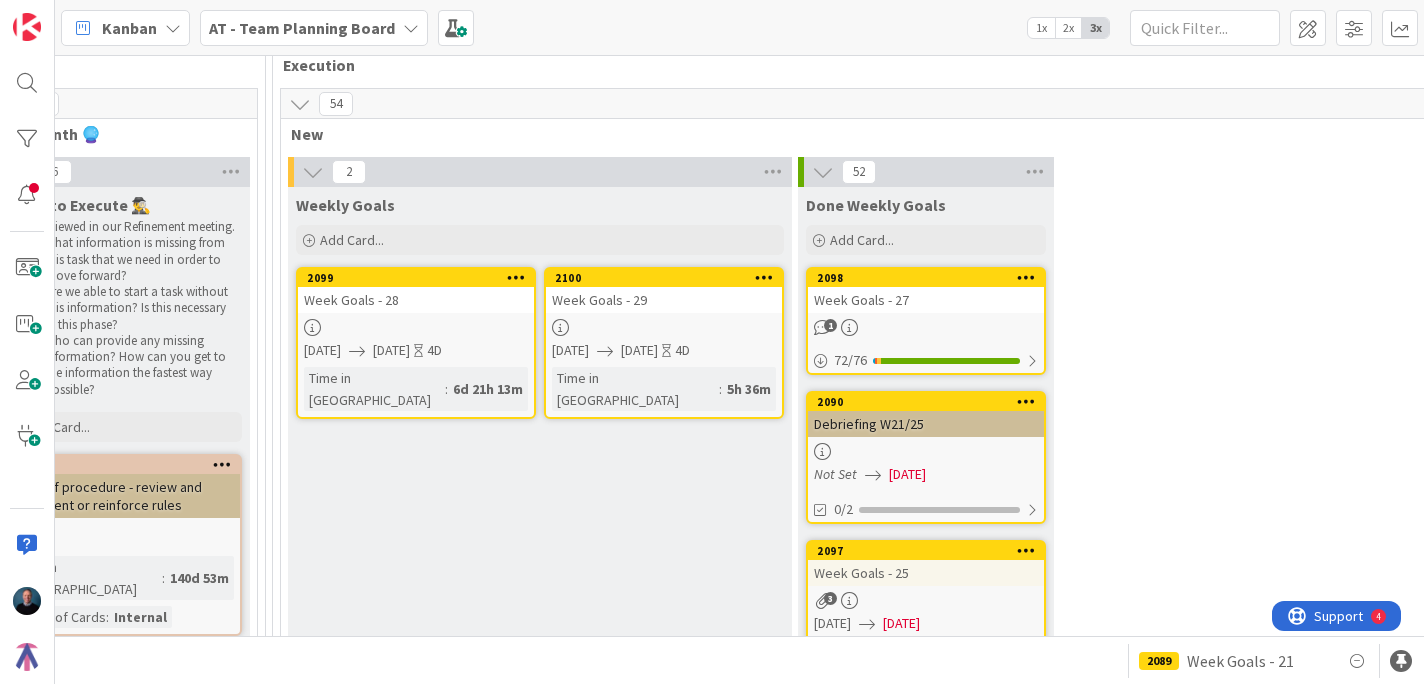 scroll, scrollTop: 0, scrollLeft: 0, axis: both 